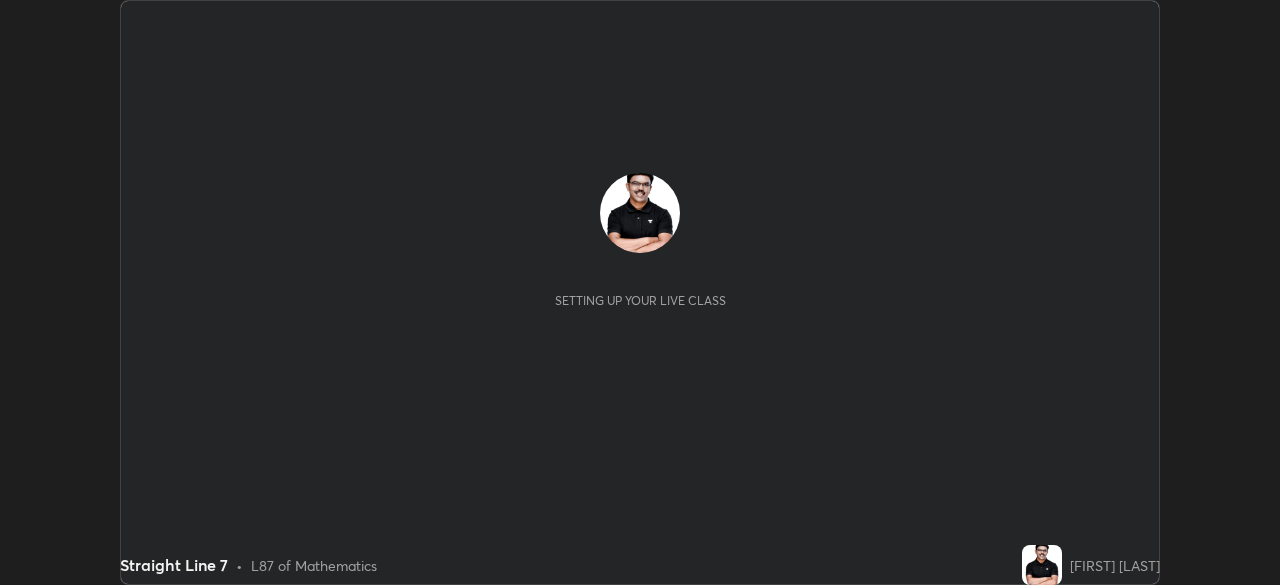 scroll, scrollTop: 0, scrollLeft: 0, axis: both 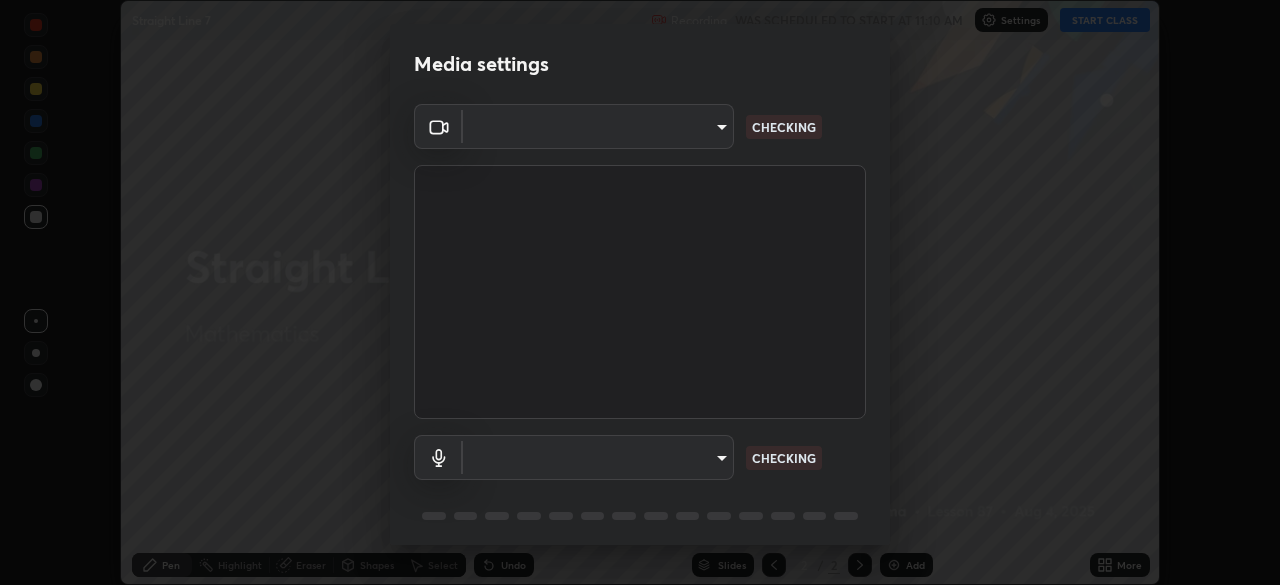 type on "[HASH]" 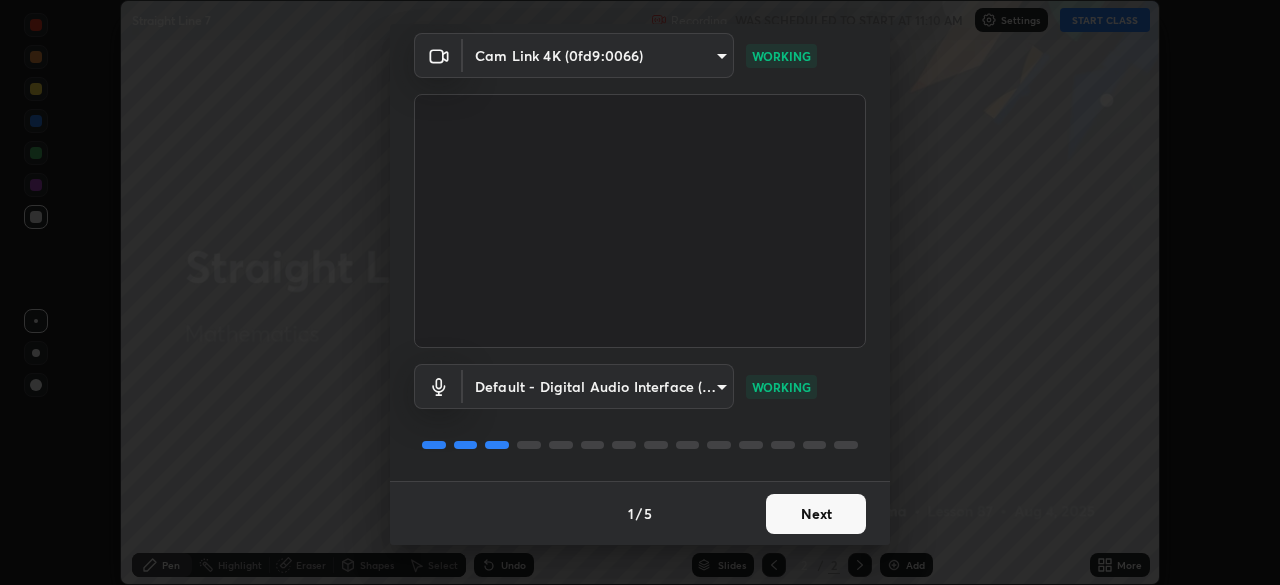 click on "Erase all Straight Line 7 Recording WAS SCHEDULED TO START AT 11:10 AM Settings START CLASS Setting up your live class Straight Line 7 • L87 of Mathematics [FIRST] [LAST] Pen Highlight Eraser Shapes Select Undo Slides 2 / 2 Add More No doubts shared Encourage your learners to ask a doubt for better clarity Report an issue Reason for reporting Buffering Chat not working Audio - Video sync issue Educator video quality low ​ Attach an image Report Media settings Cam Link 4K (0fd9:0066) [HASH] WORKING Default - Digital Audio Interface (10- Cam Link 4K) default WORKING 1 / 5 Next" at bounding box center [640, 292] 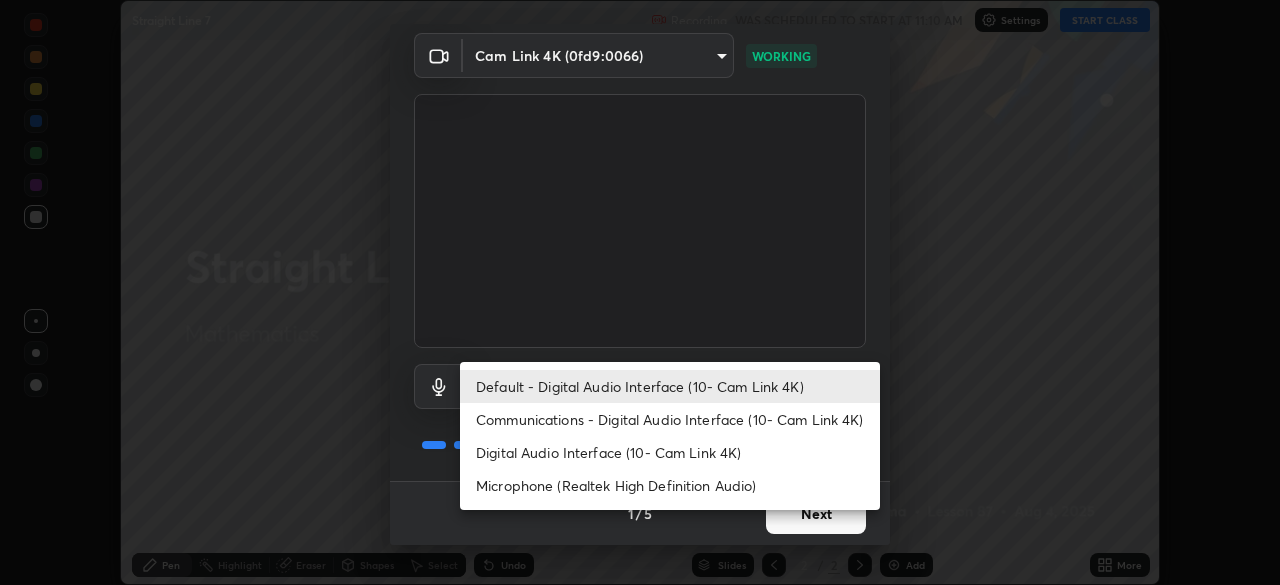 click on "Digital Audio Interface (10- Cam Link 4K)" at bounding box center (670, 452) 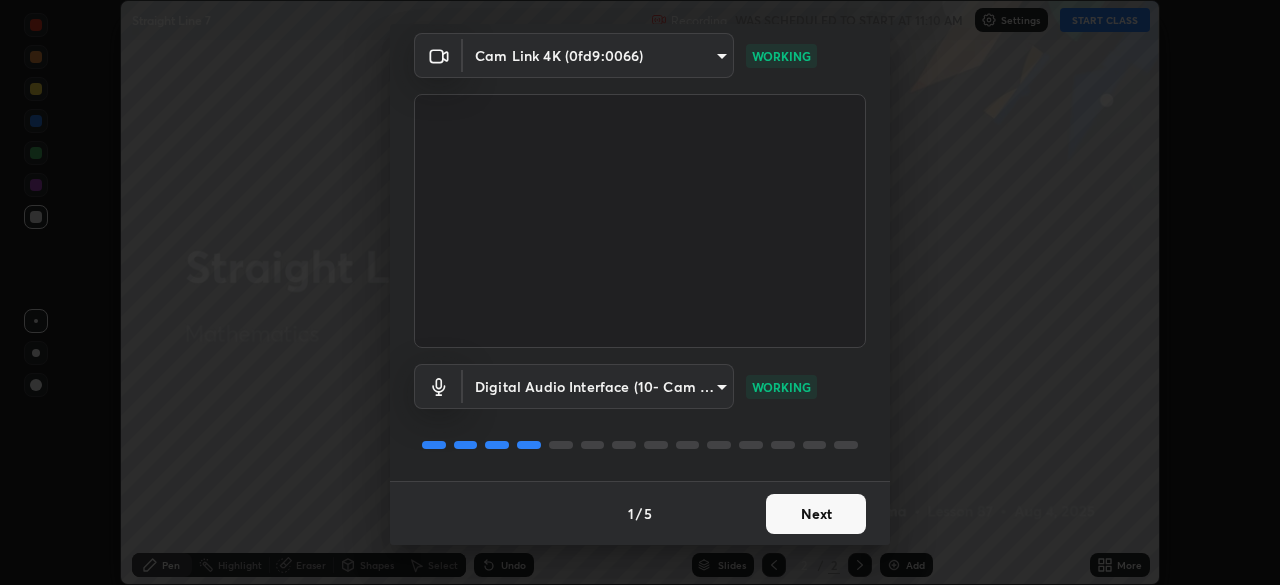 click on "Erase all Straight Line 7 Recording WAS SCHEDULED TO START AT 11:10 AM Settings START CLASS Setting up your live class Straight Line 7 • L87 of Mathematics [FIRST] [LAST] Pen Highlight Eraser Shapes Select Undo Slides 2 / 2 Add More No doubts shared Encourage your learners to ask a doubt for better clarity Report an issue Reason for reporting Buffering Chat not working Audio - Video sync issue Educator video quality low ​ Attach an image Report Media settings Cam Link 4K (0fd9:0066) [HASH] WORKING Digital Audio Interface (10- Cam Link 4K) [HASH] WORKING 1 / 5 Next" at bounding box center (640, 292) 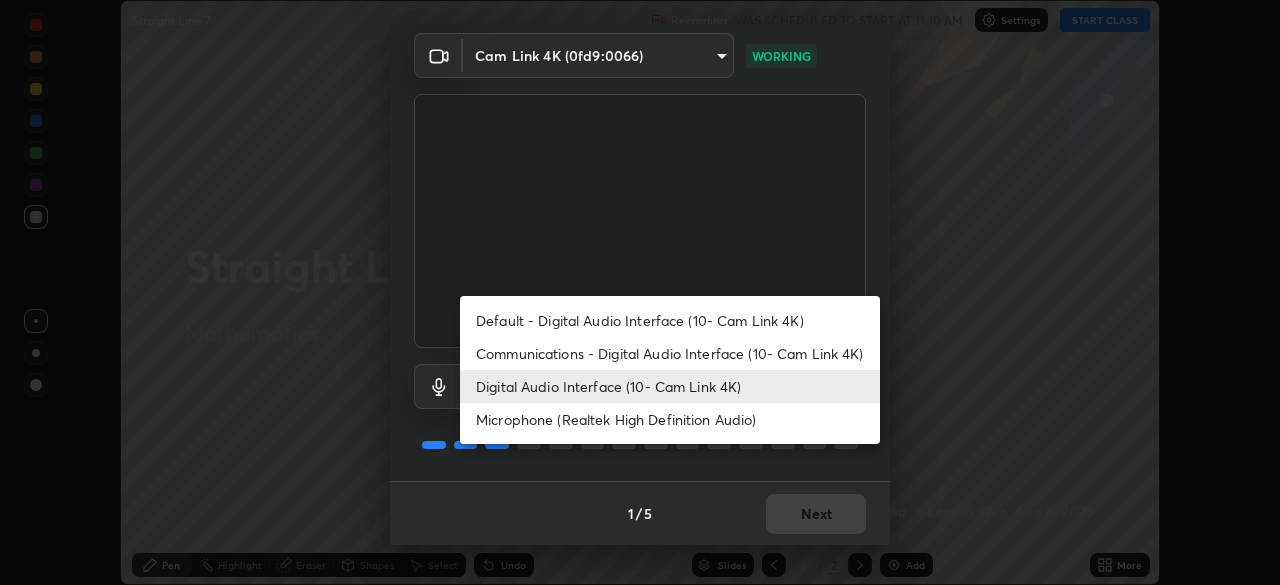 click on "Microphone (Realtek High Definition Audio)" at bounding box center [670, 419] 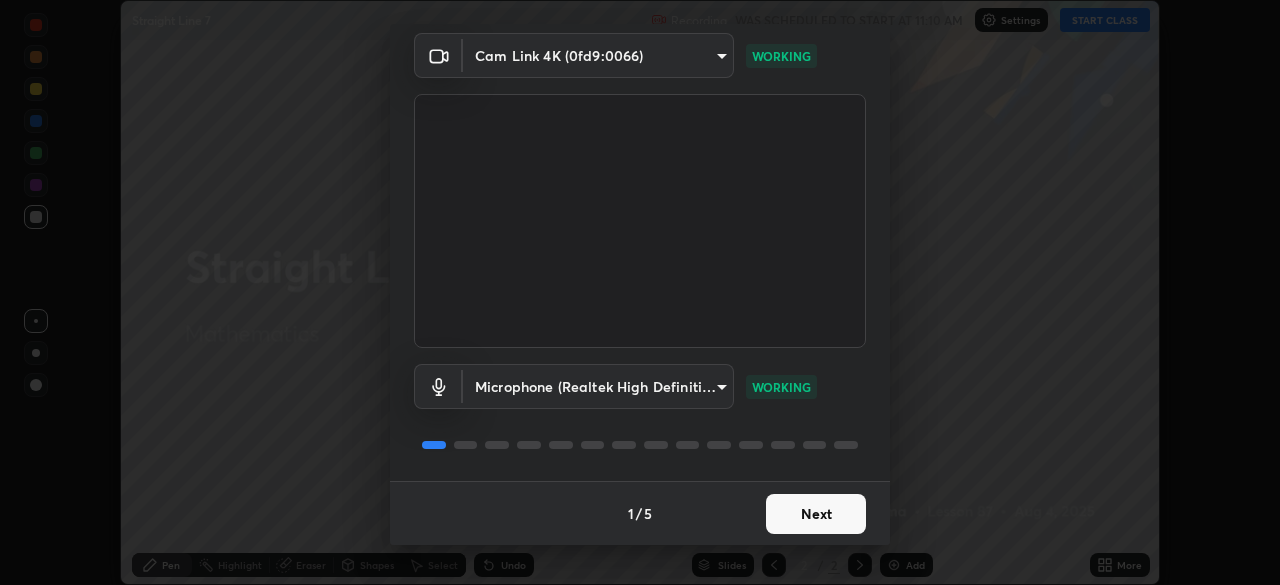 click on "Next" at bounding box center (816, 514) 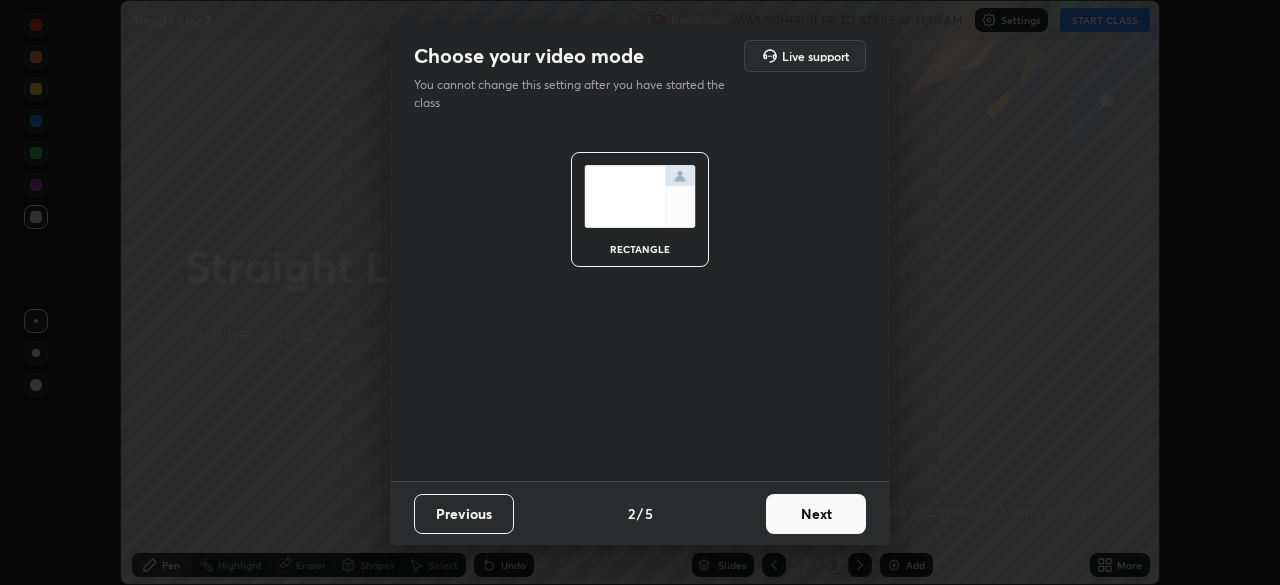 click on "Next" at bounding box center [816, 514] 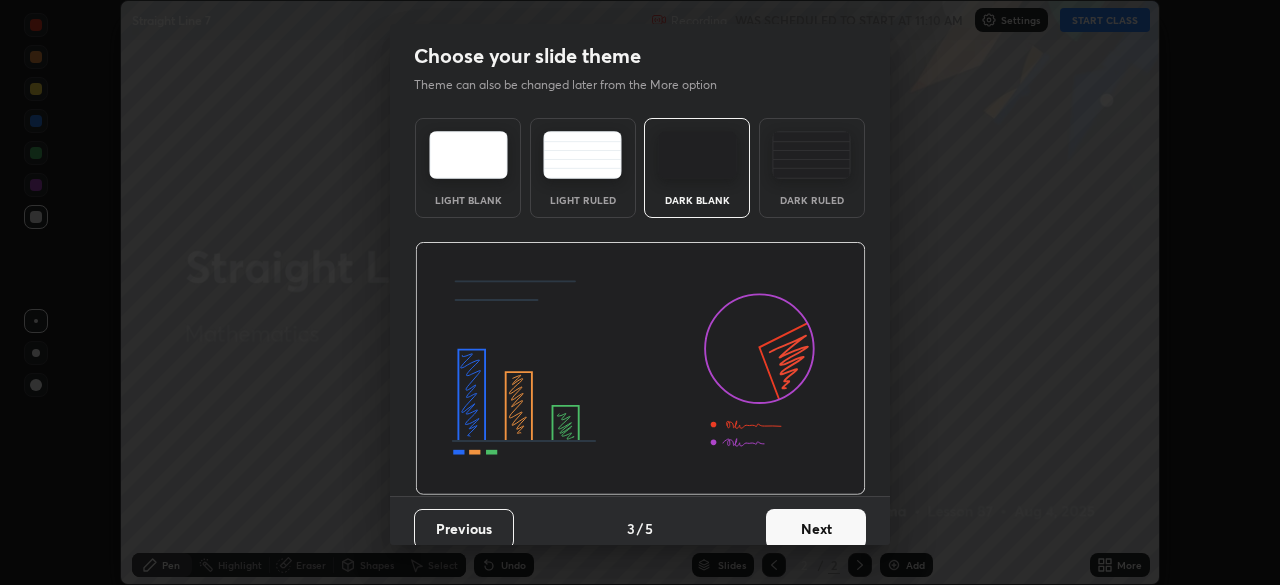 click on "Next" at bounding box center (816, 529) 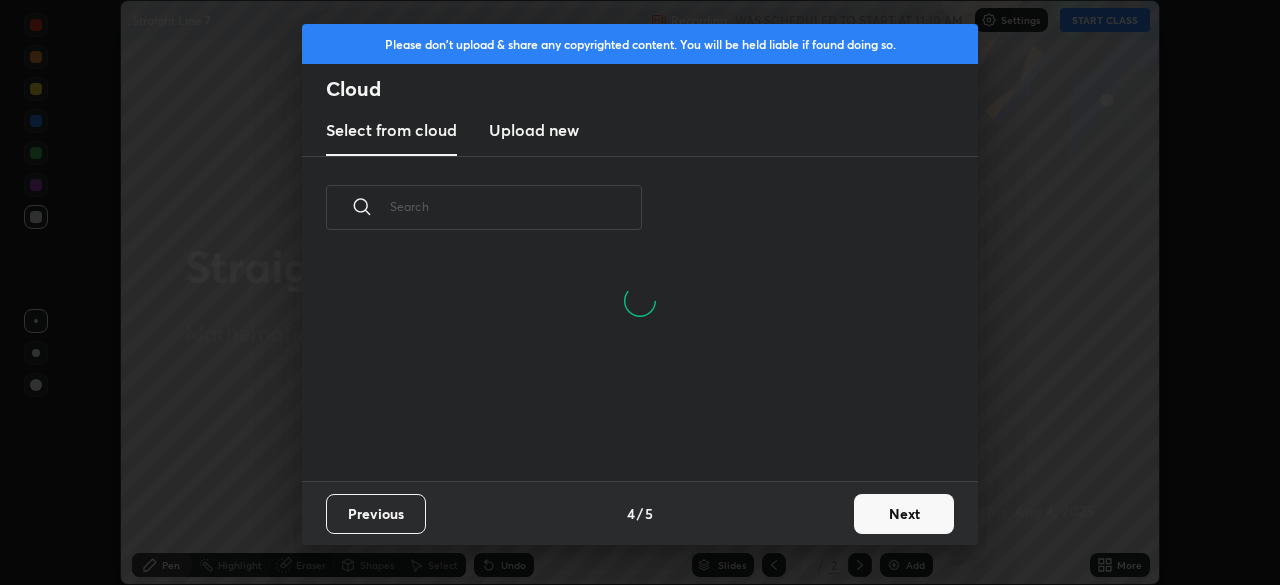 scroll, scrollTop: 7, scrollLeft: 11, axis: both 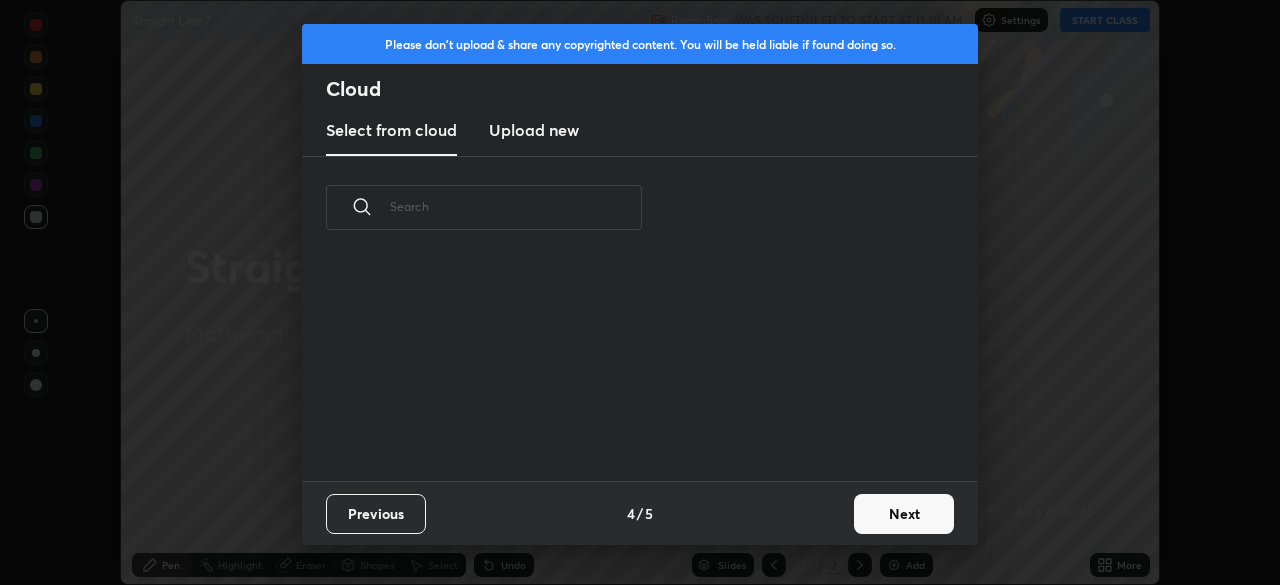 click on "Next" at bounding box center [904, 514] 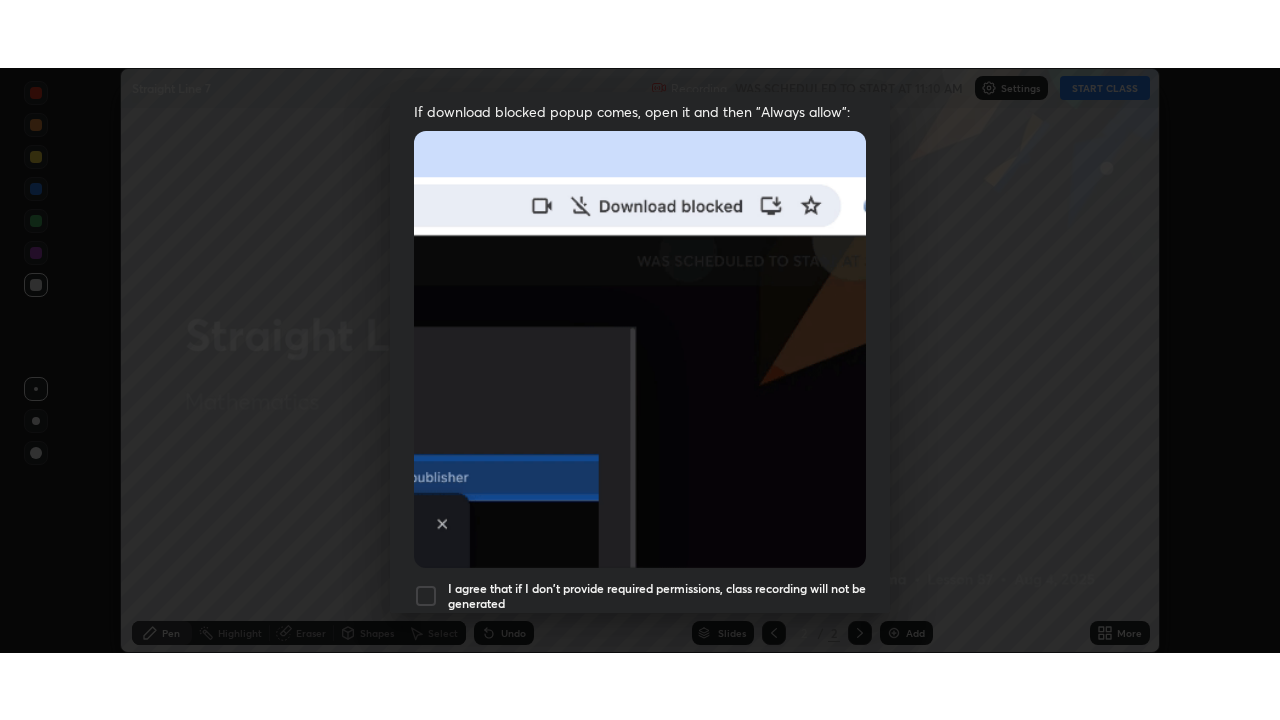 scroll, scrollTop: 479, scrollLeft: 0, axis: vertical 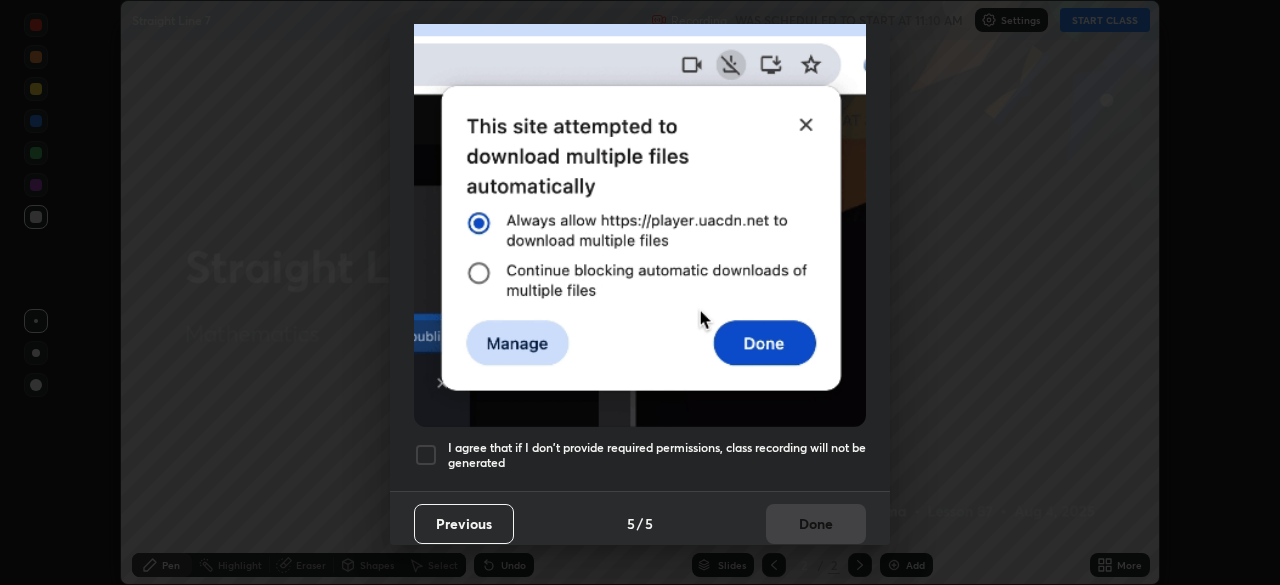 click at bounding box center [426, 455] 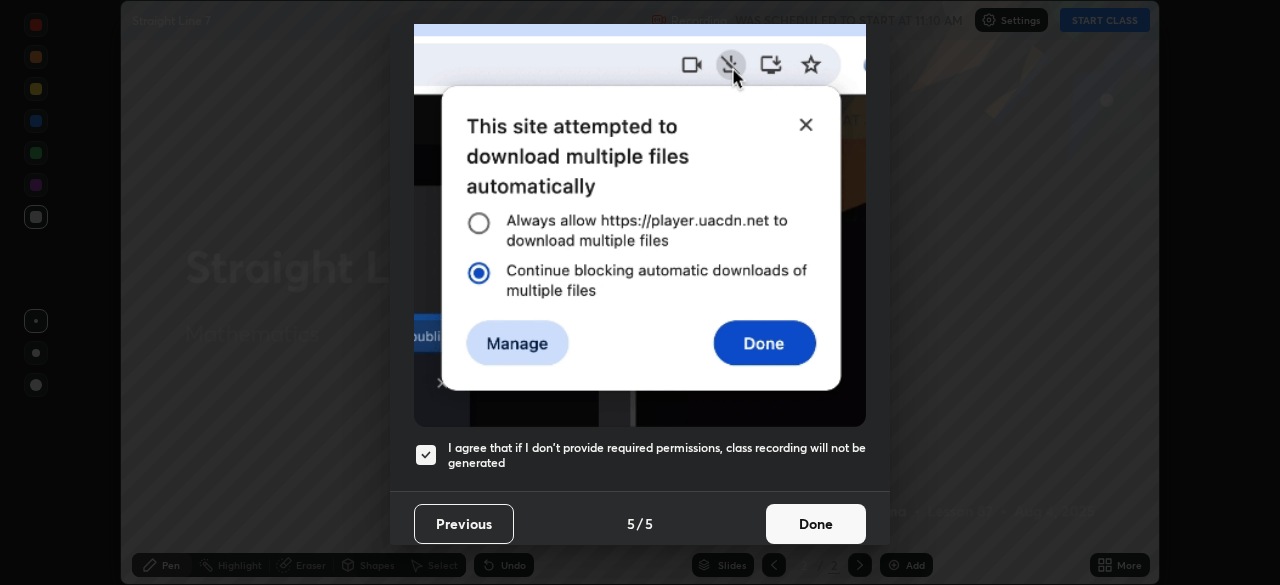 click on "Done" at bounding box center (816, 524) 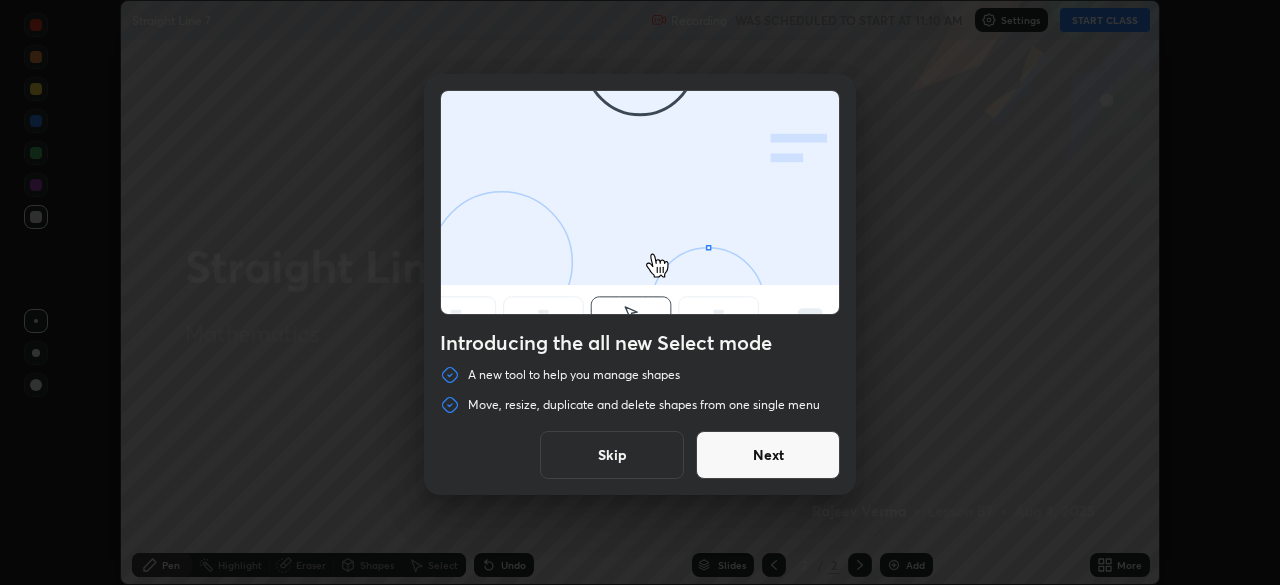 click on "Skip" at bounding box center (612, 455) 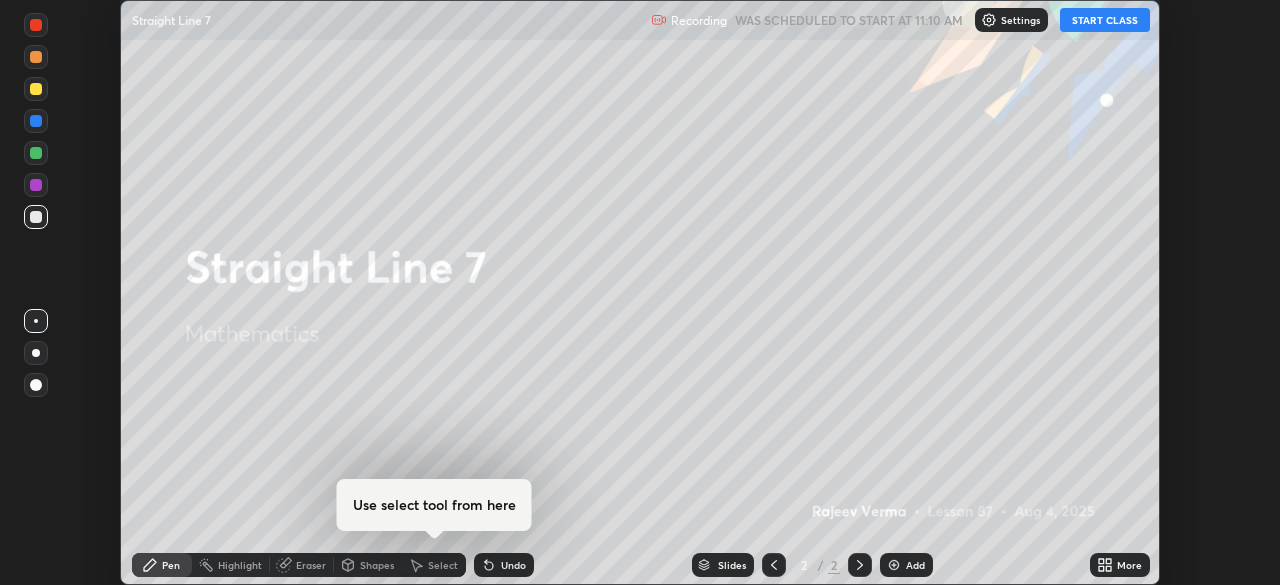 click on "START CLASS" at bounding box center [1105, 20] 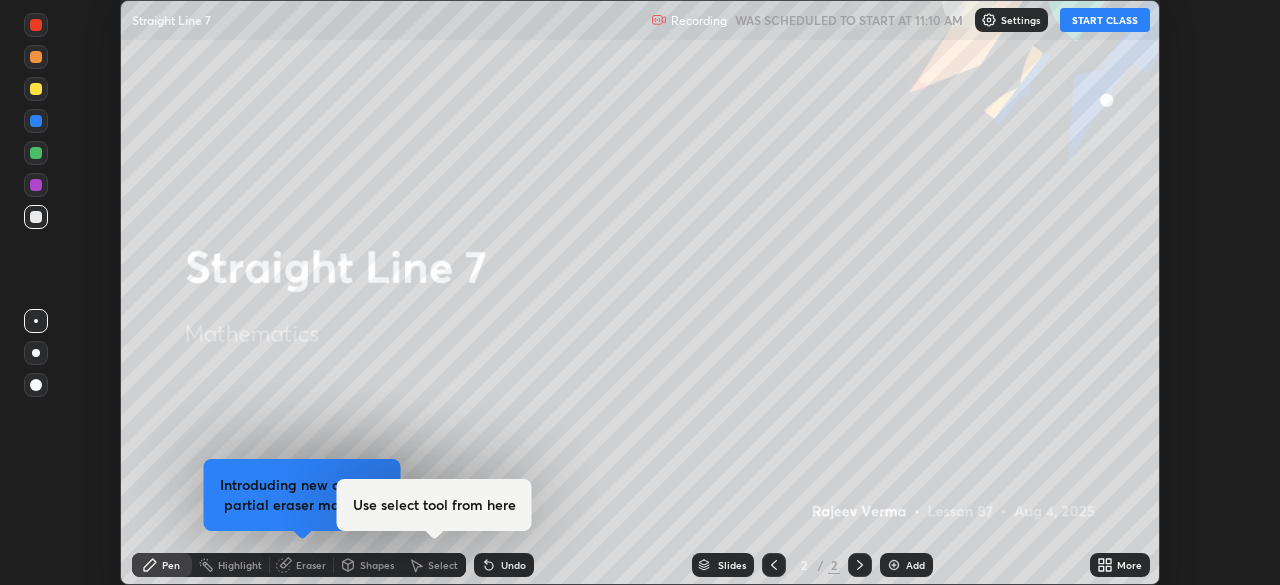 click on "More" at bounding box center (1120, 565) 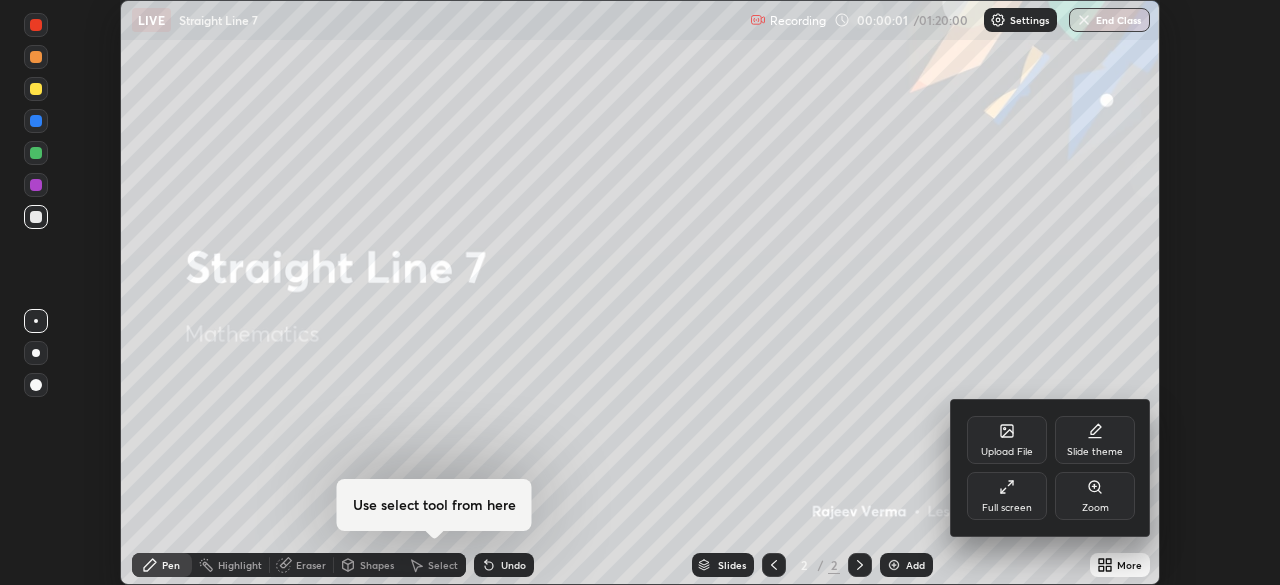 click on "Full screen" at bounding box center [1007, 508] 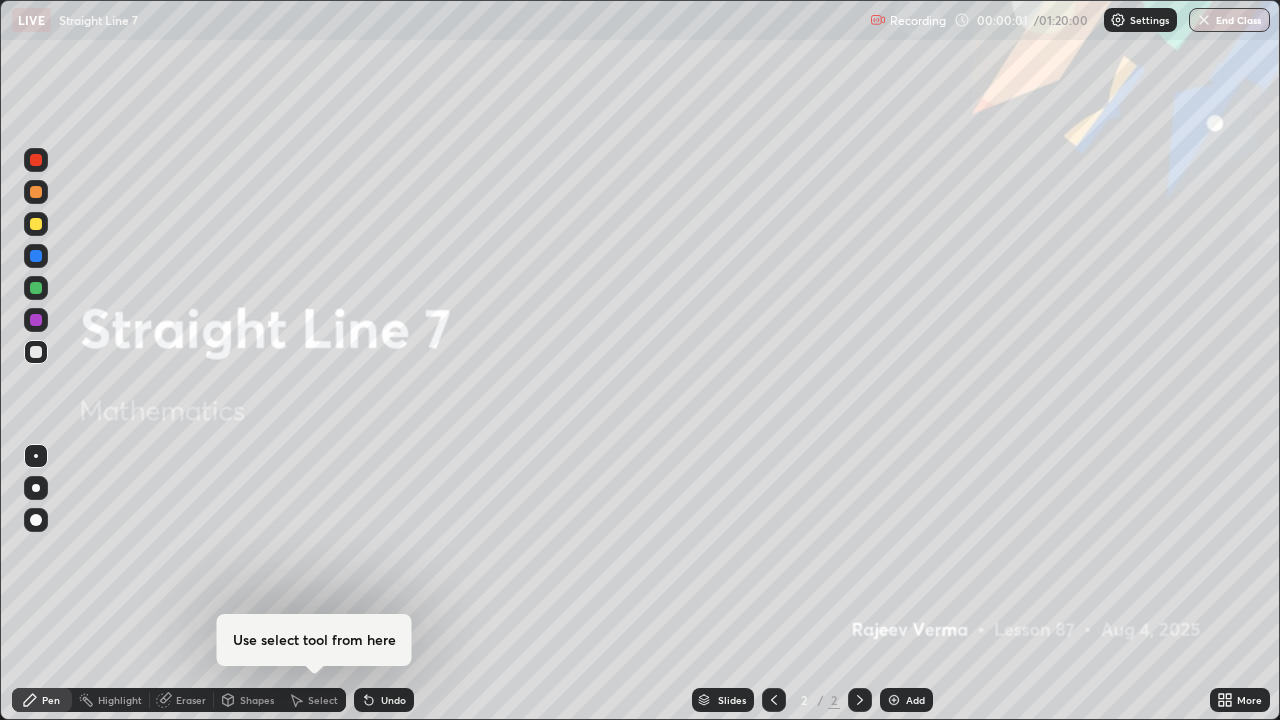scroll, scrollTop: 99280, scrollLeft: 98720, axis: both 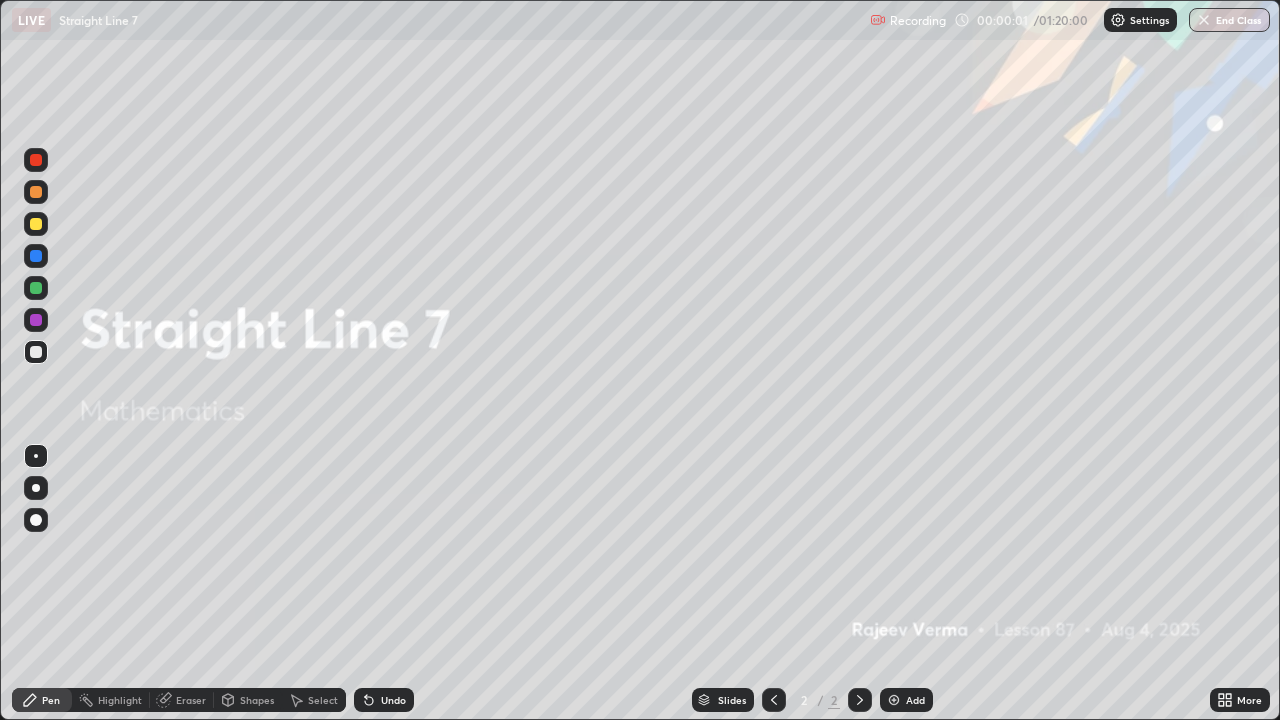 click on "Add" at bounding box center (906, 700) 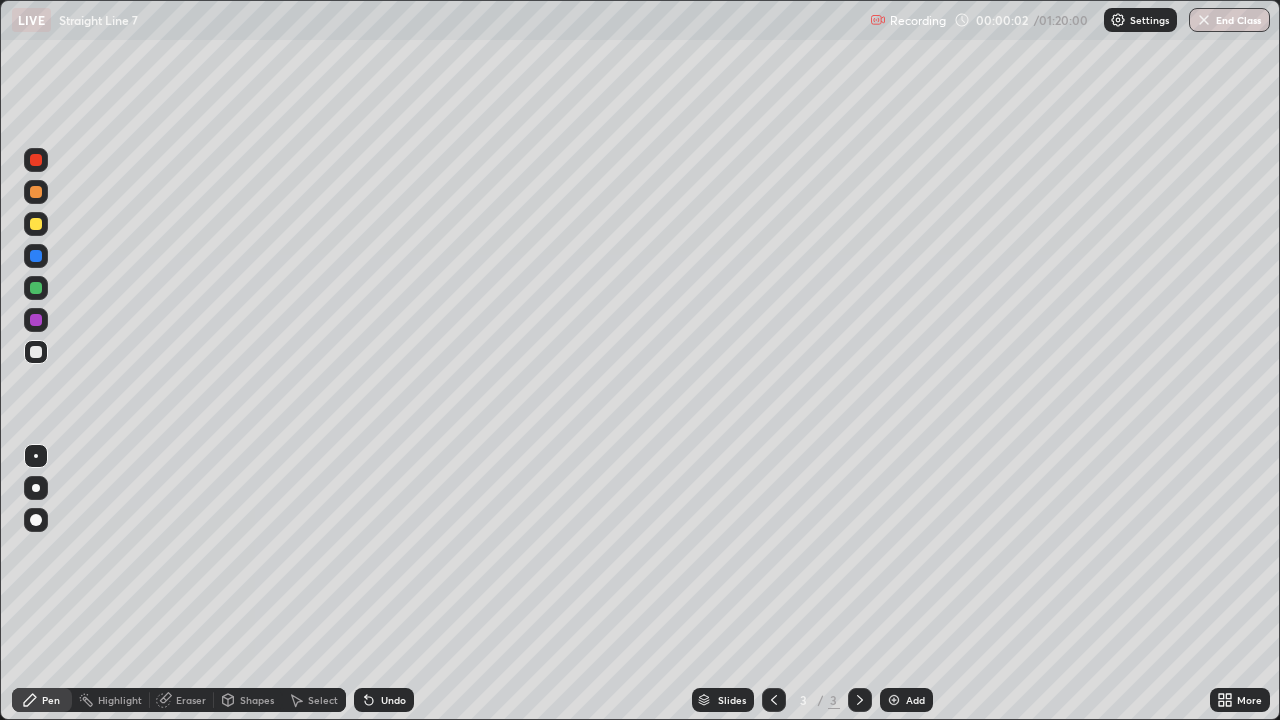 click at bounding box center (894, 700) 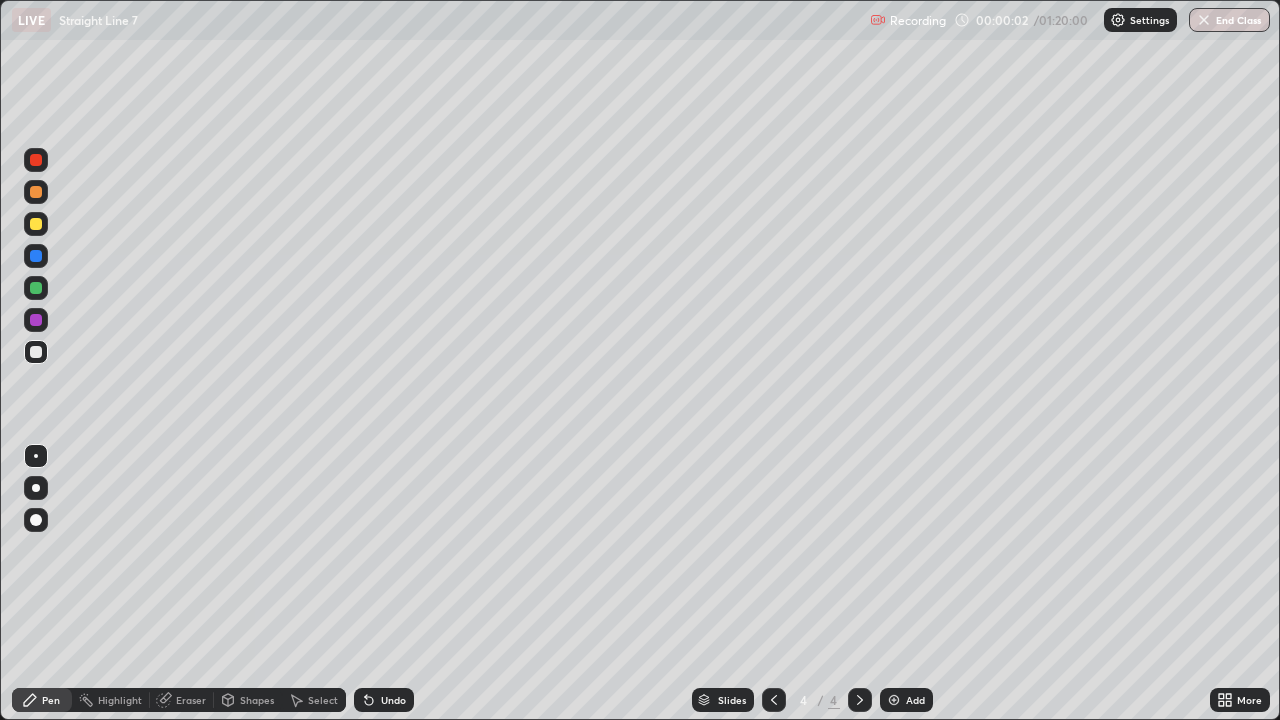 click at bounding box center (894, 700) 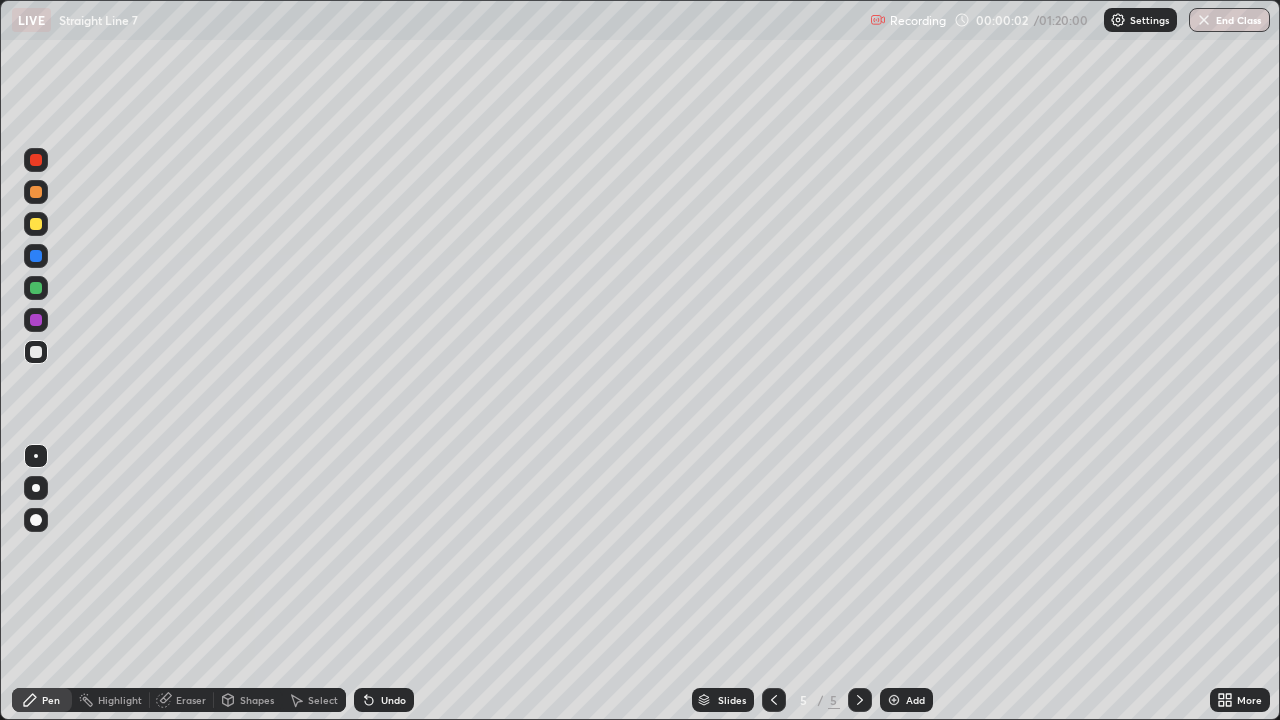 click at bounding box center [894, 700] 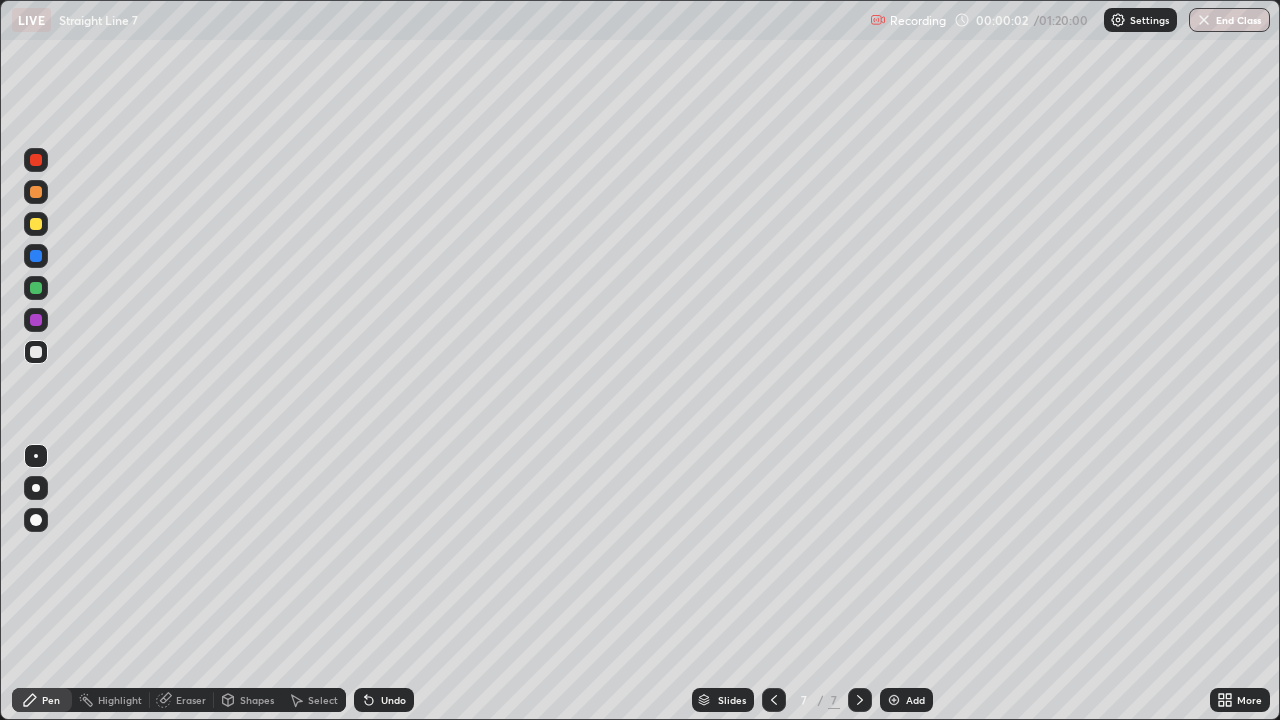 click on "Add" at bounding box center [906, 700] 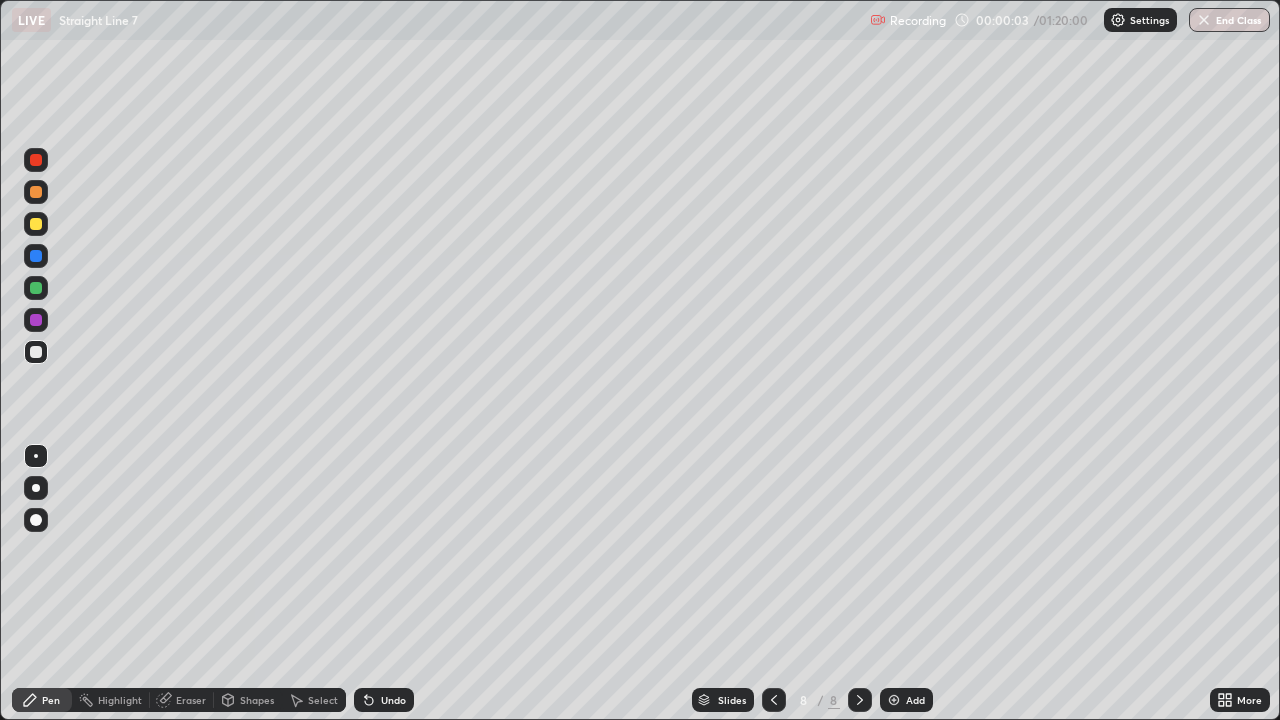 click at bounding box center (894, 700) 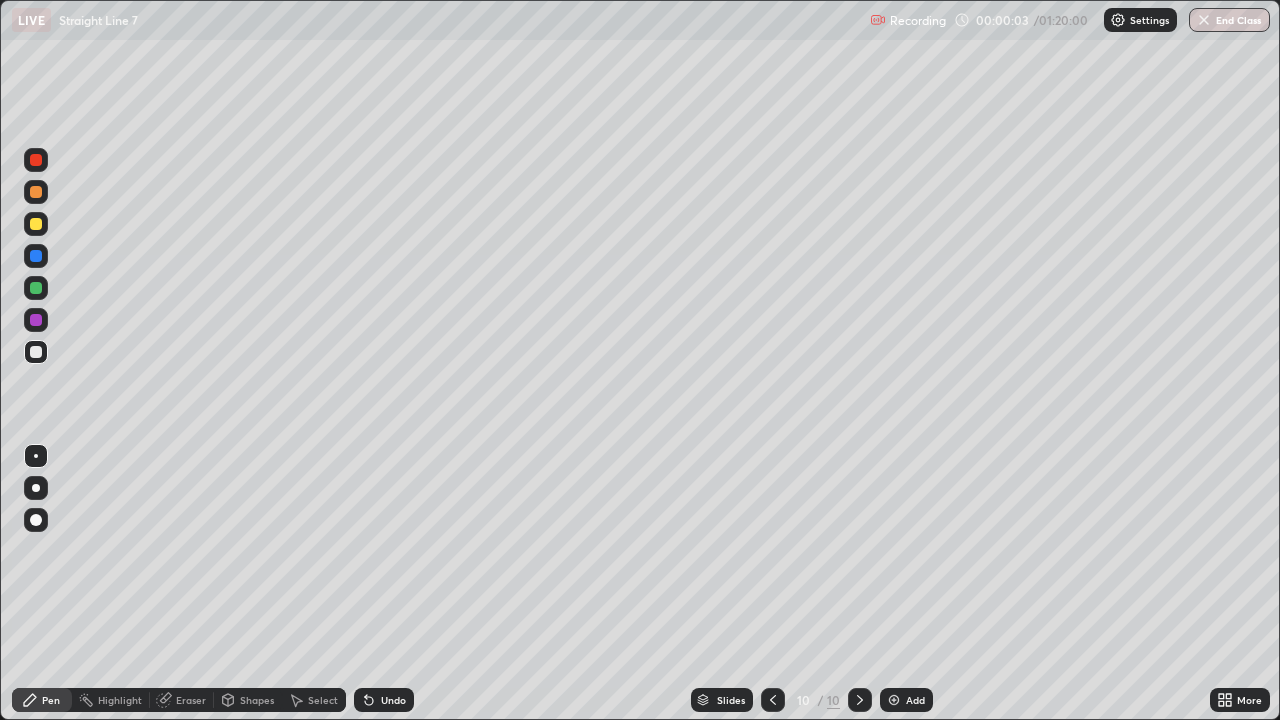 click at bounding box center (894, 700) 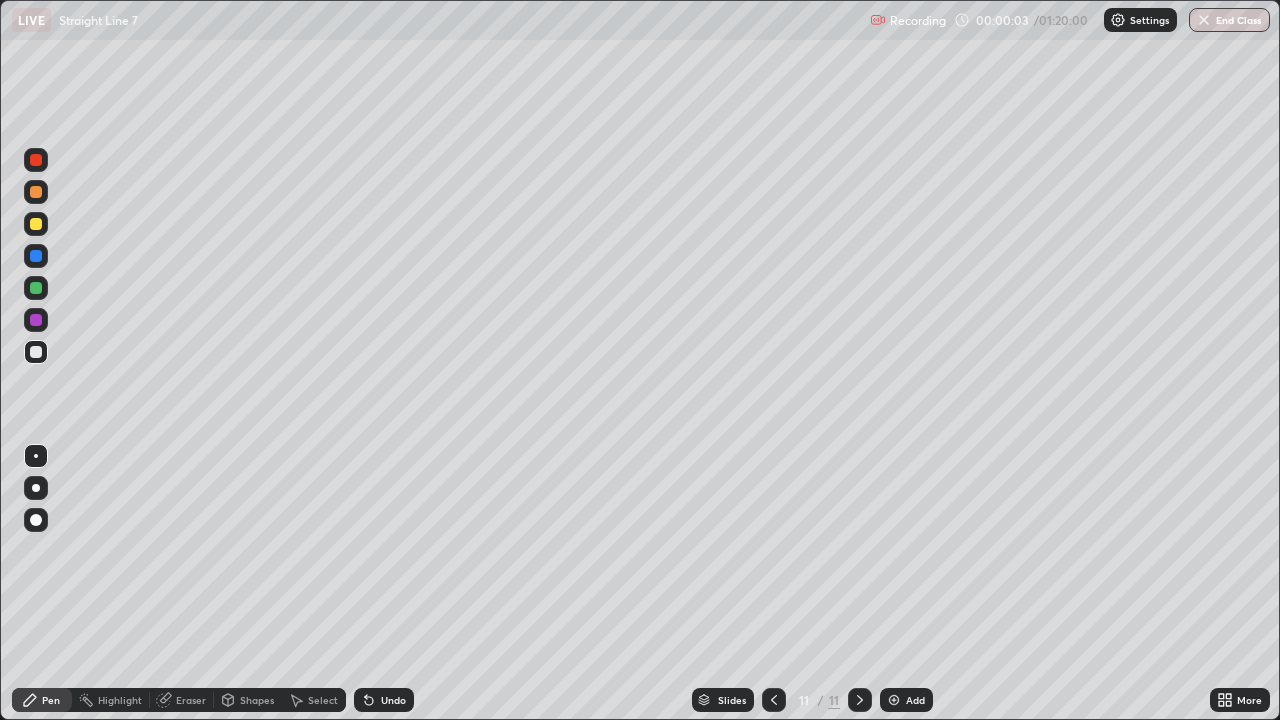 click on "Add" at bounding box center (906, 700) 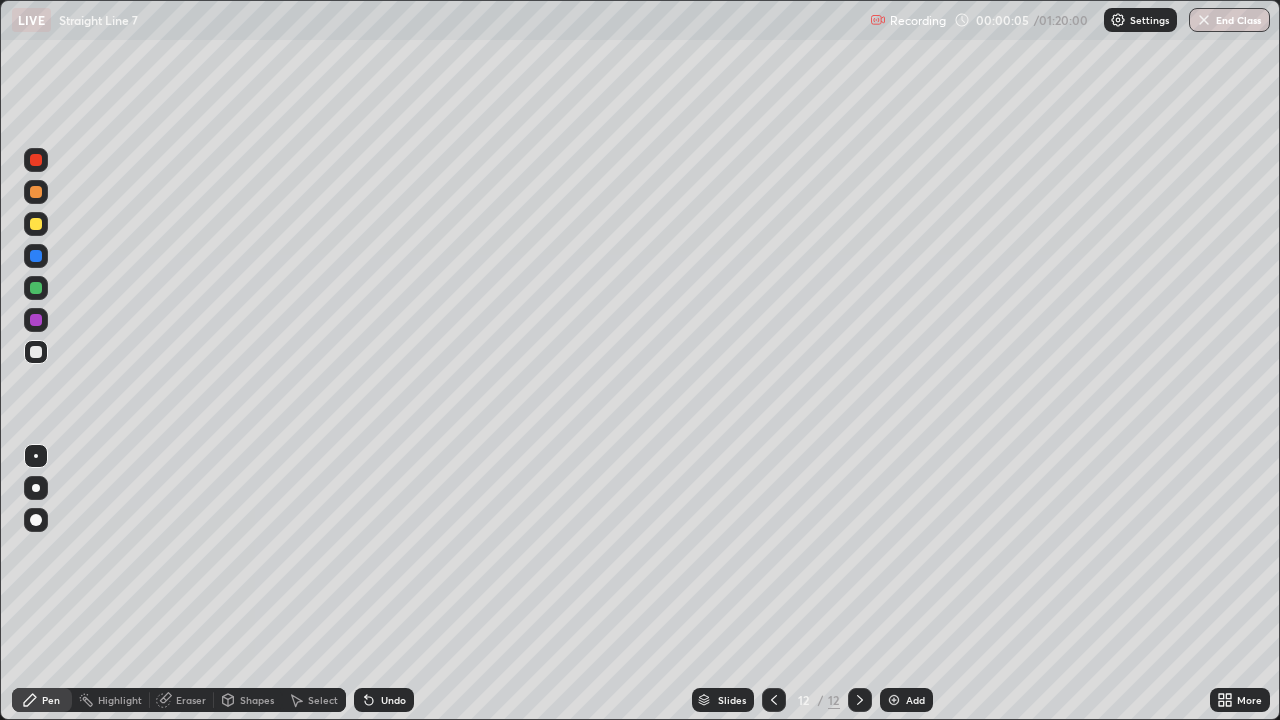 click 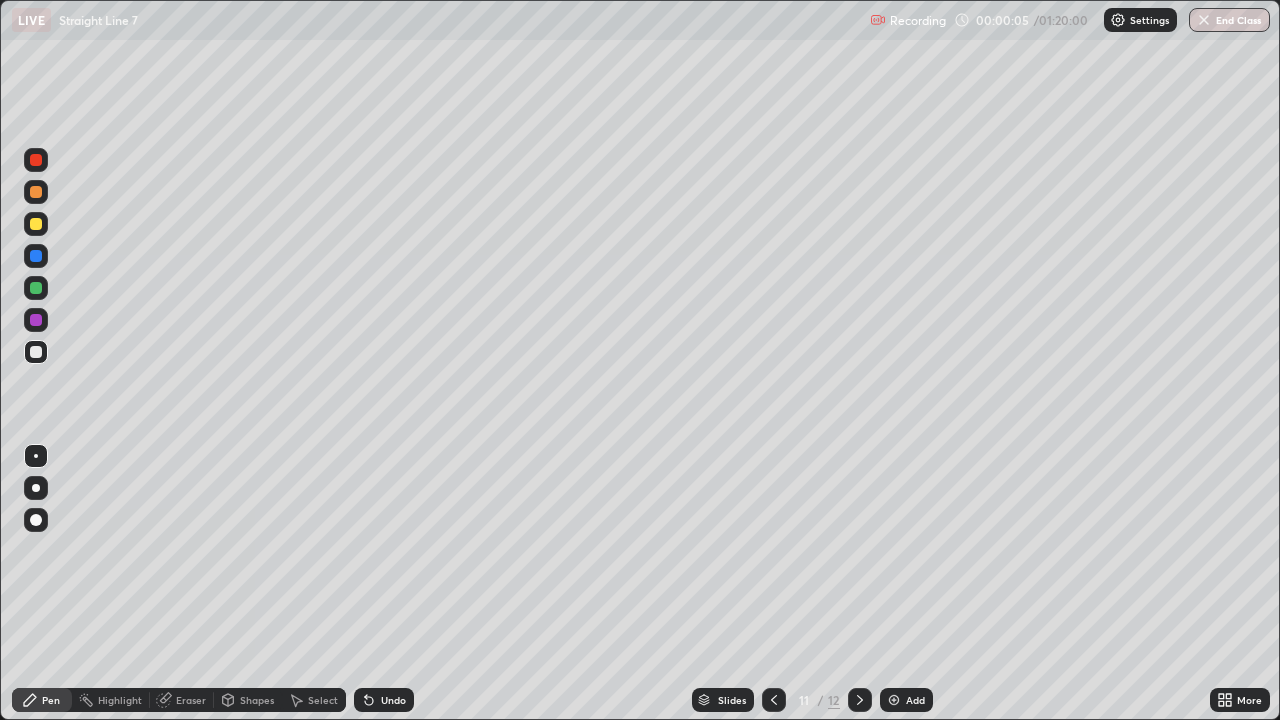 click 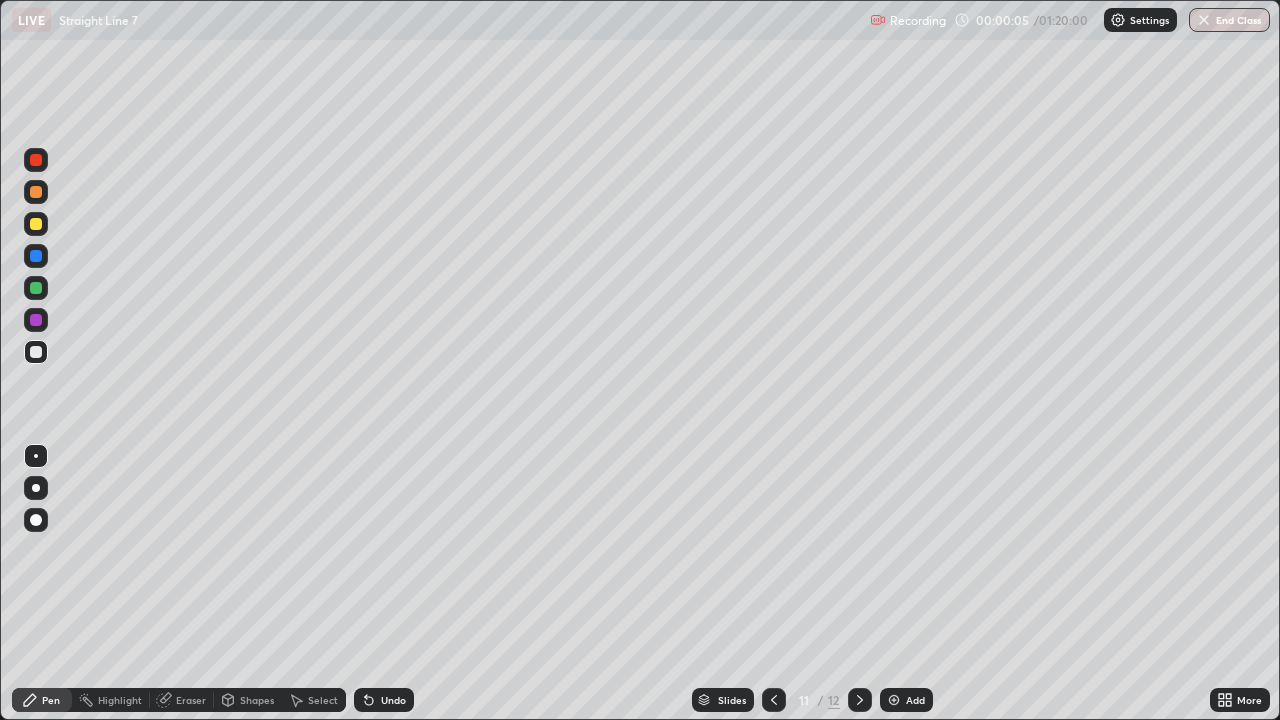 click 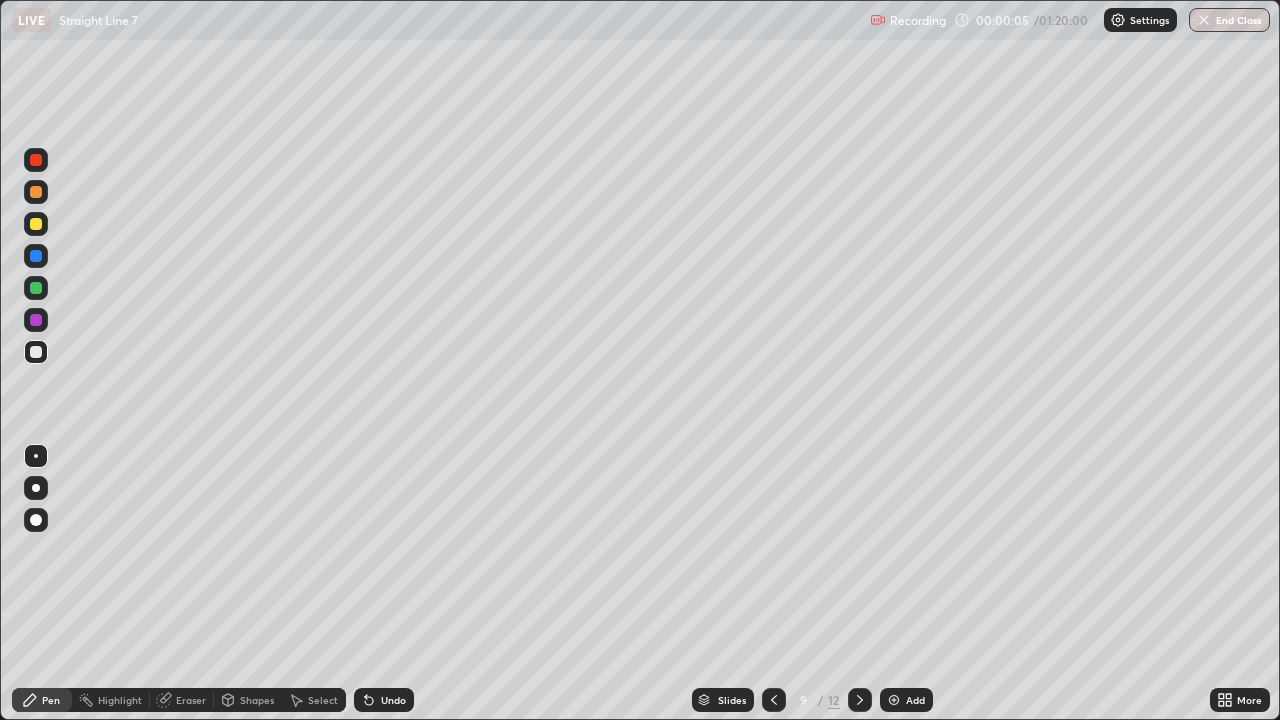 click 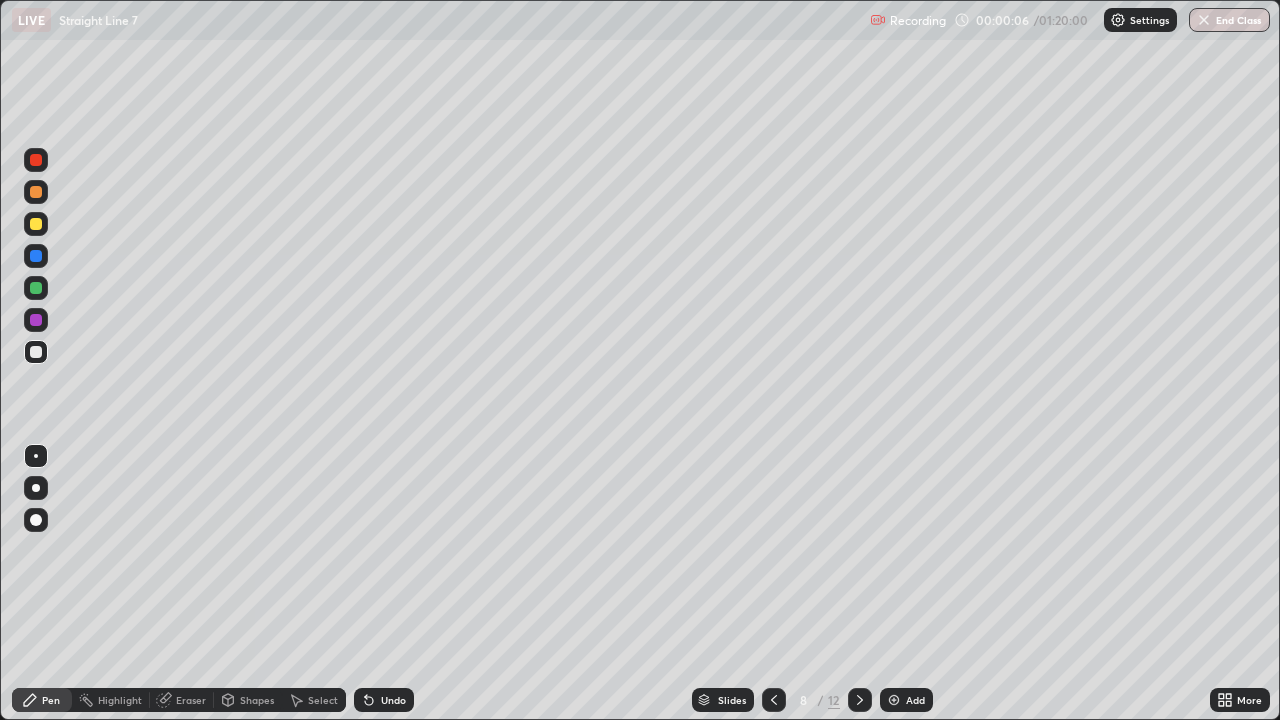 click 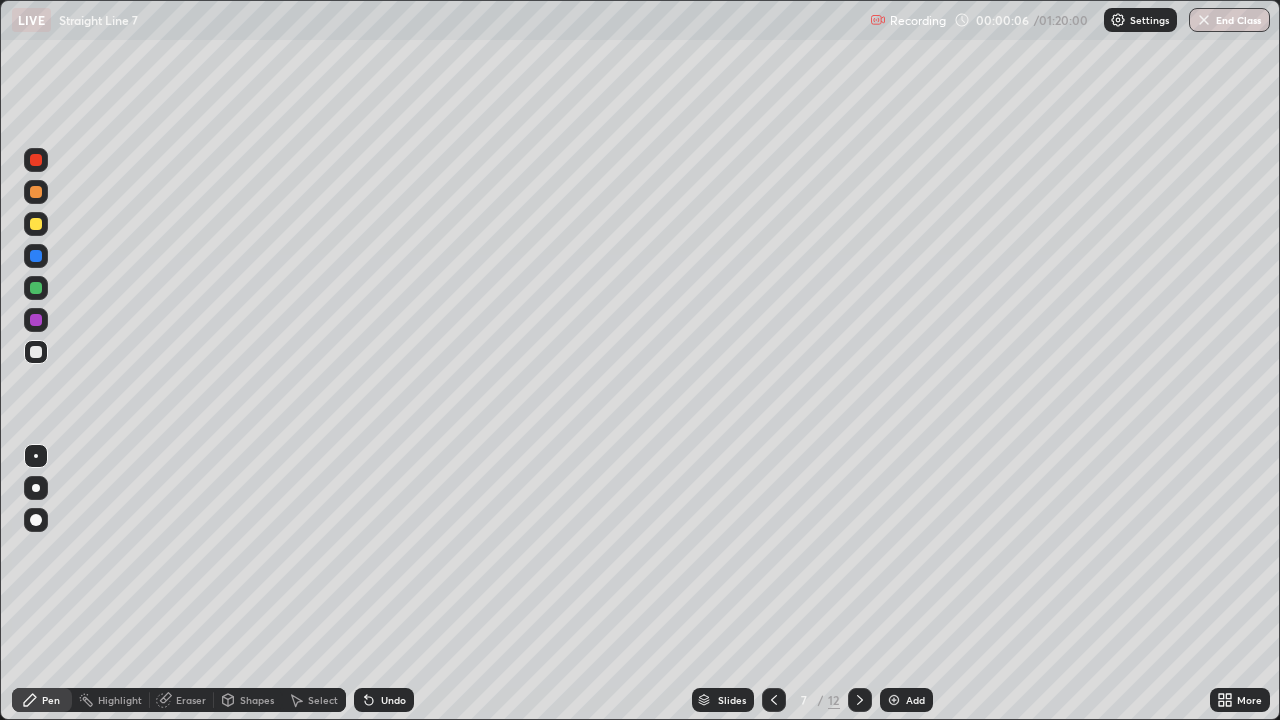 click 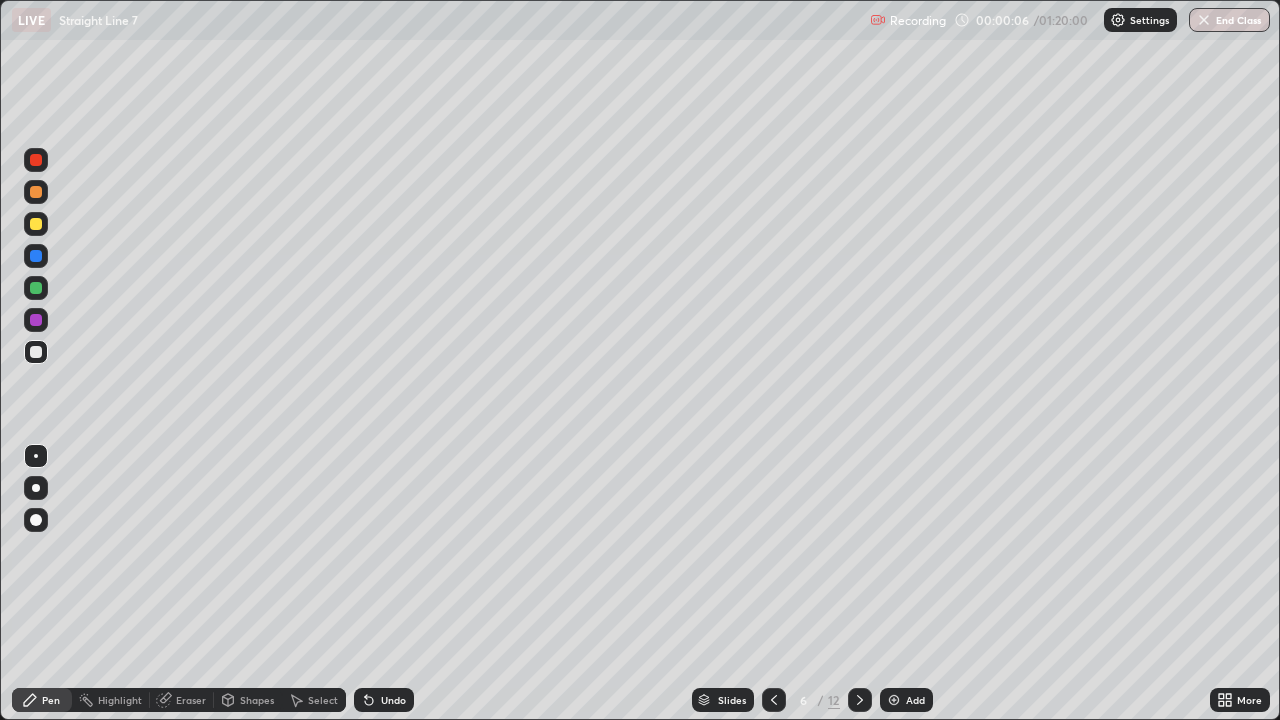 click 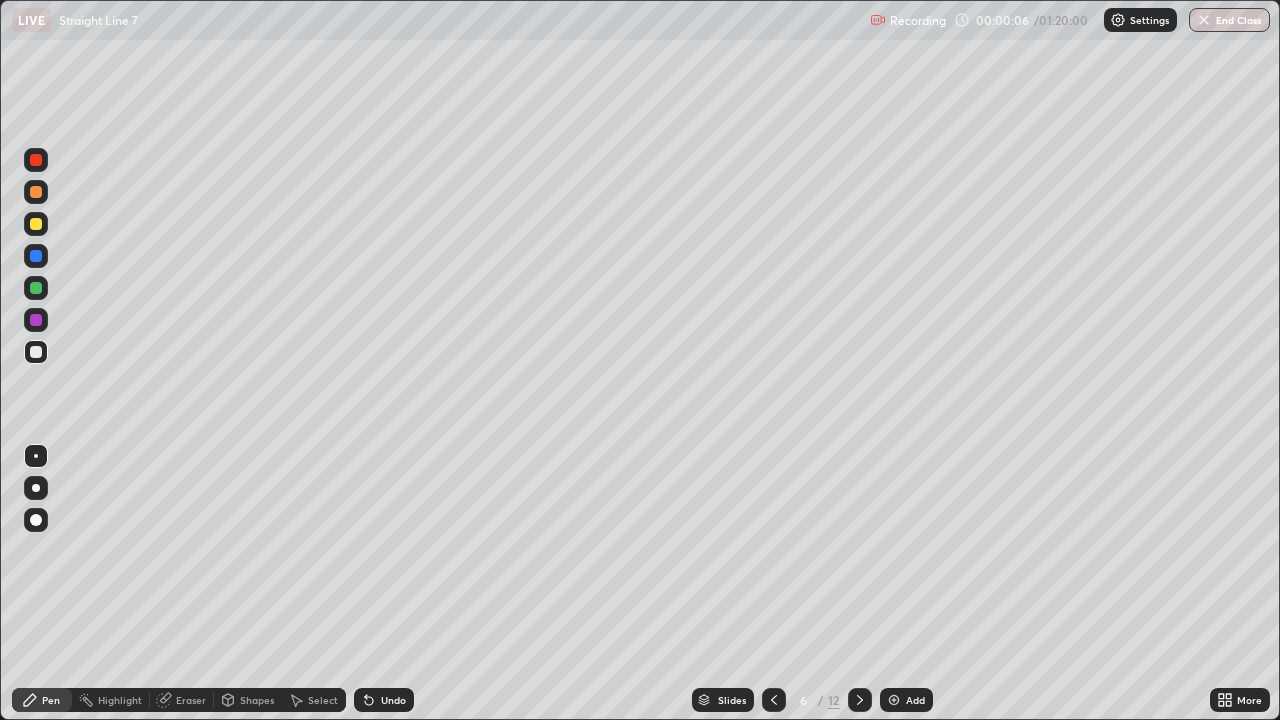 click 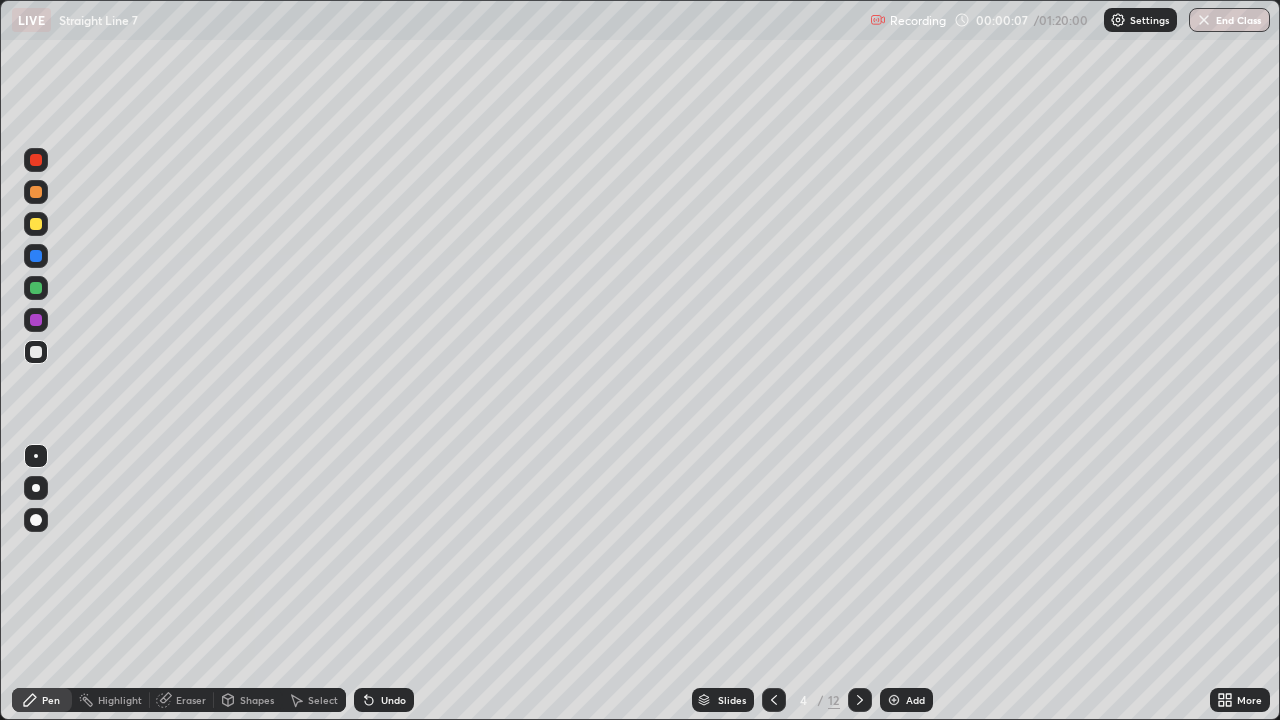 click 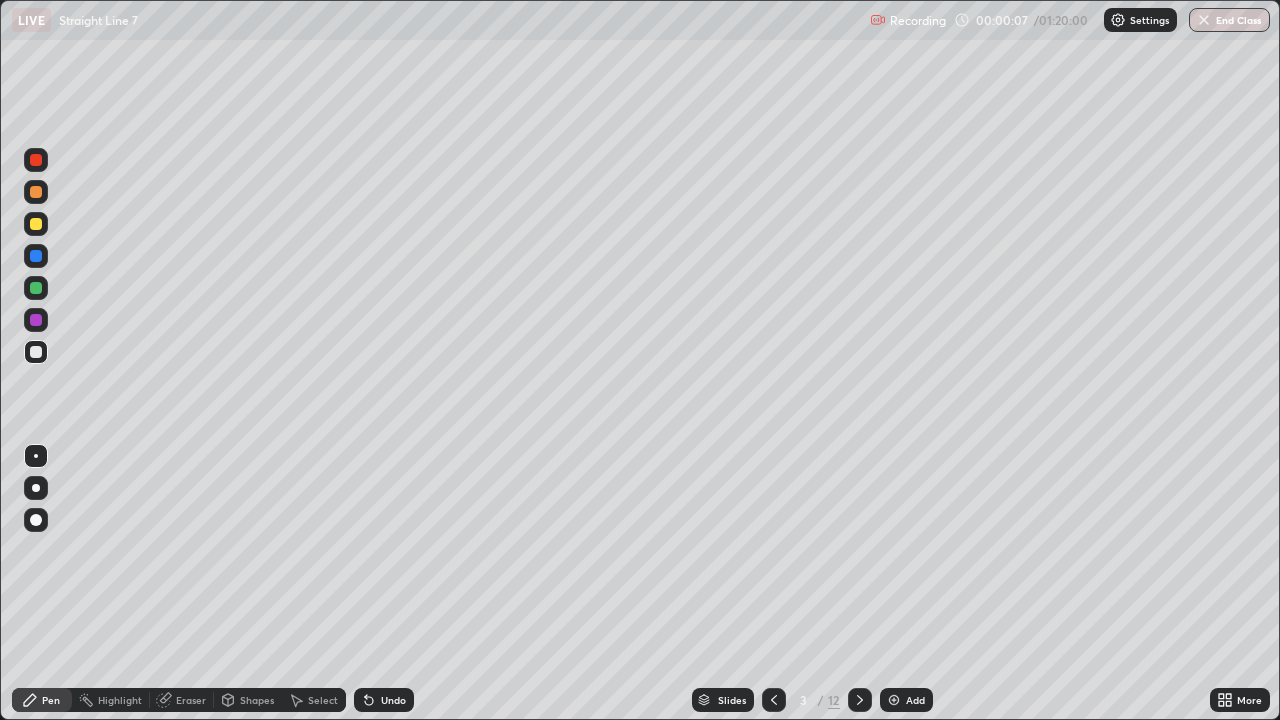 click 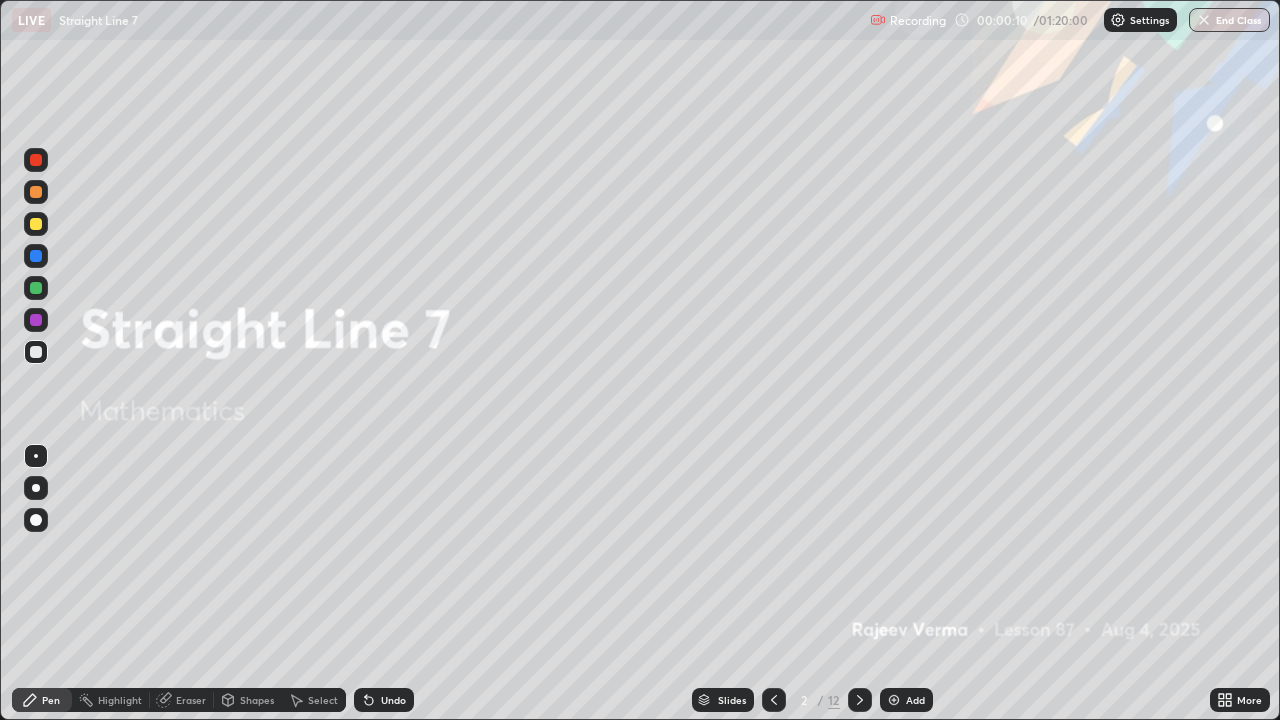 click at bounding box center (860, 700) 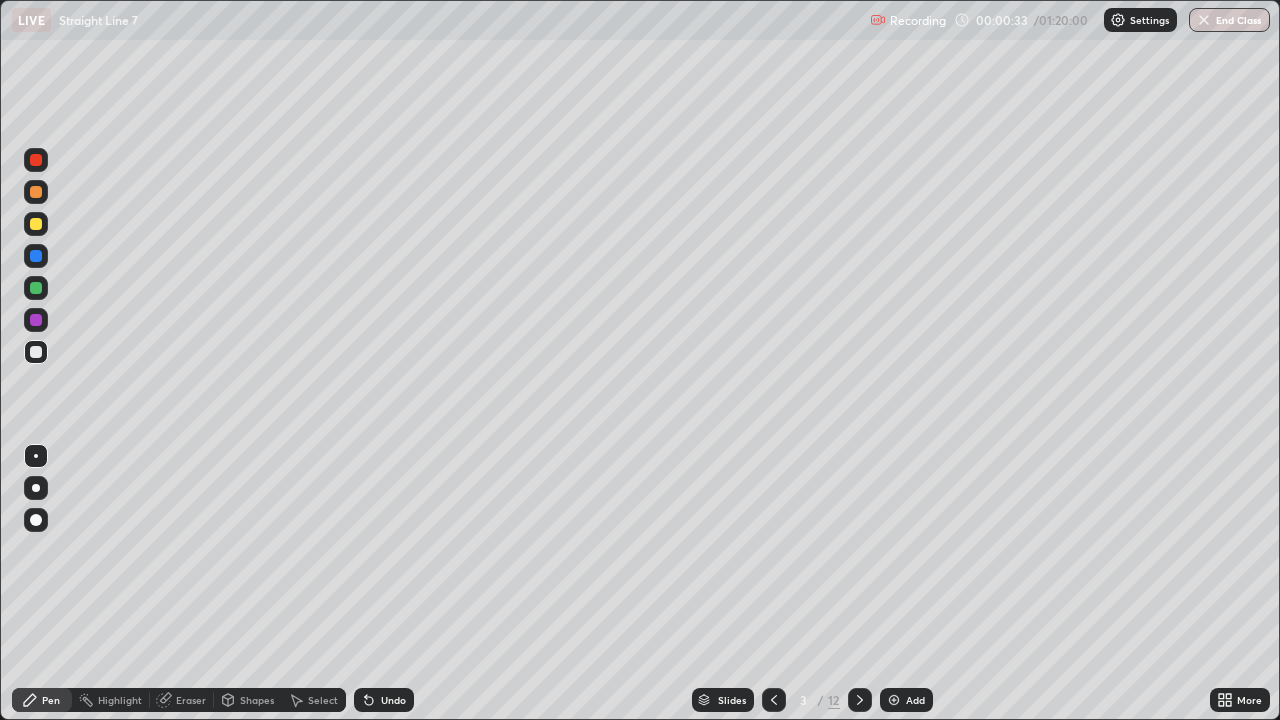 click on "Shapes" at bounding box center [257, 700] 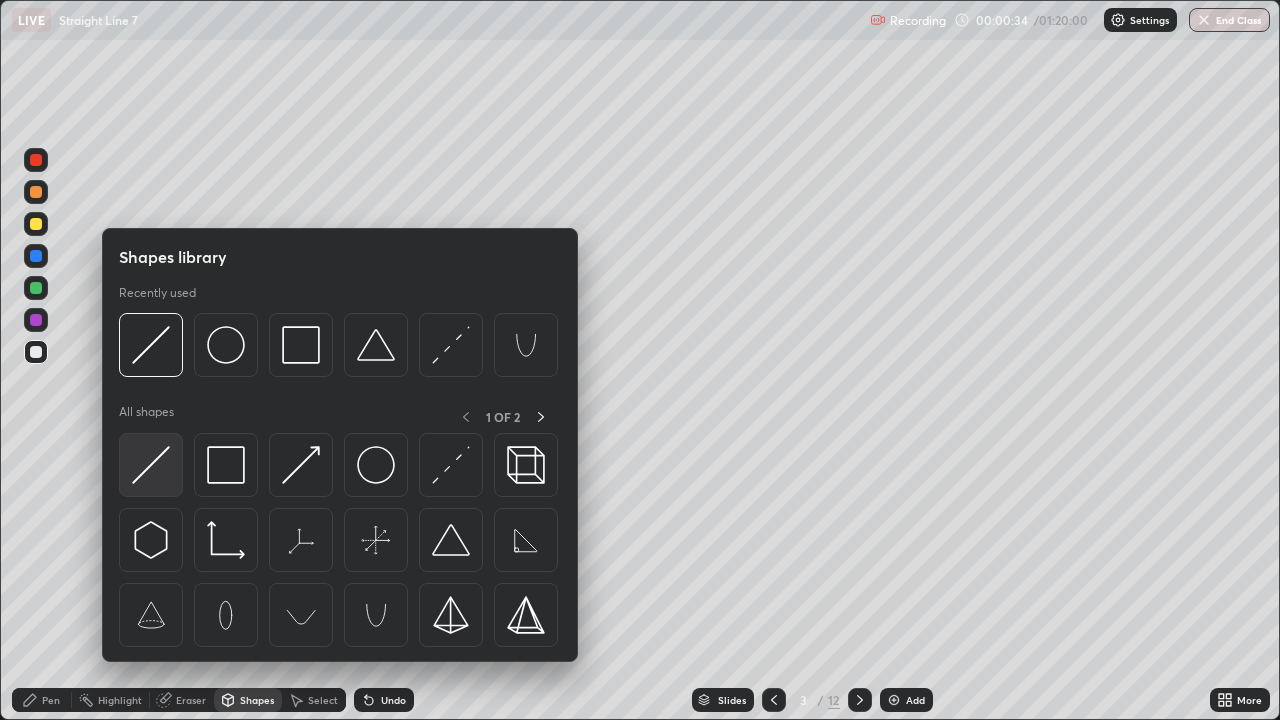 click at bounding box center [151, 465] 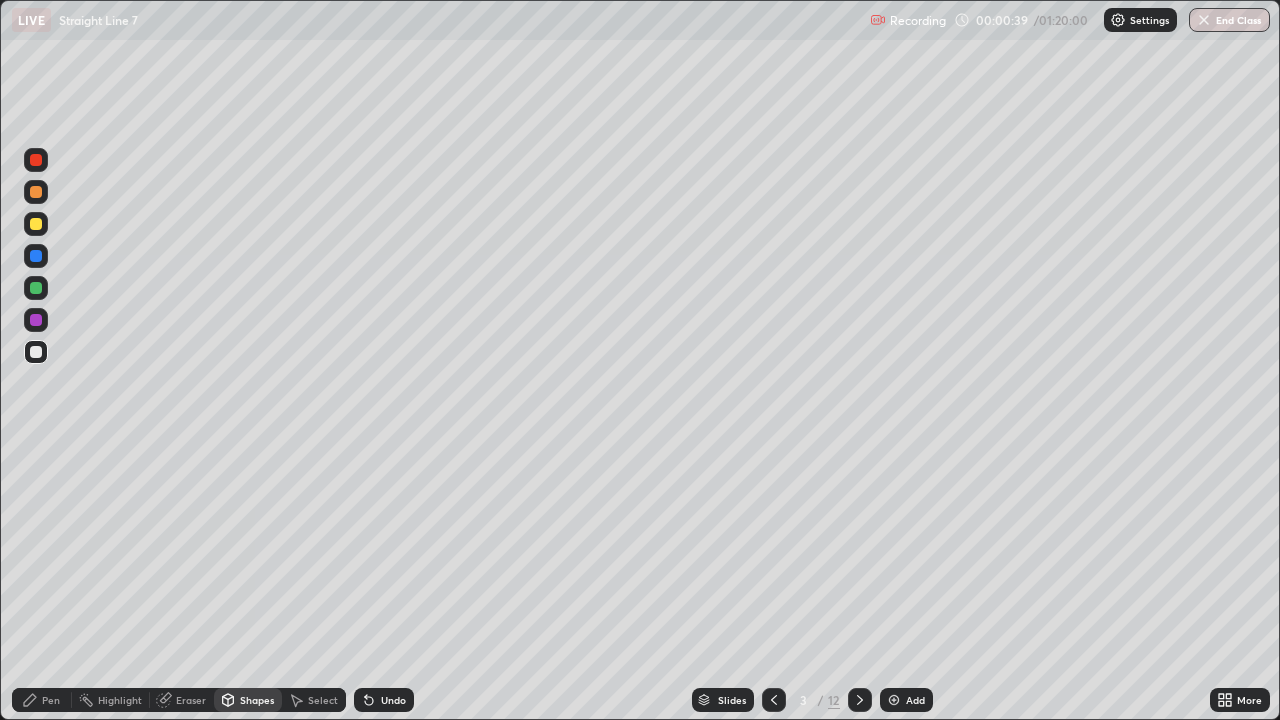 click on "Pen" at bounding box center [42, 700] 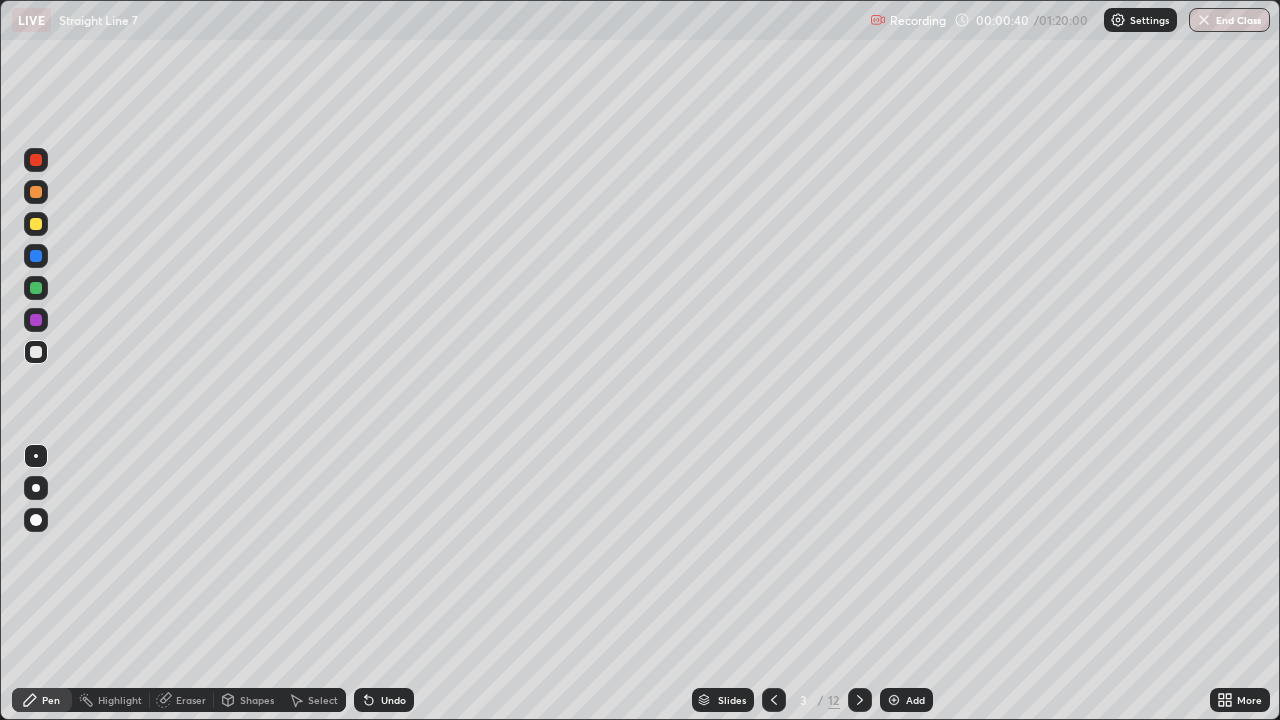 click at bounding box center [36, 352] 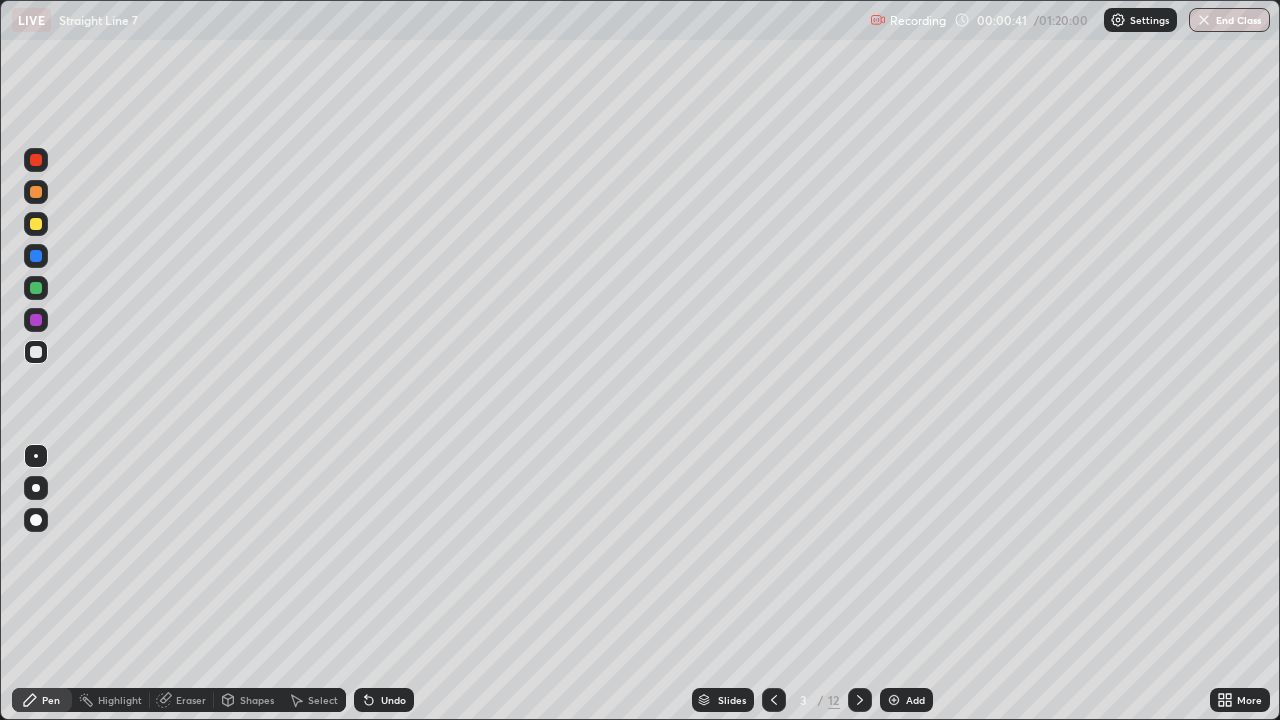click at bounding box center [36, 224] 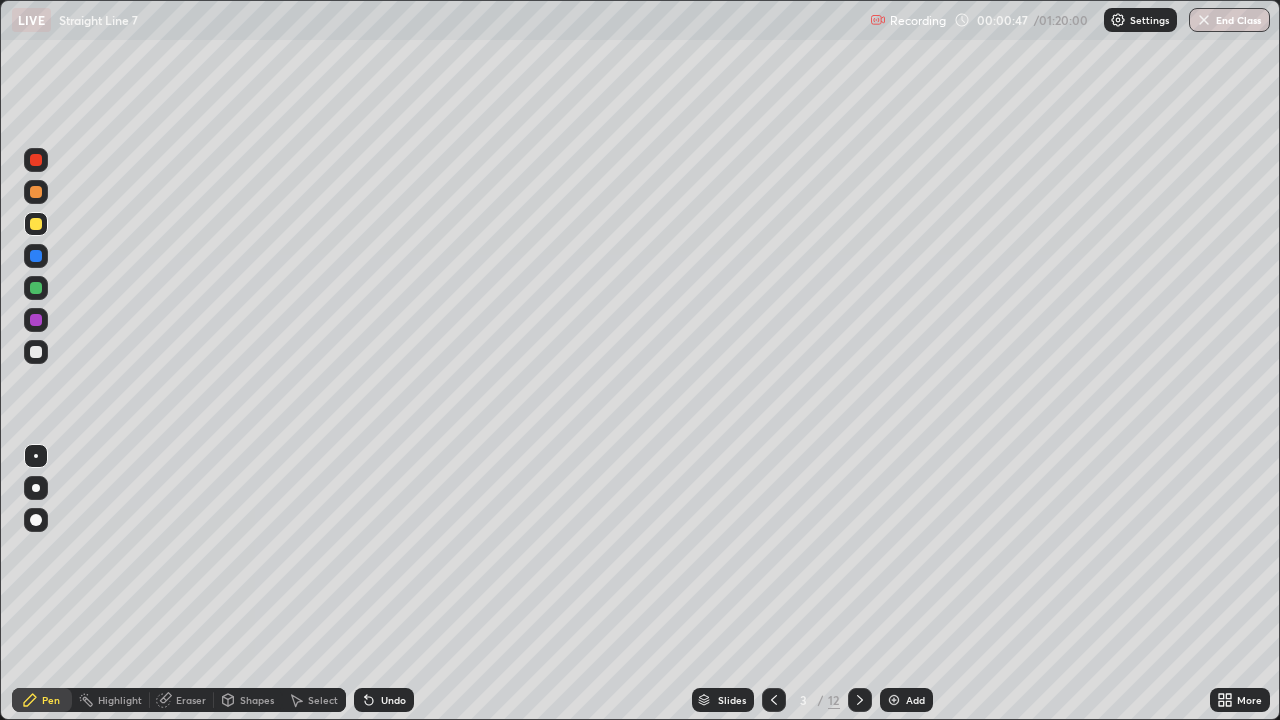 click on "Undo" at bounding box center (393, 700) 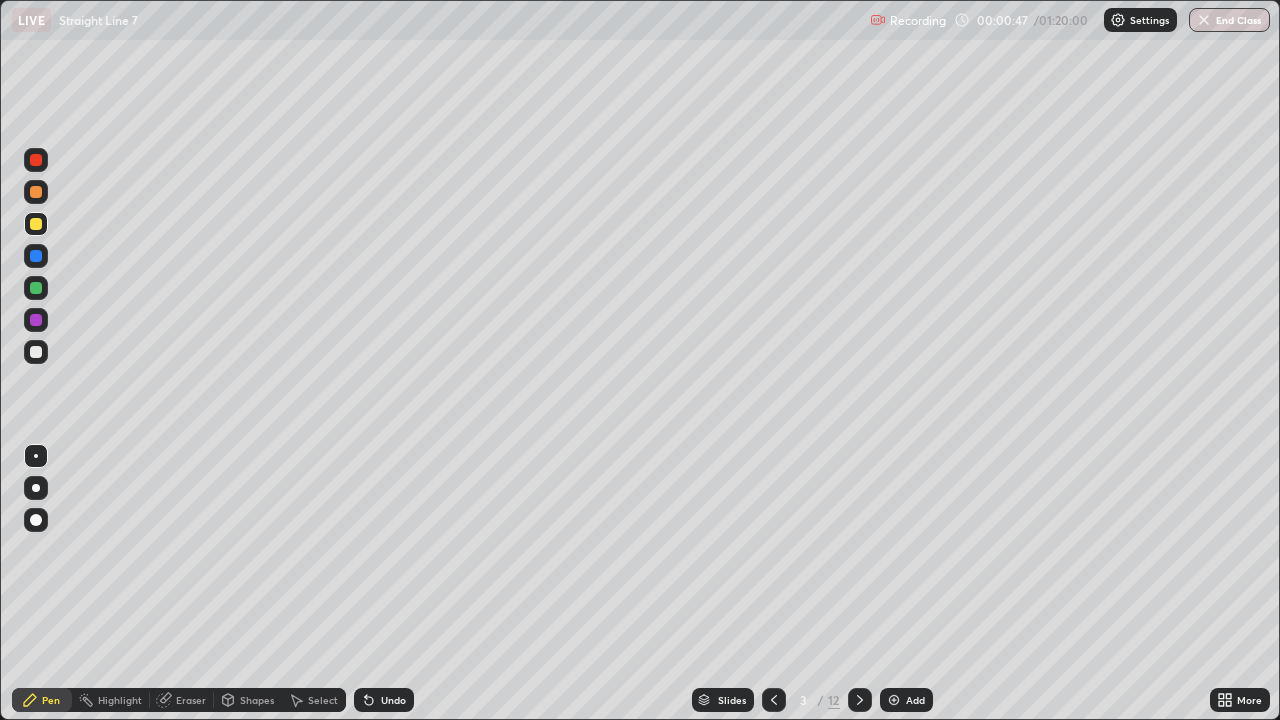 click on "Undo" at bounding box center [393, 700] 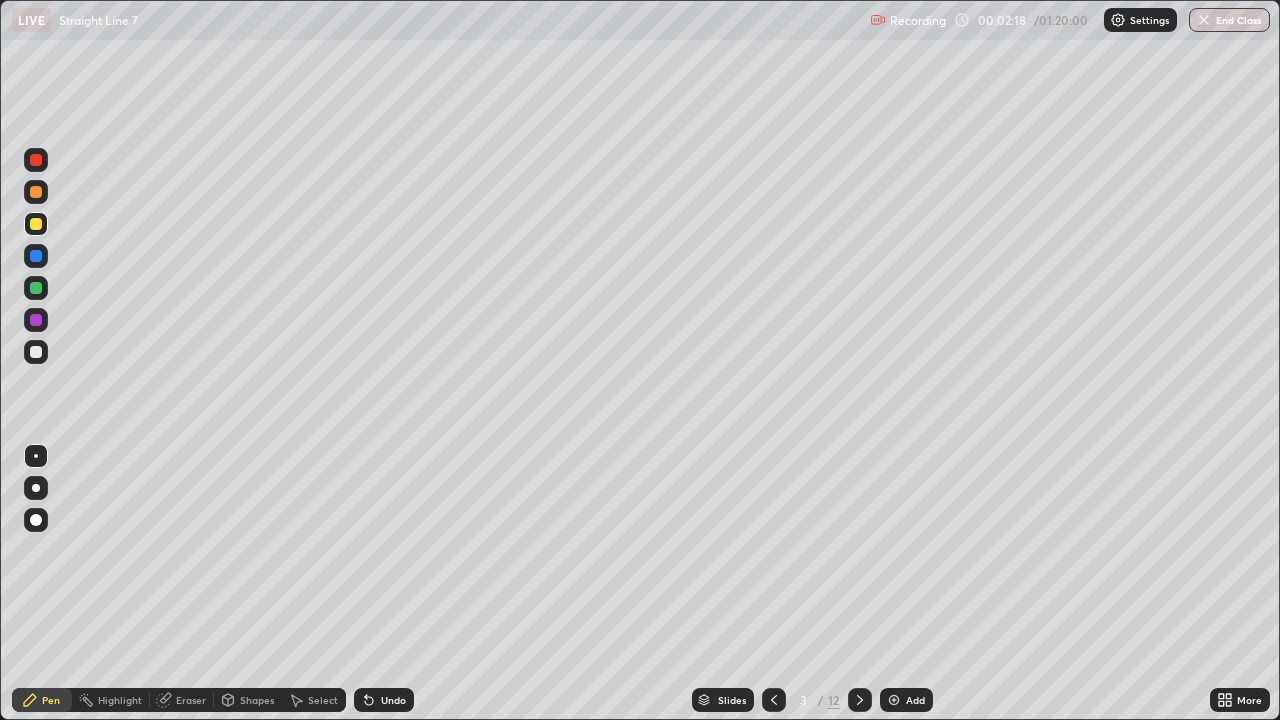 click at bounding box center (36, 288) 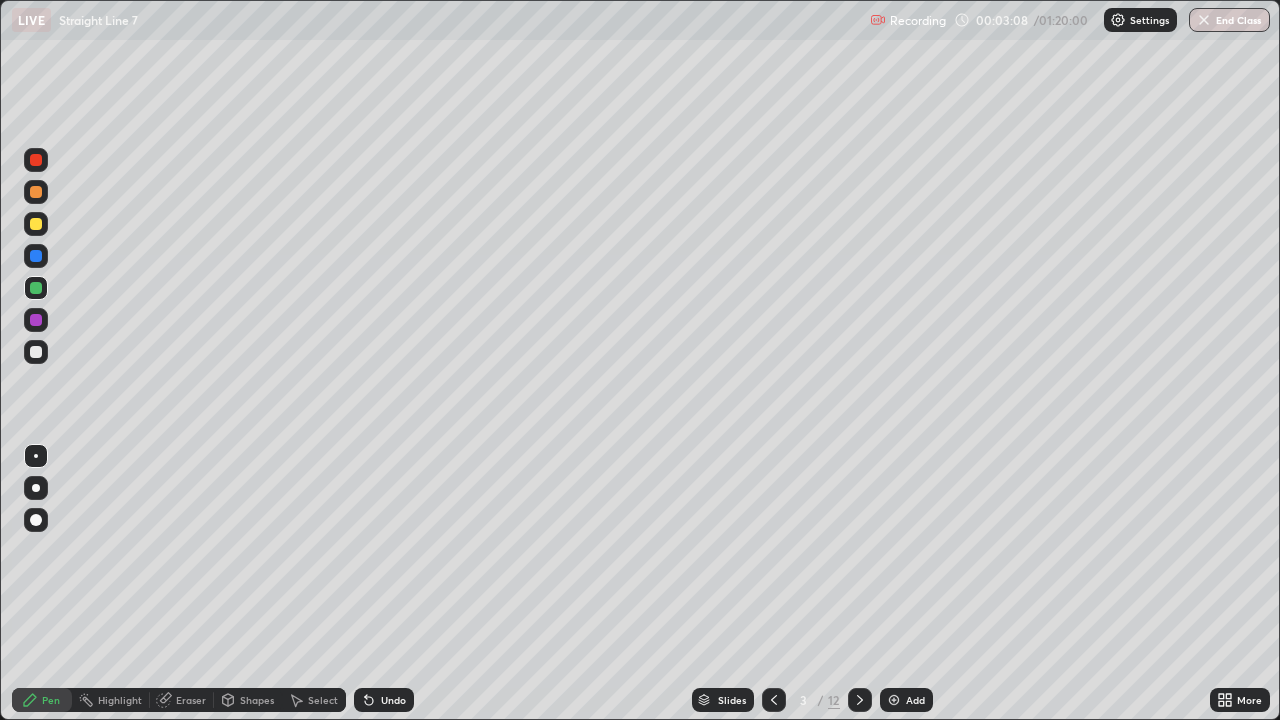 click 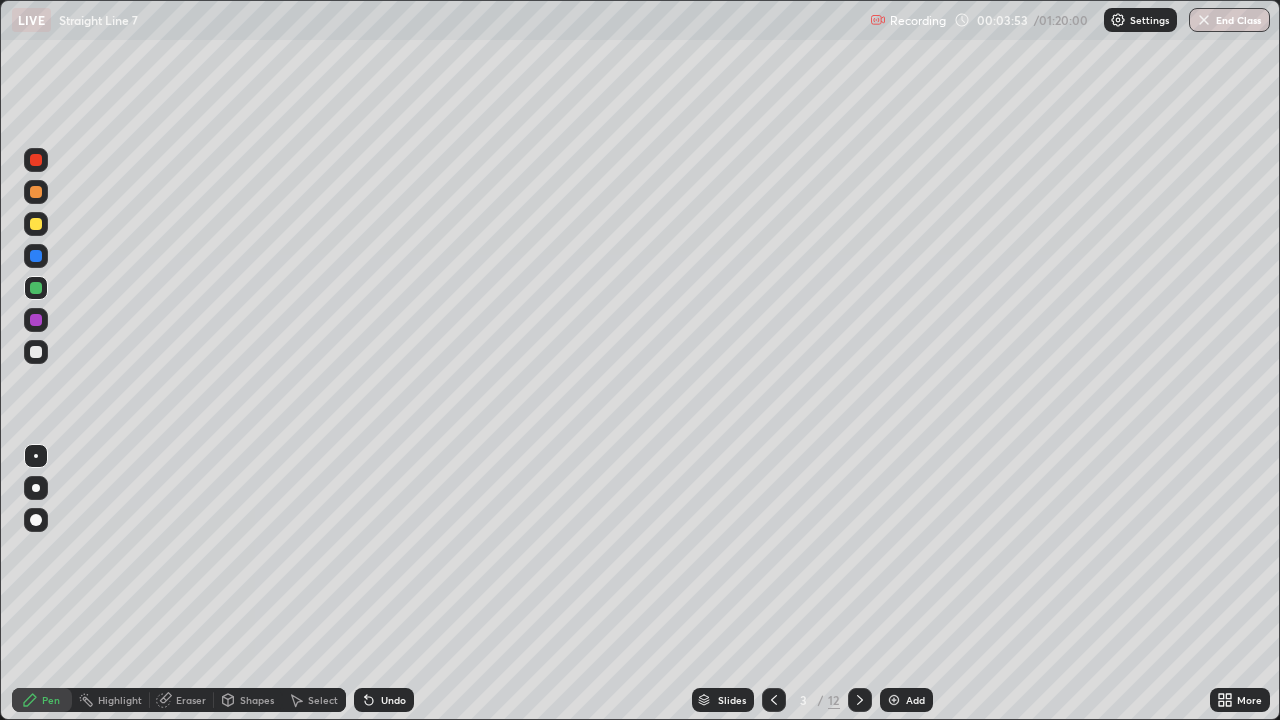 click at bounding box center (36, 352) 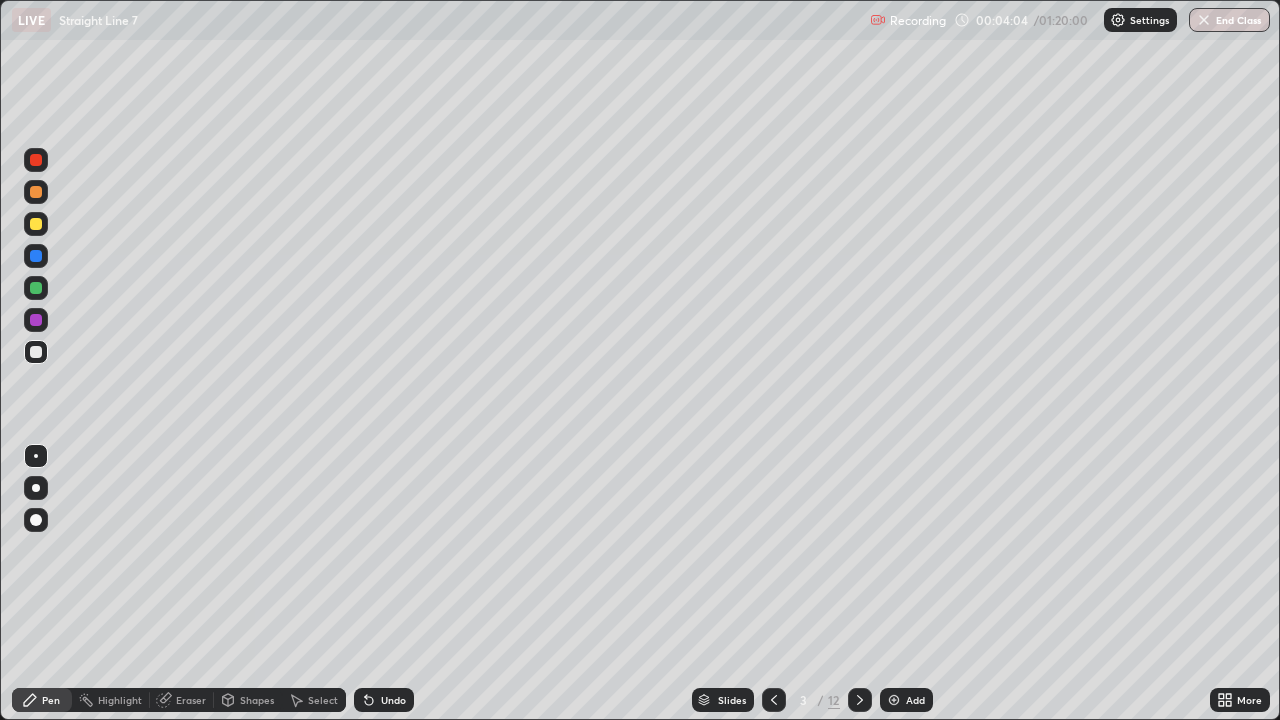 click on "Undo" at bounding box center [393, 700] 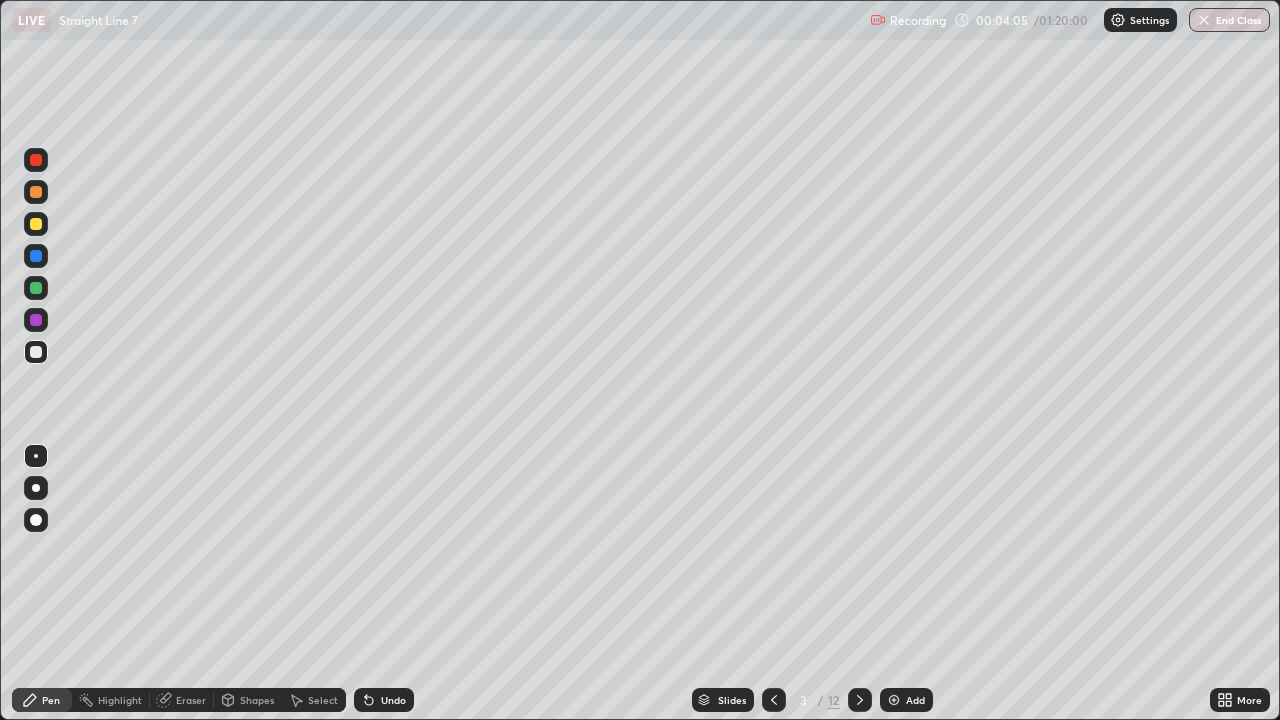 click on "Undo" at bounding box center (393, 700) 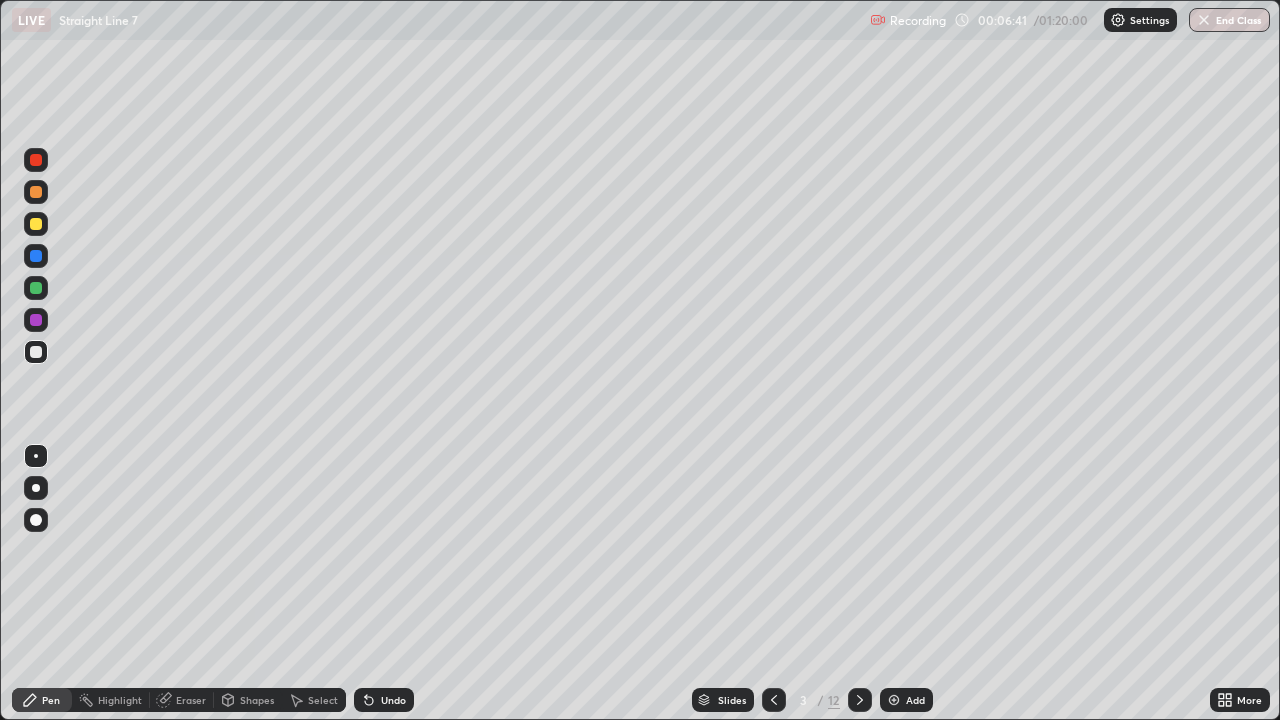 click at bounding box center (860, 700) 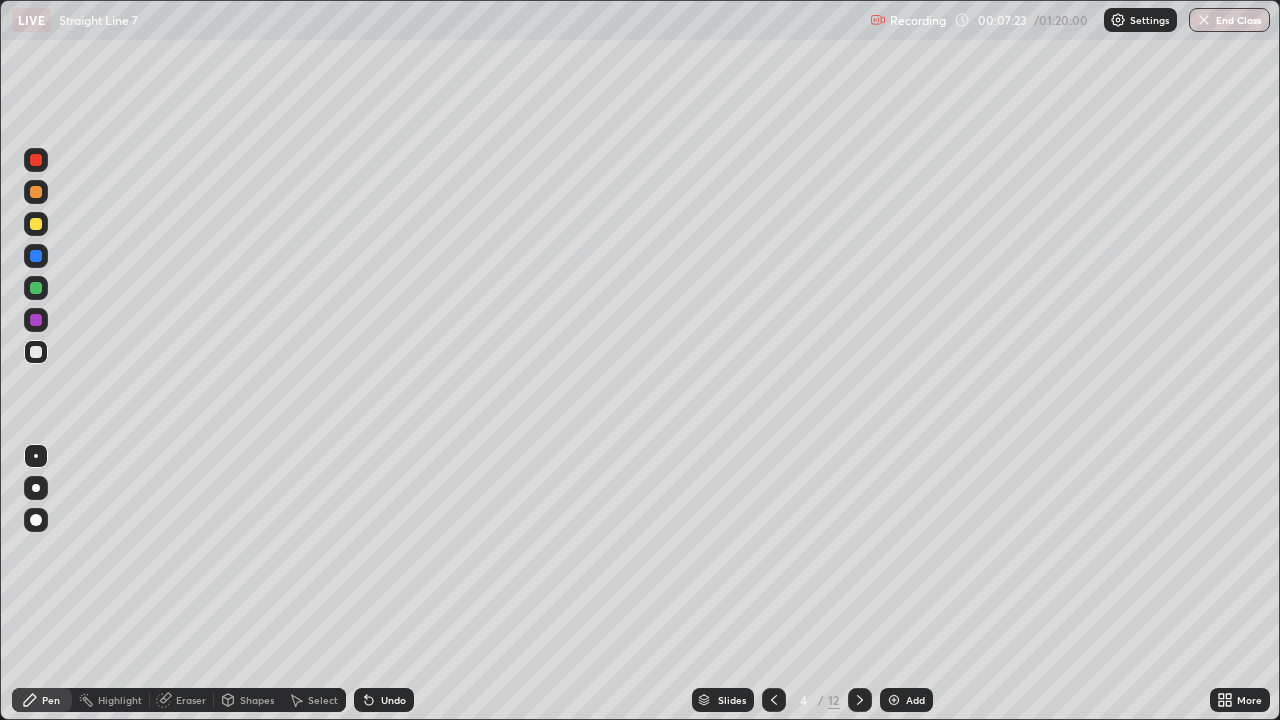 click at bounding box center [36, 224] 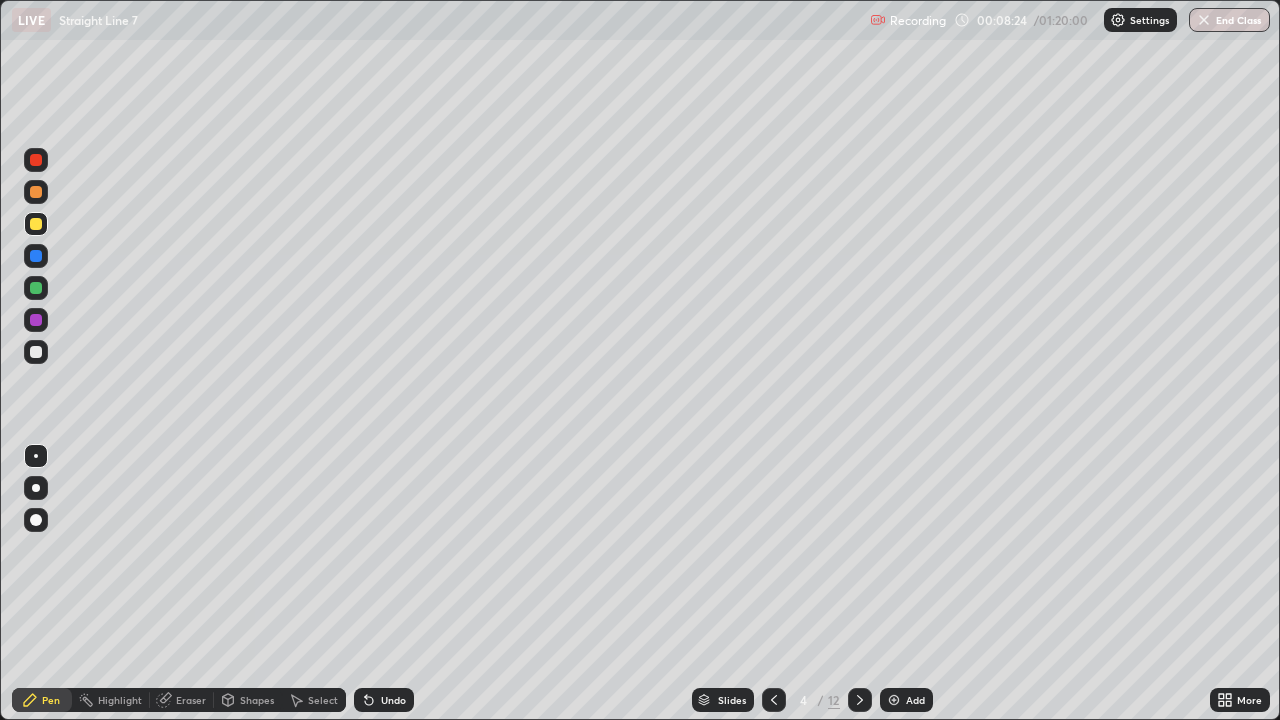click at bounding box center [36, 352] 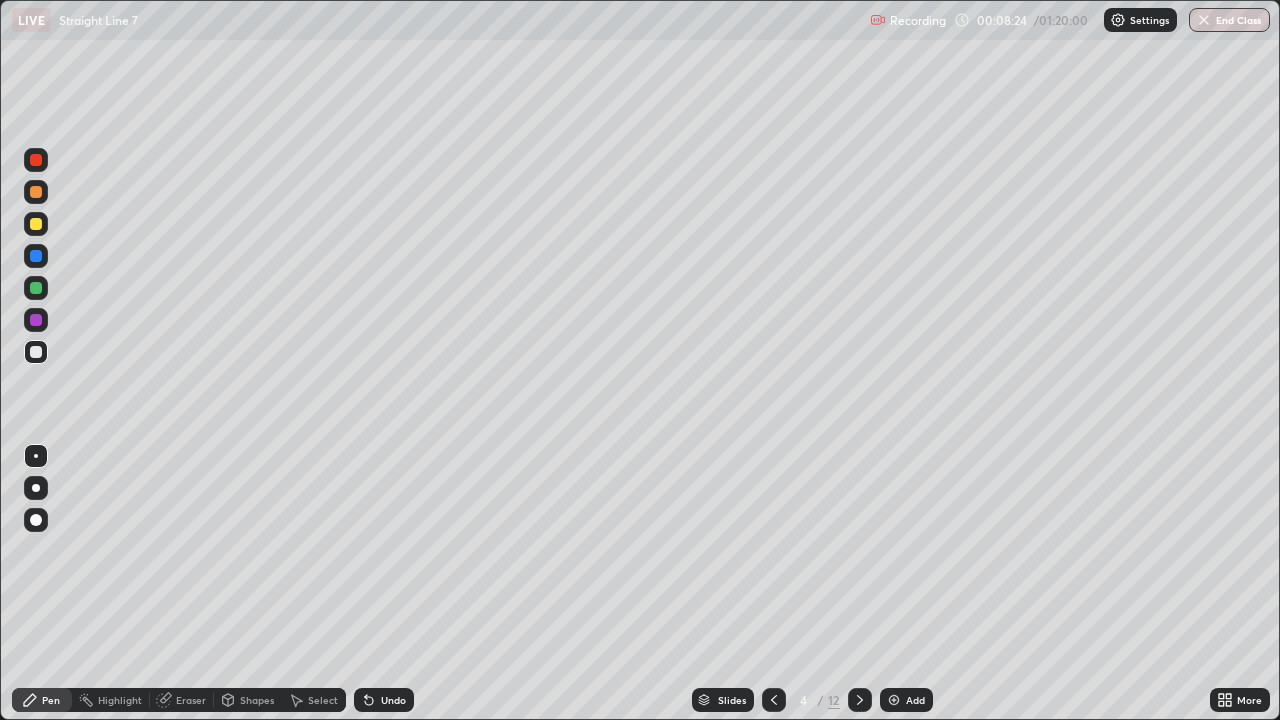 click at bounding box center [36, 288] 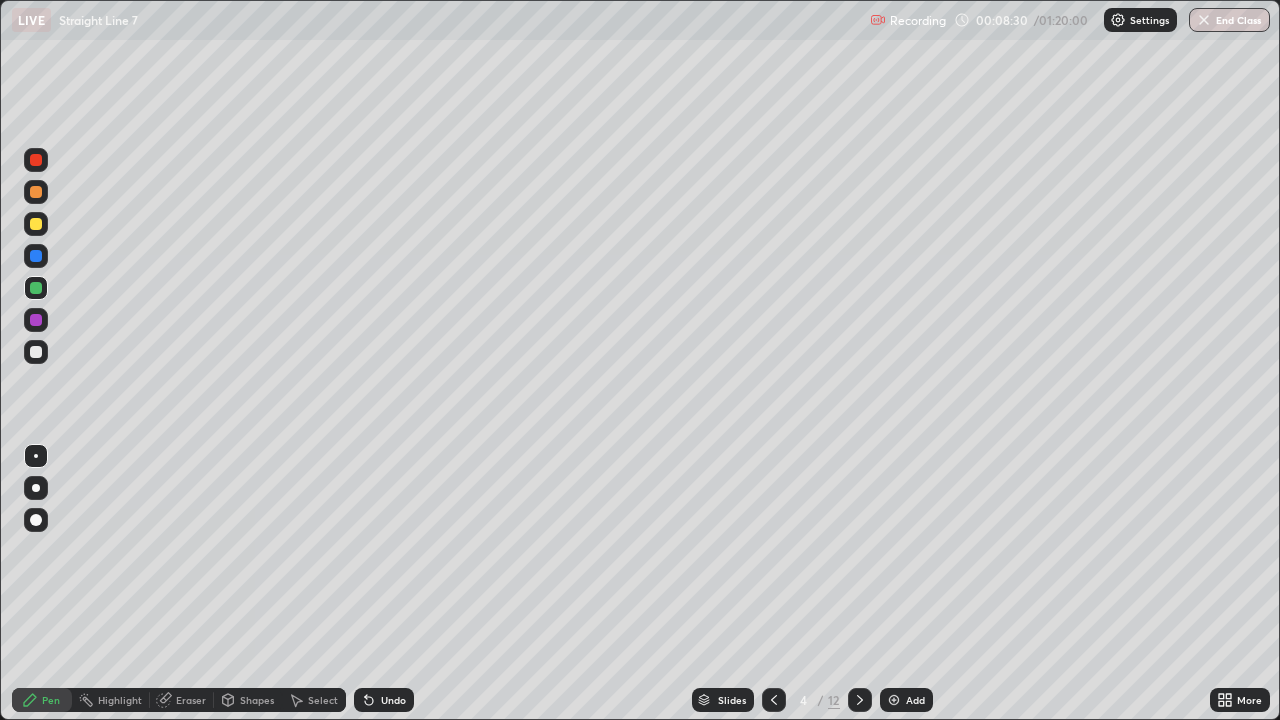 click at bounding box center [36, 224] 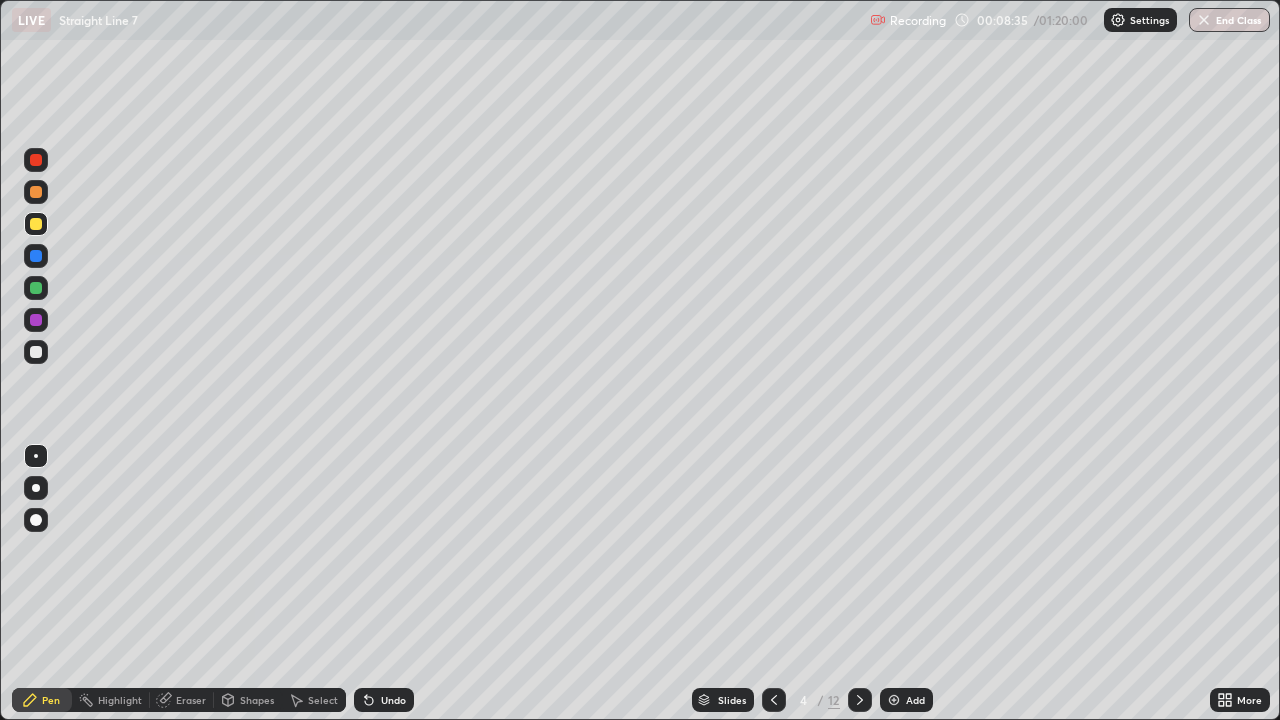 click on "Undo" at bounding box center (384, 700) 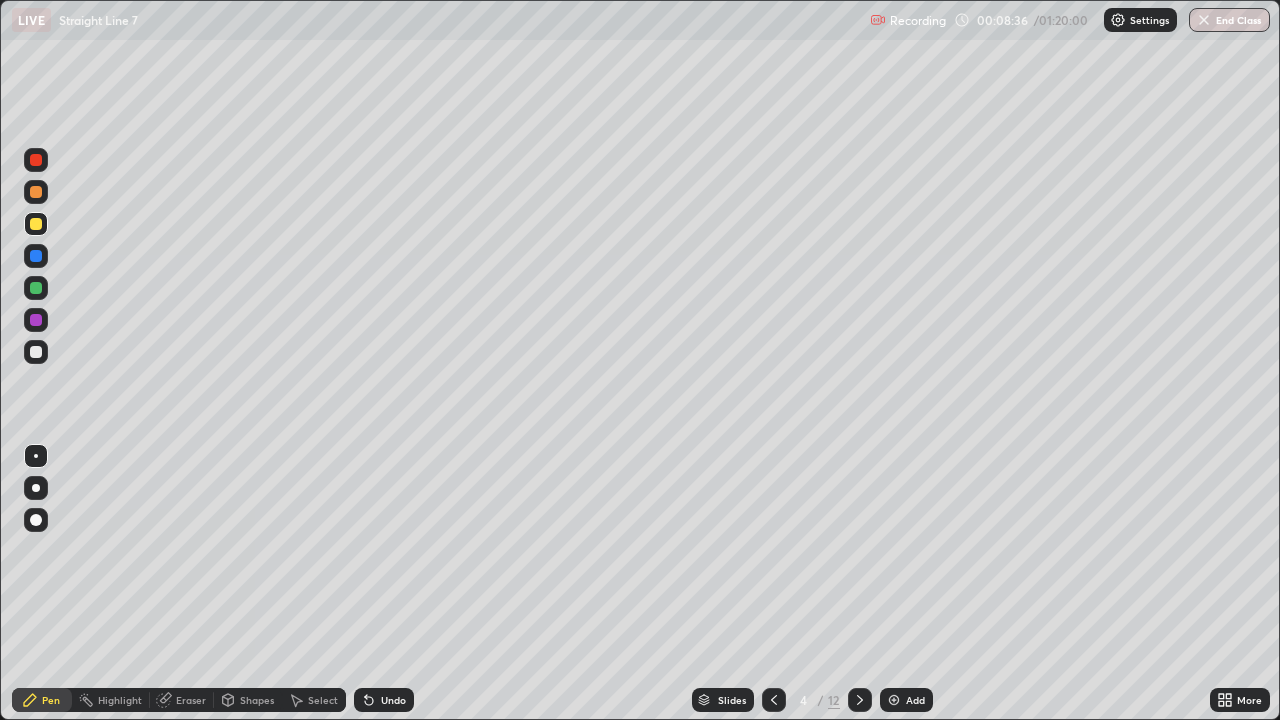 click 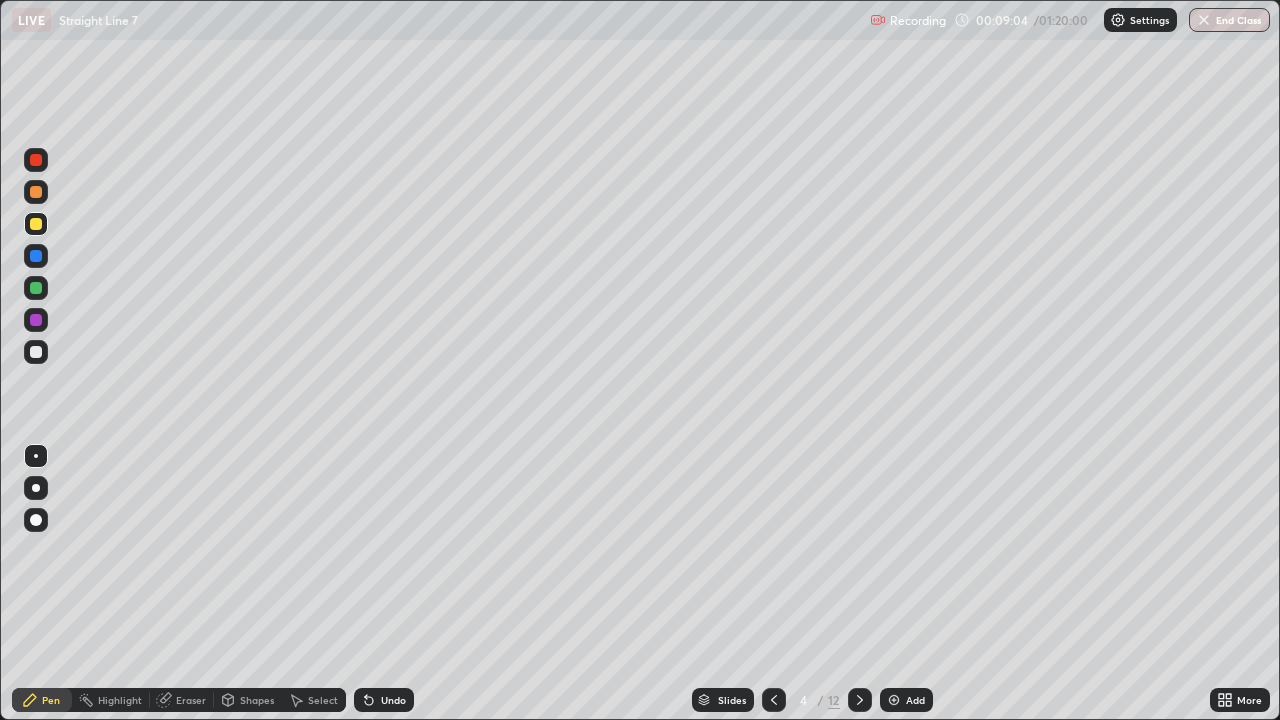 click at bounding box center (36, 352) 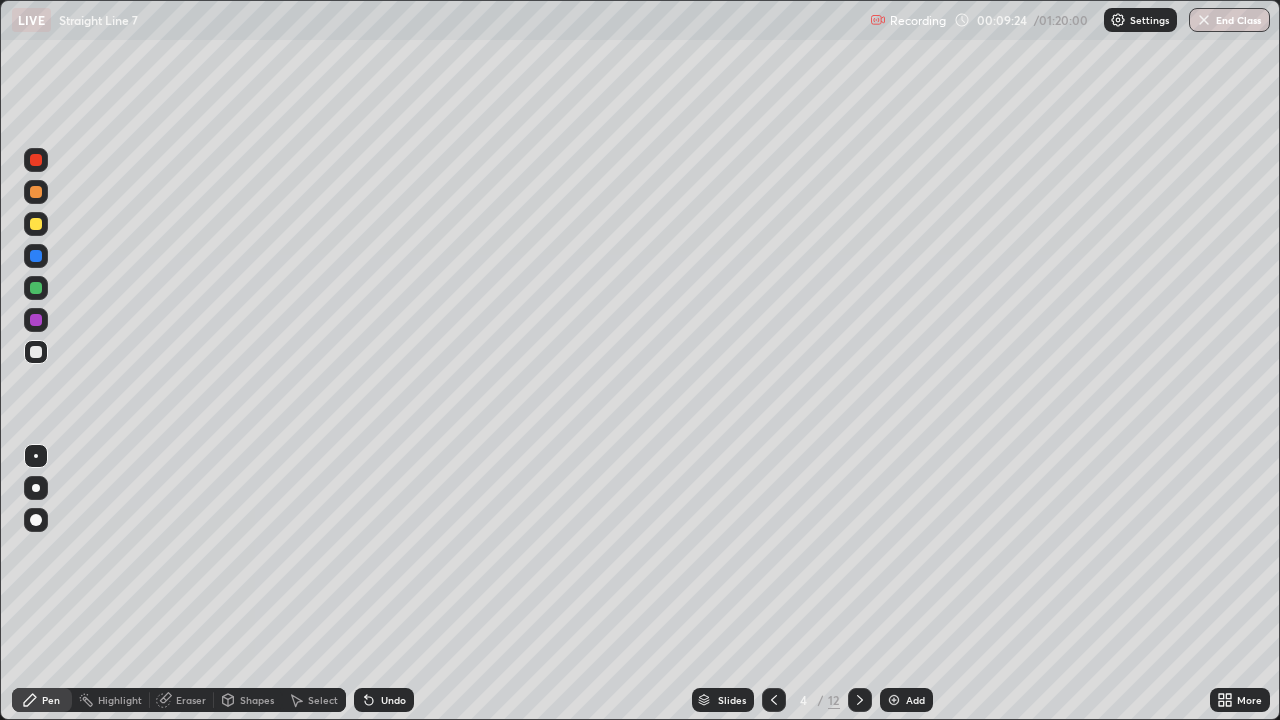 click at bounding box center [36, 352] 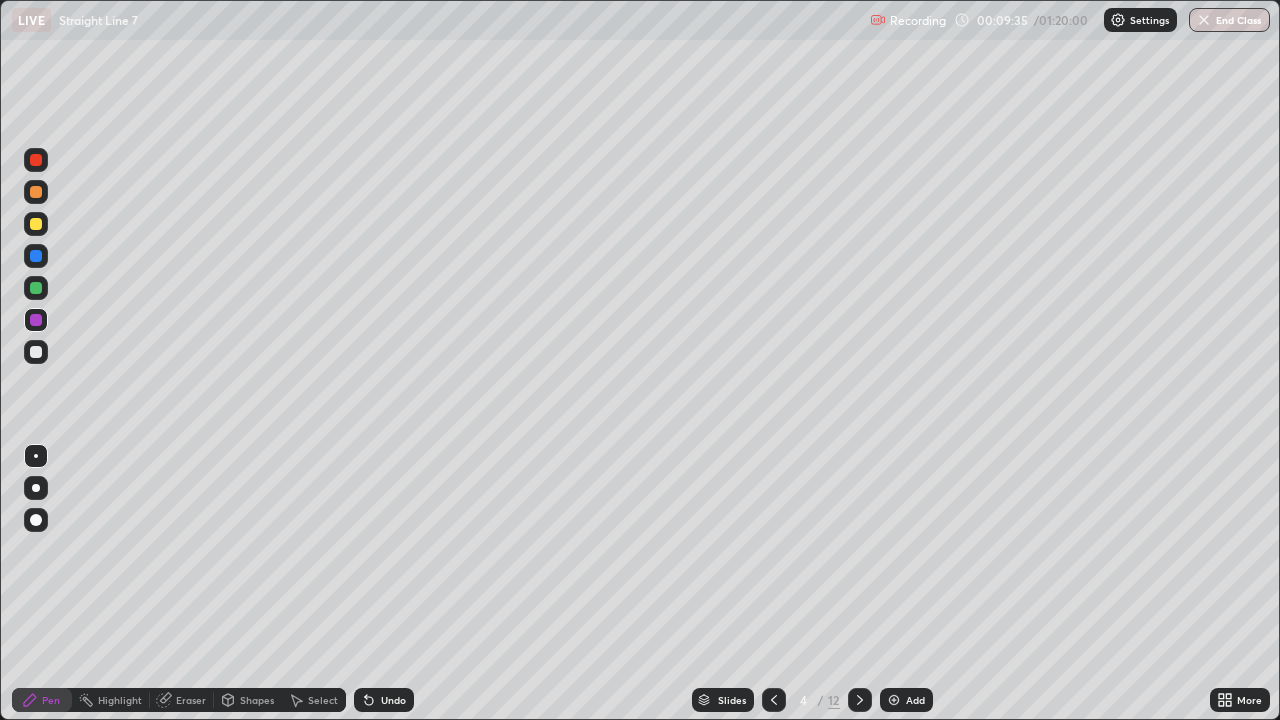 click on "Shapes" at bounding box center [257, 700] 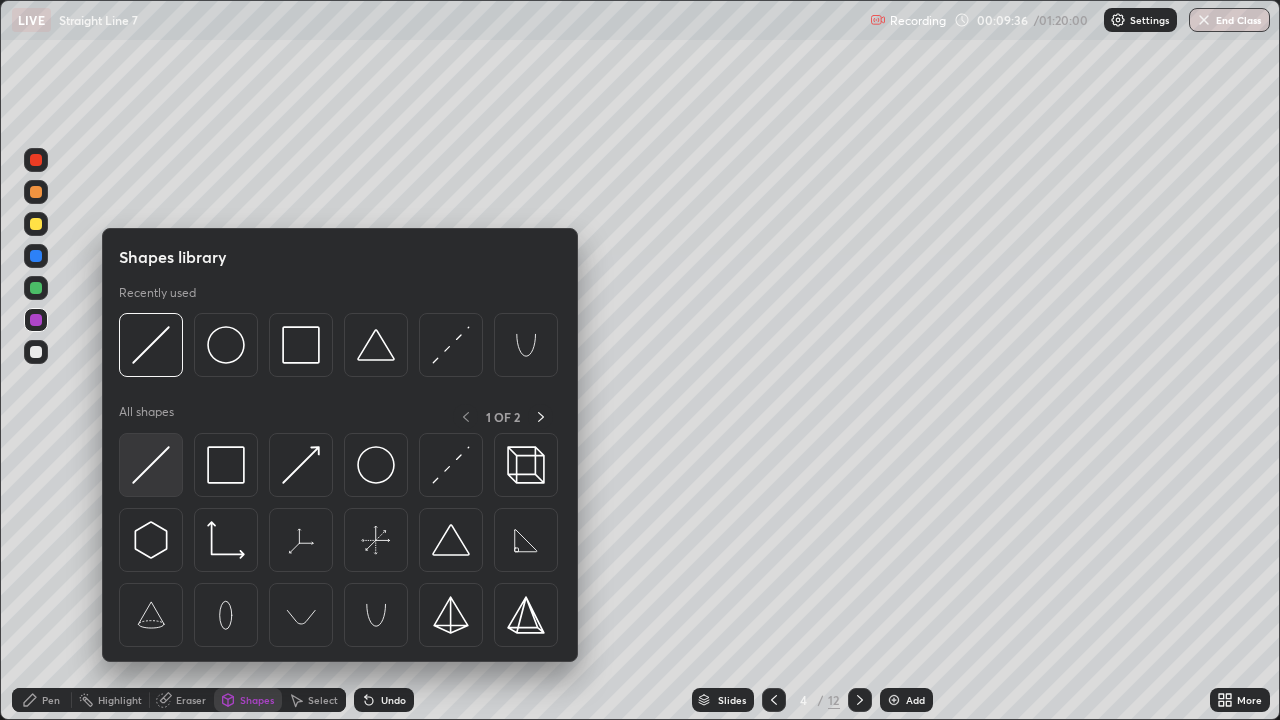 click at bounding box center [151, 465] 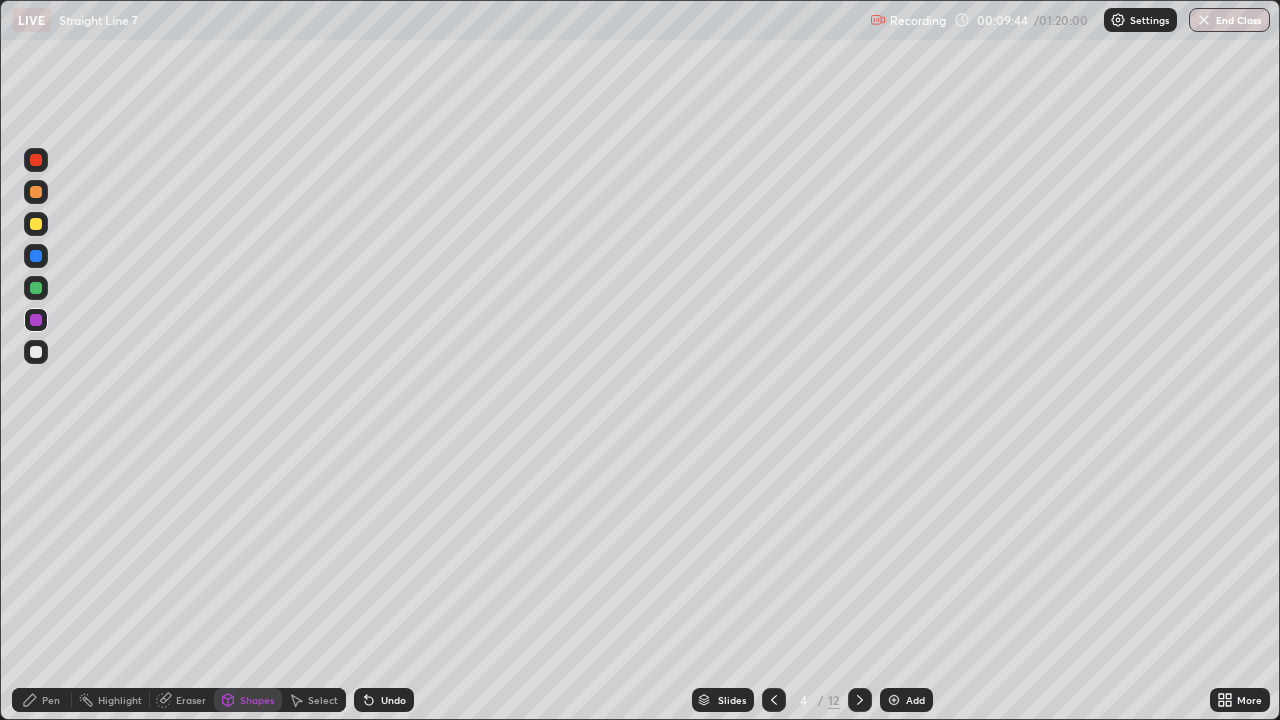 click 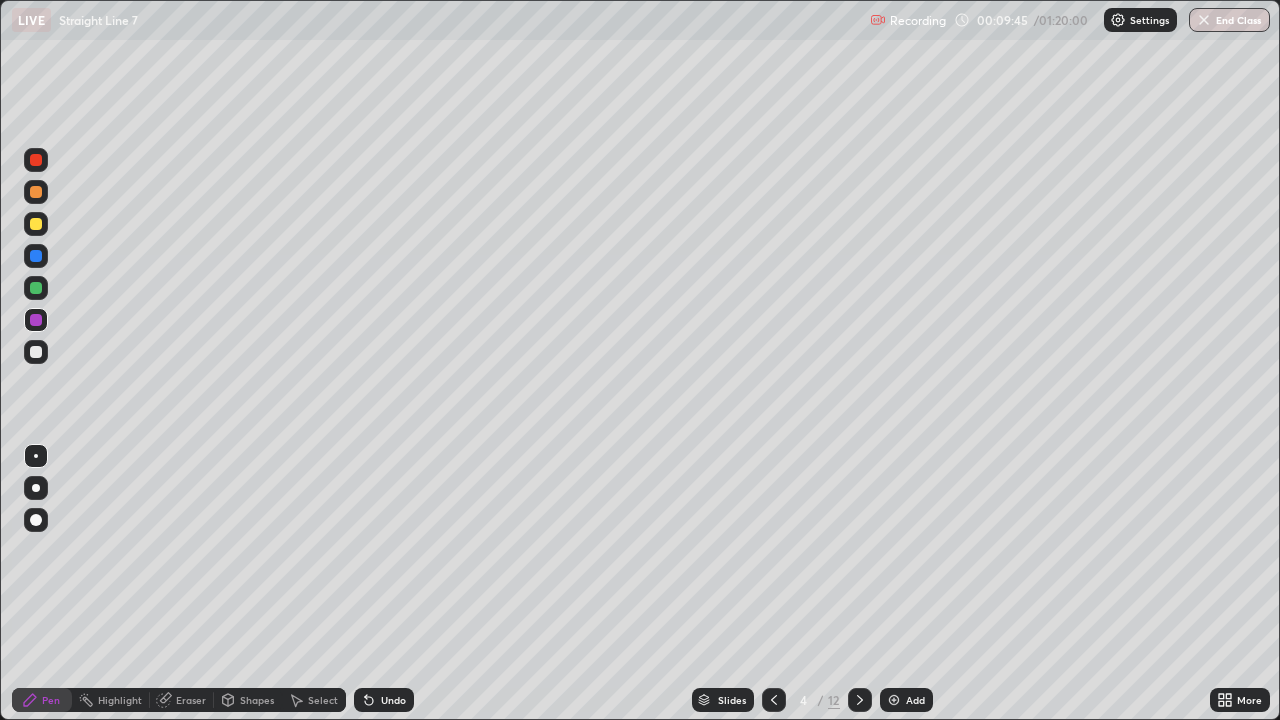 click at bounding box center (36, 352) 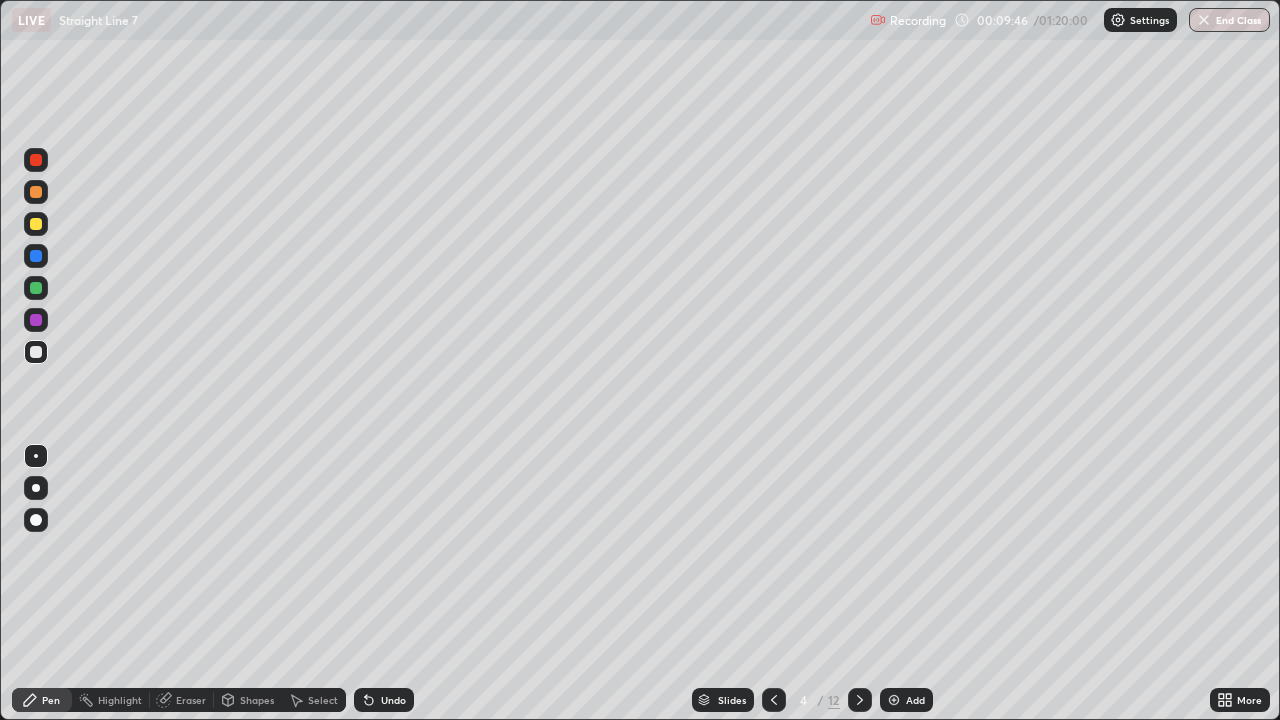click at bounding box center [36, 192] 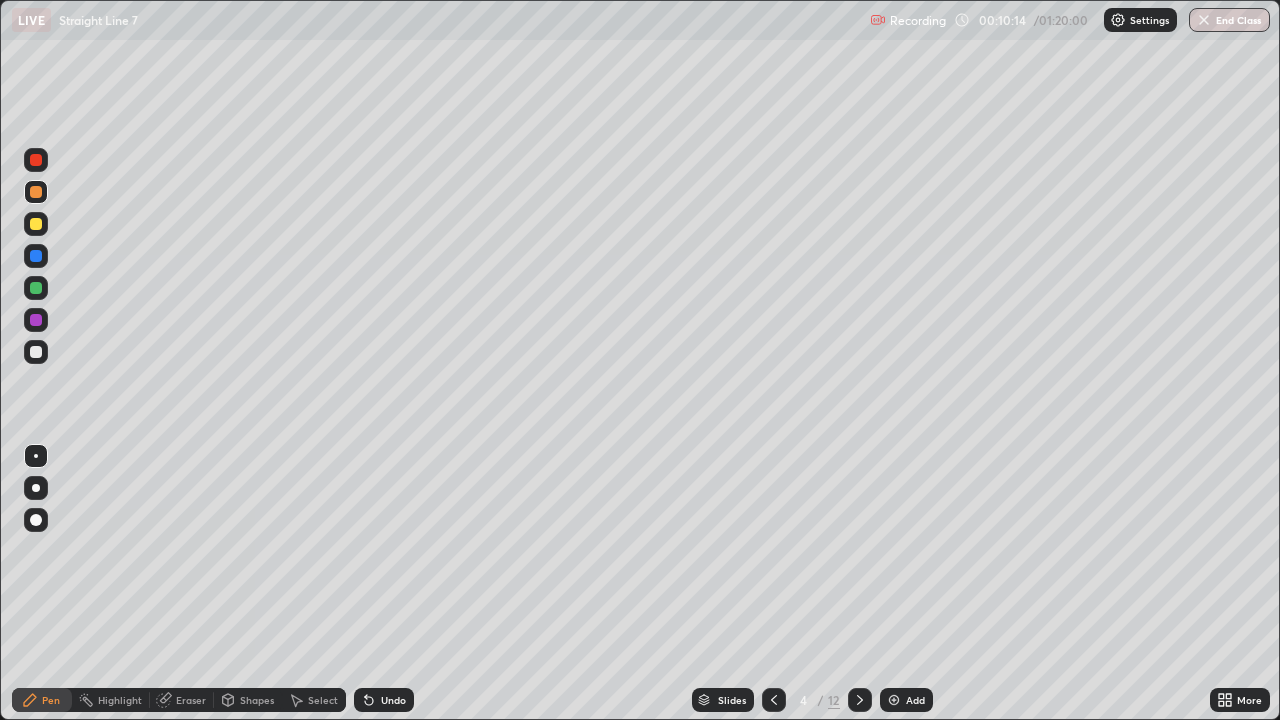 click at bounding box center (36, 352) 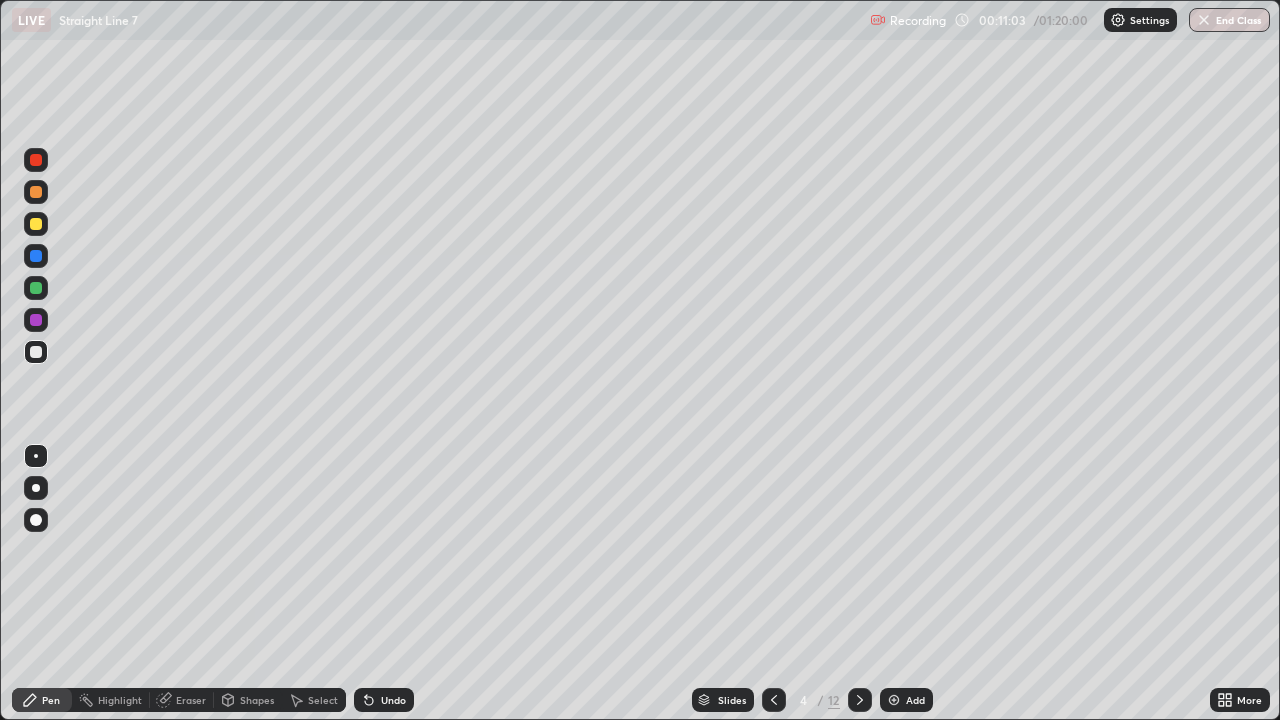 click 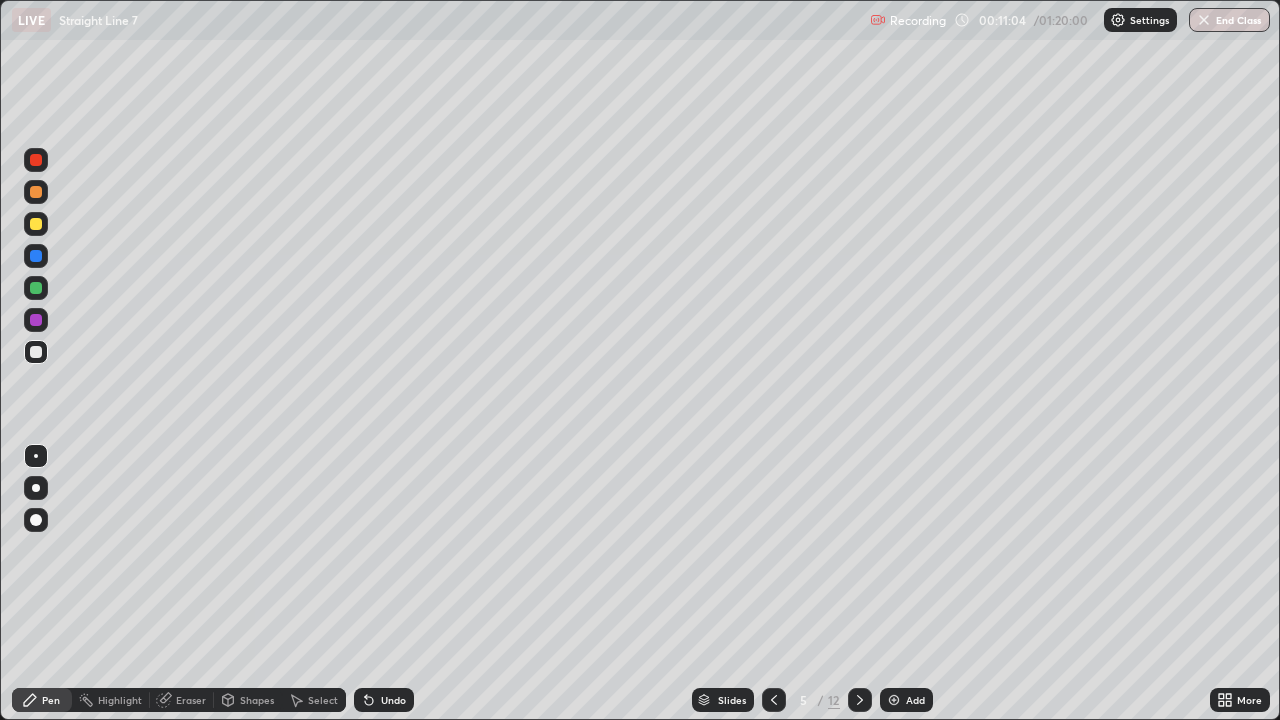 click 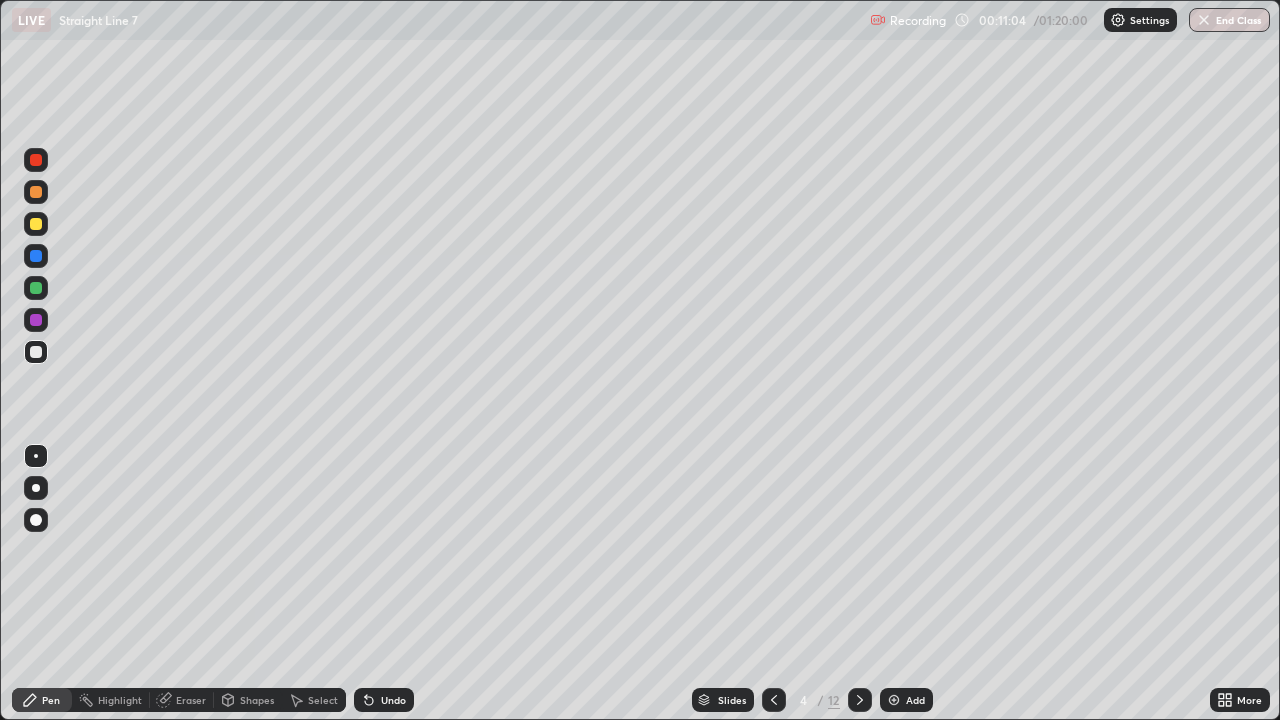 click 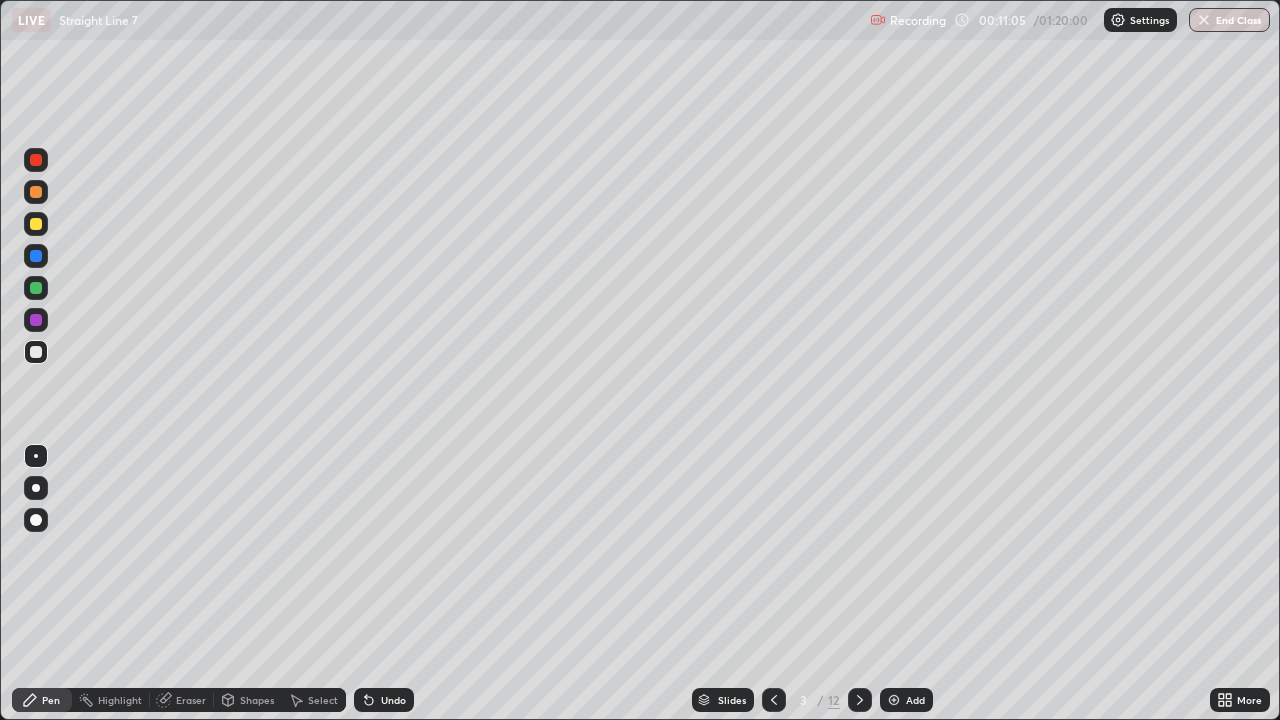 click 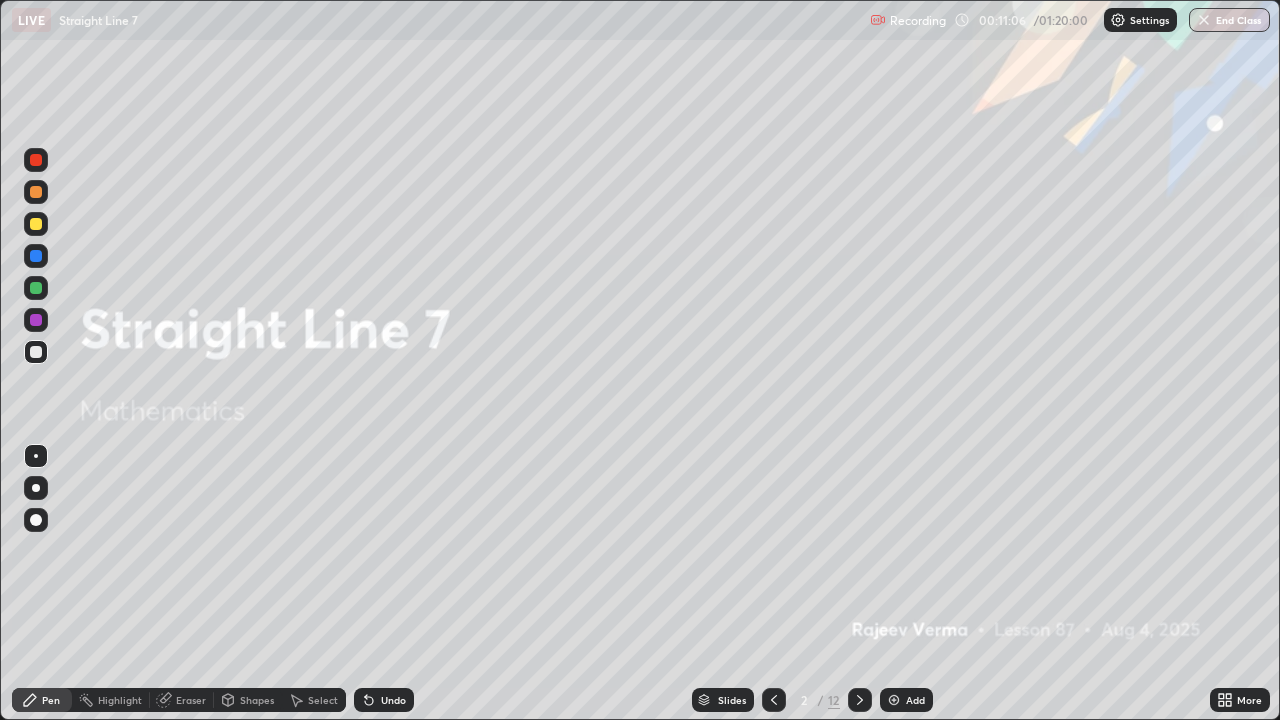 click 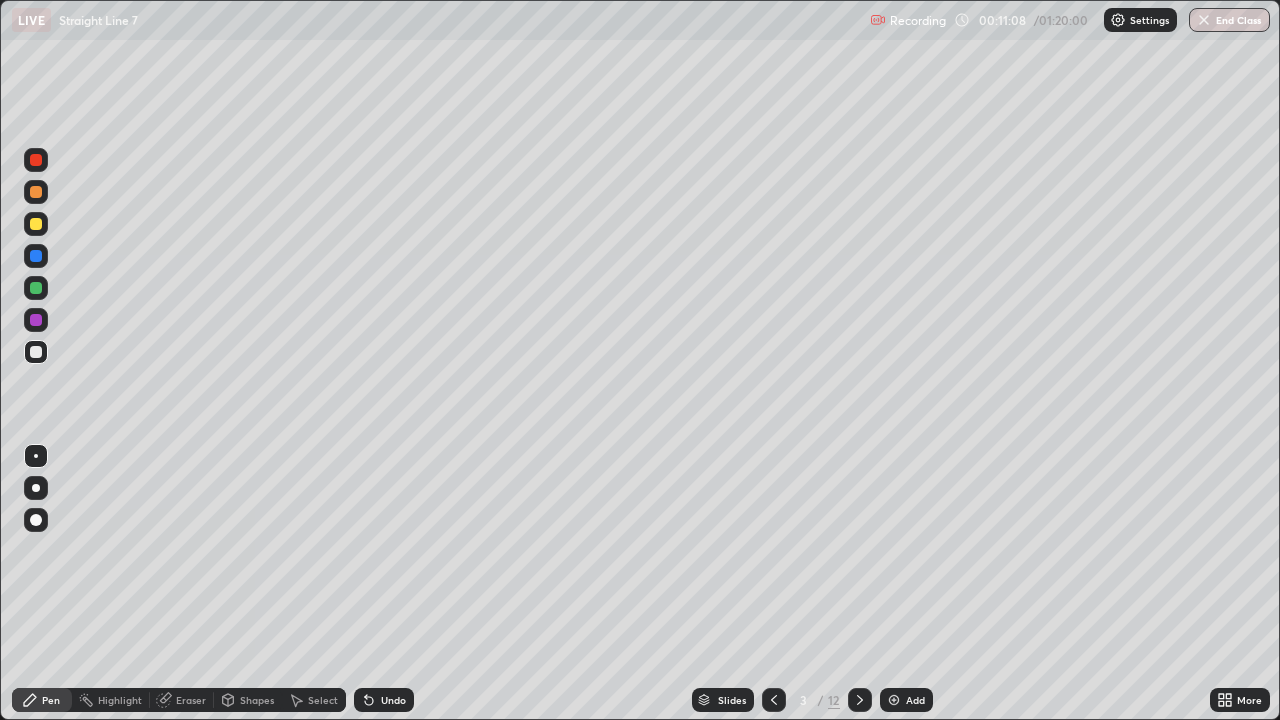 click 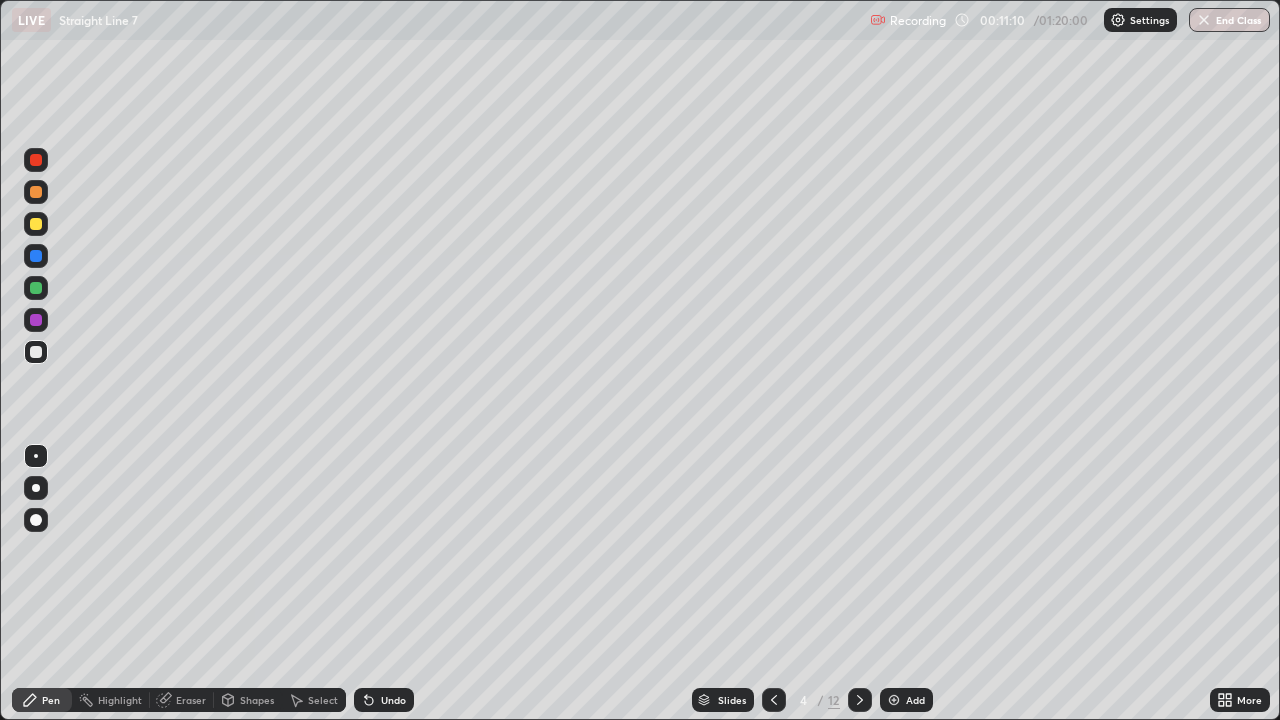 click at bounding box center [36, 224] 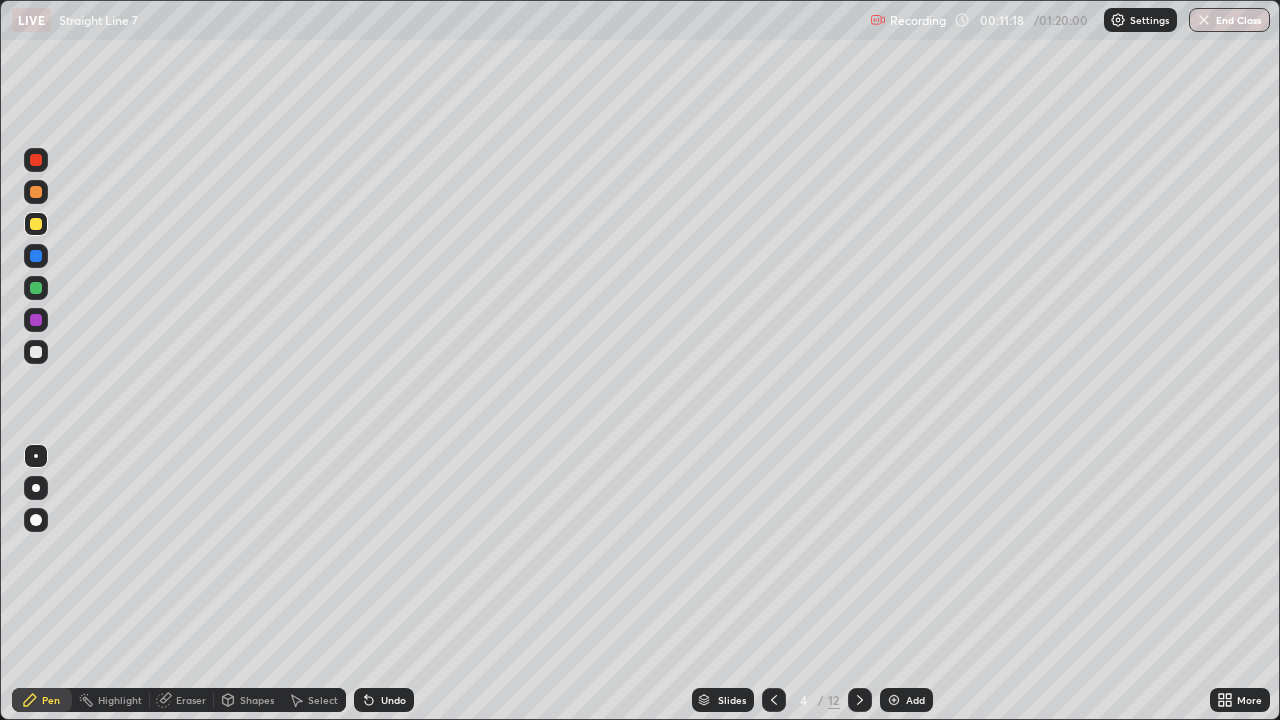 click at bounding box center [36, 192] 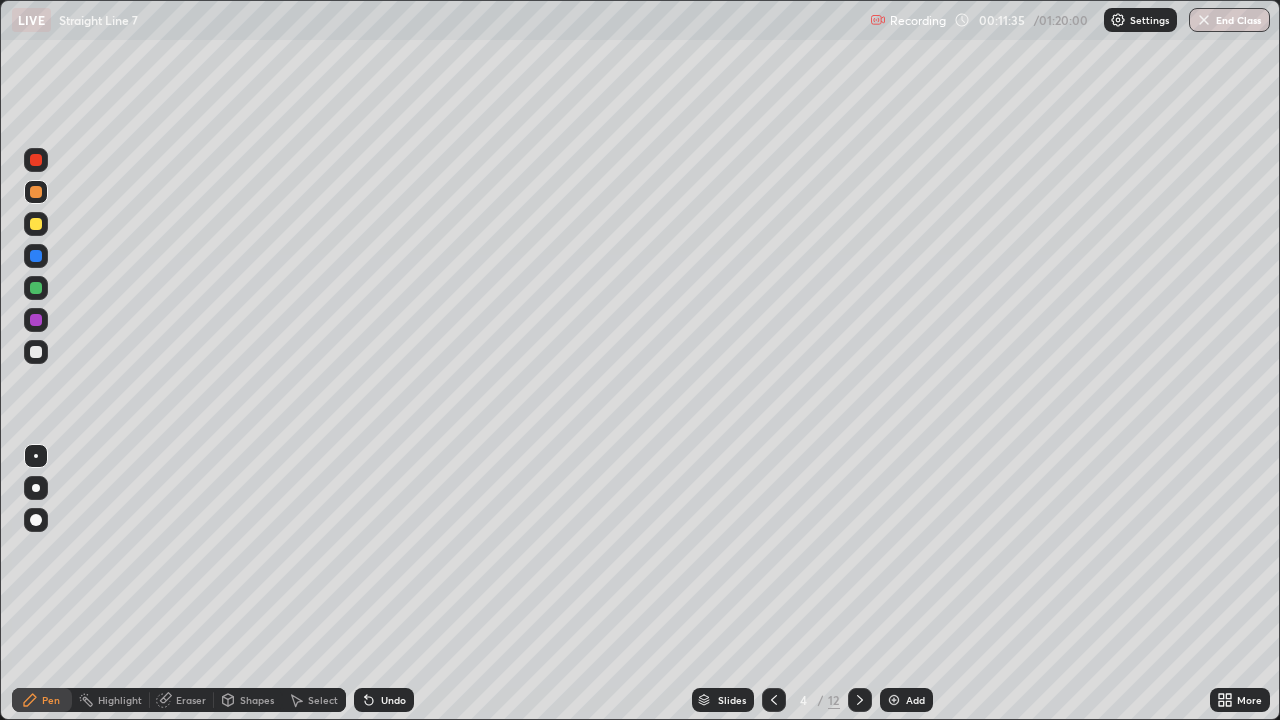 click on "Shapes" at bounding box center [257, 700] 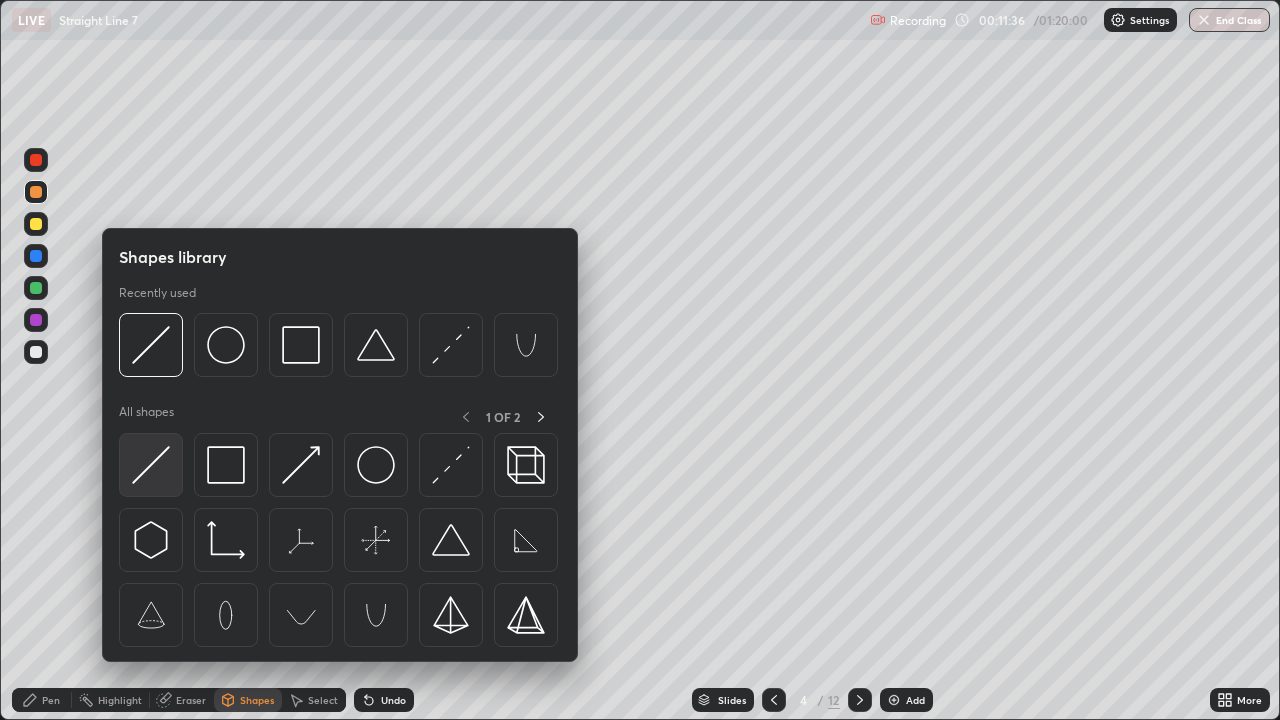 click at bounding box center [151, 465] 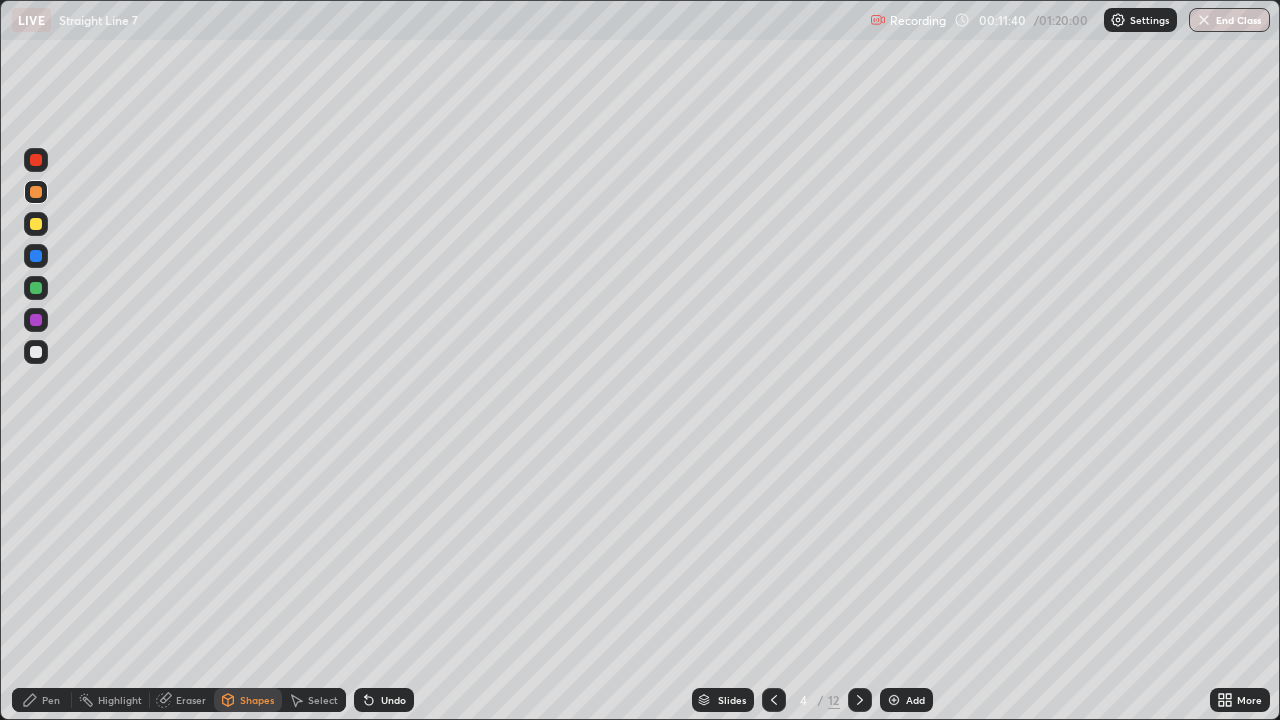 click on "Undo" at bounding box center (384, 700) 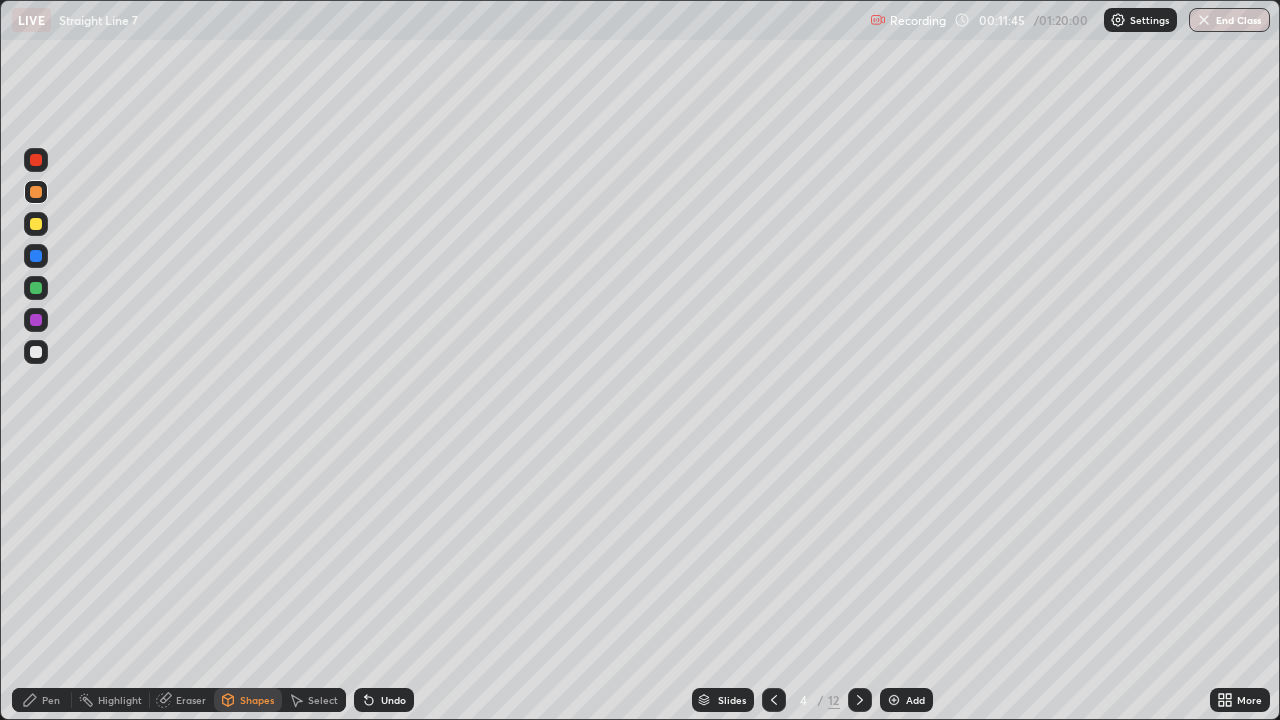 click at bounding box center (36, 288) 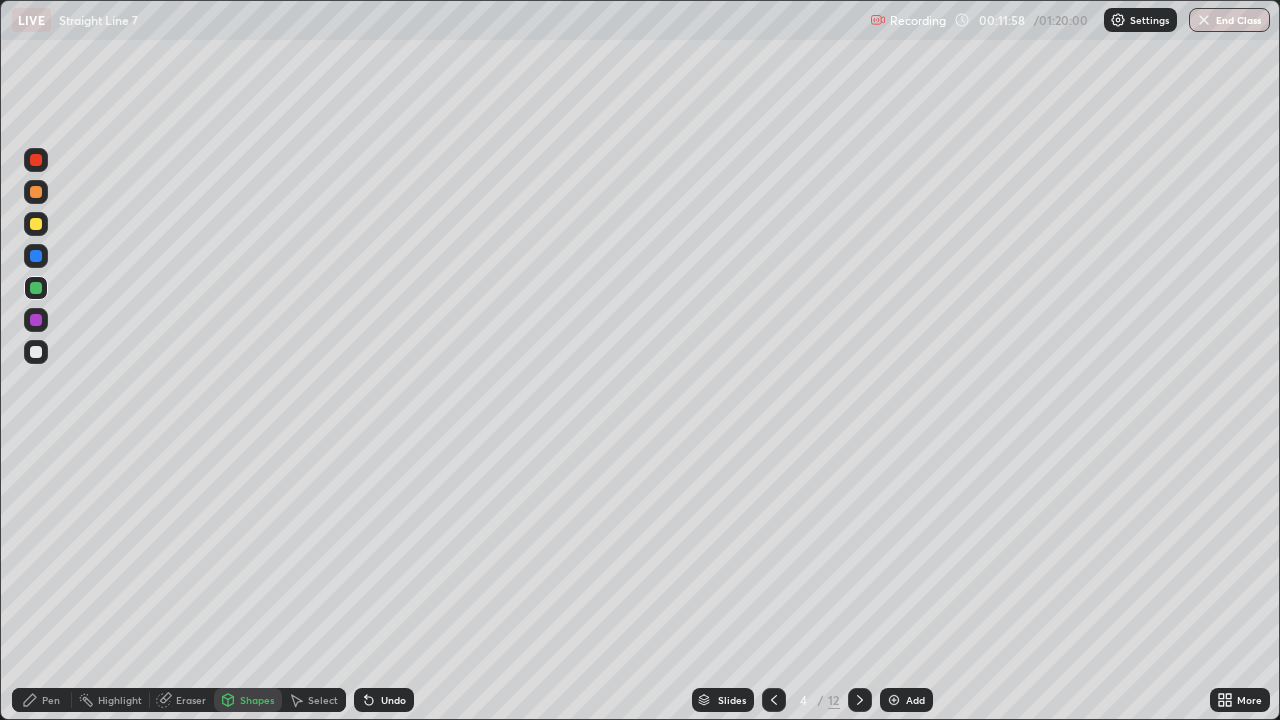 click at bounding box center [36, 352] 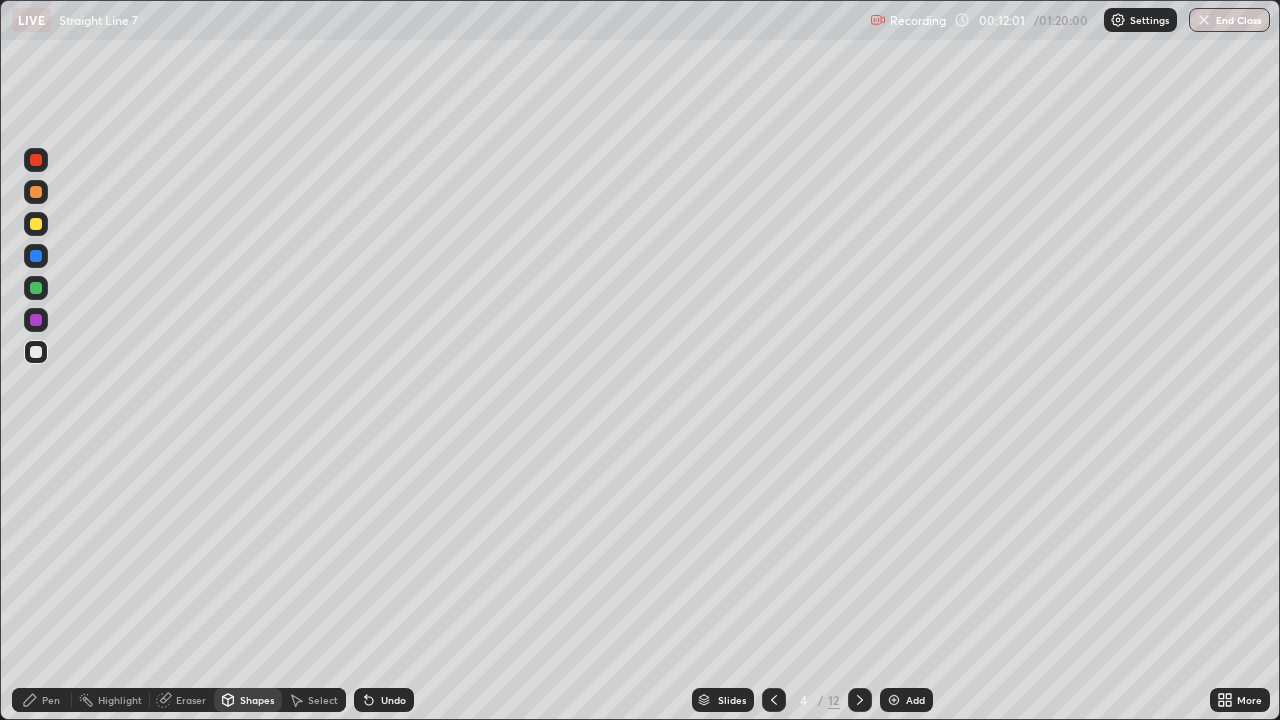 click on "Pen" at bounding box center (51, 700) 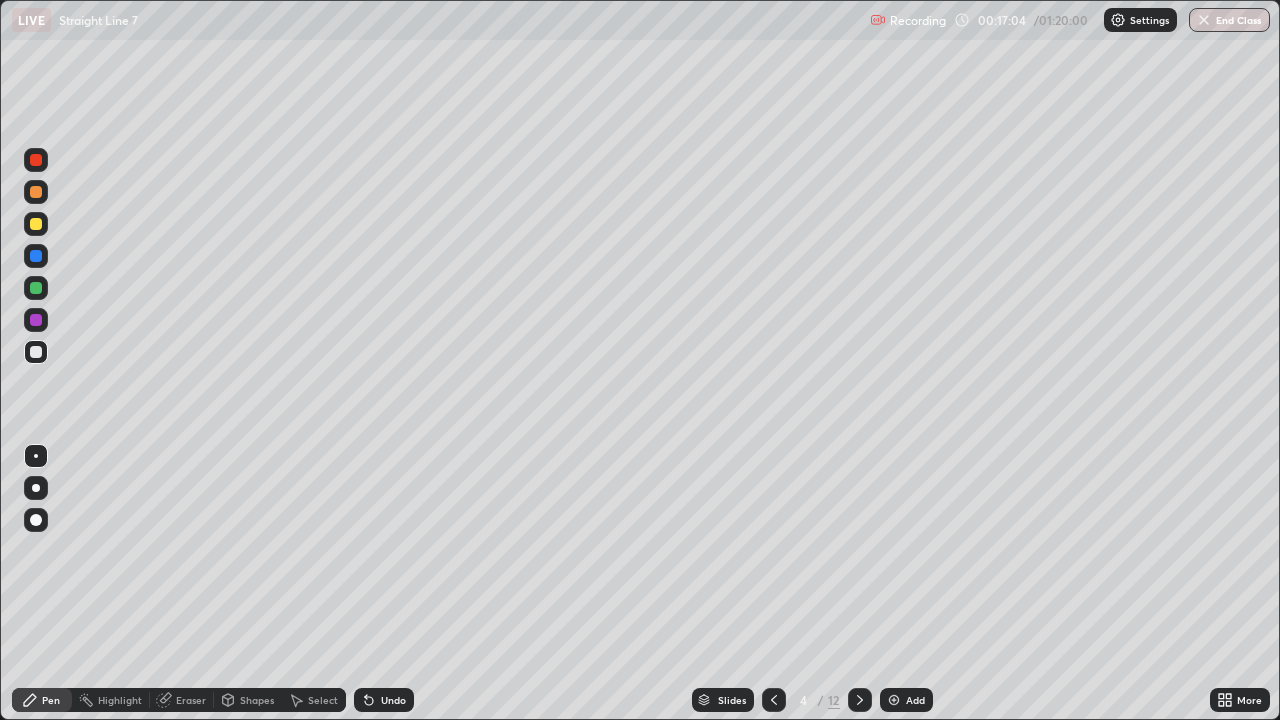 click at bounding box center [860, 700] 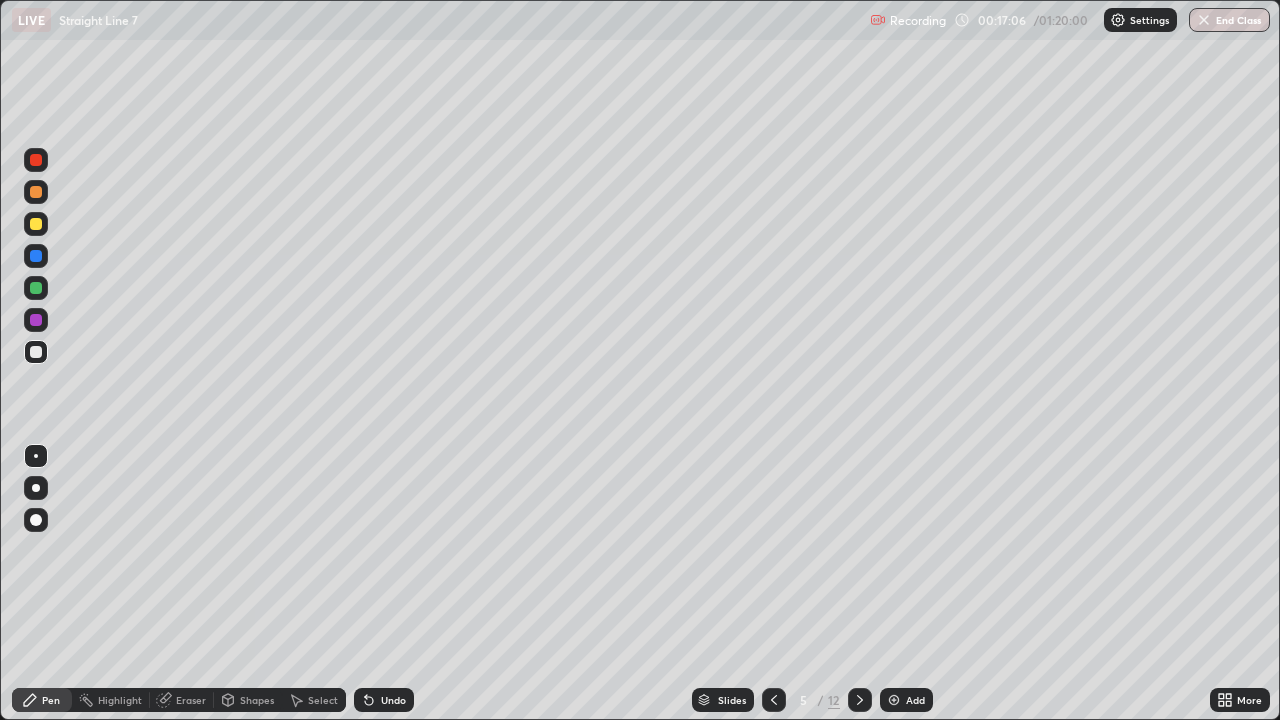click 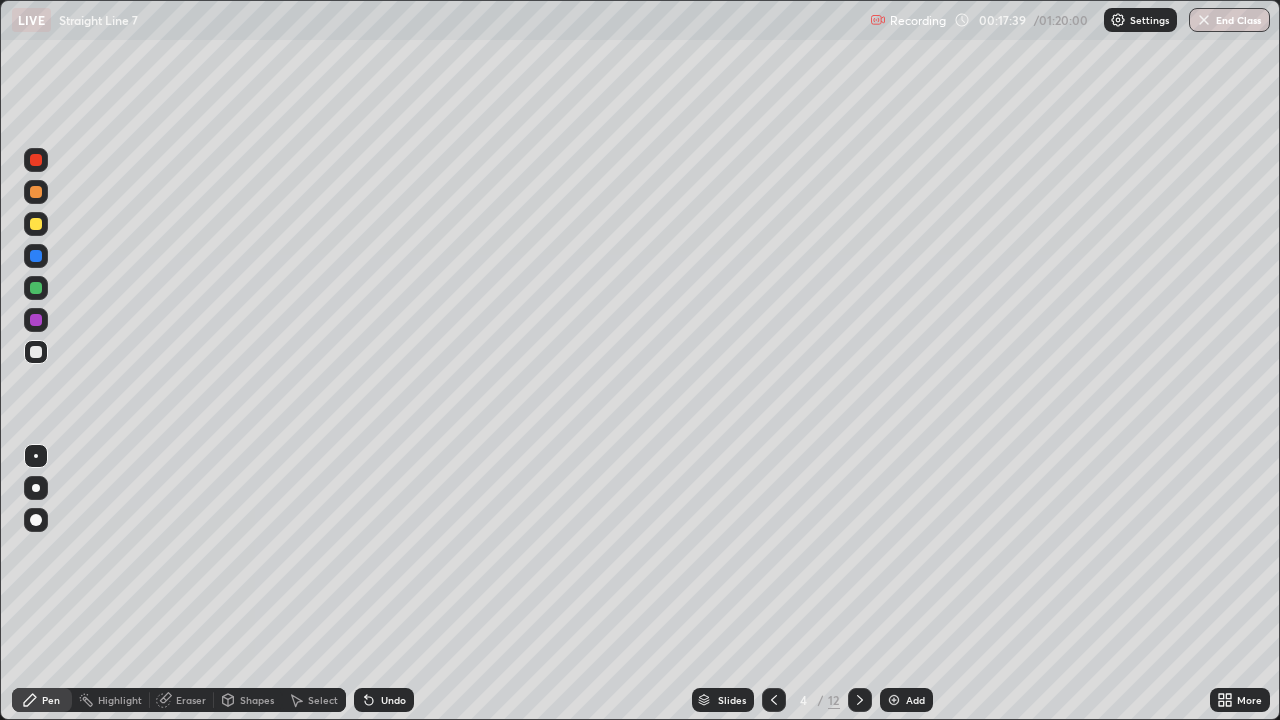 click at bounding box center [860, 700] 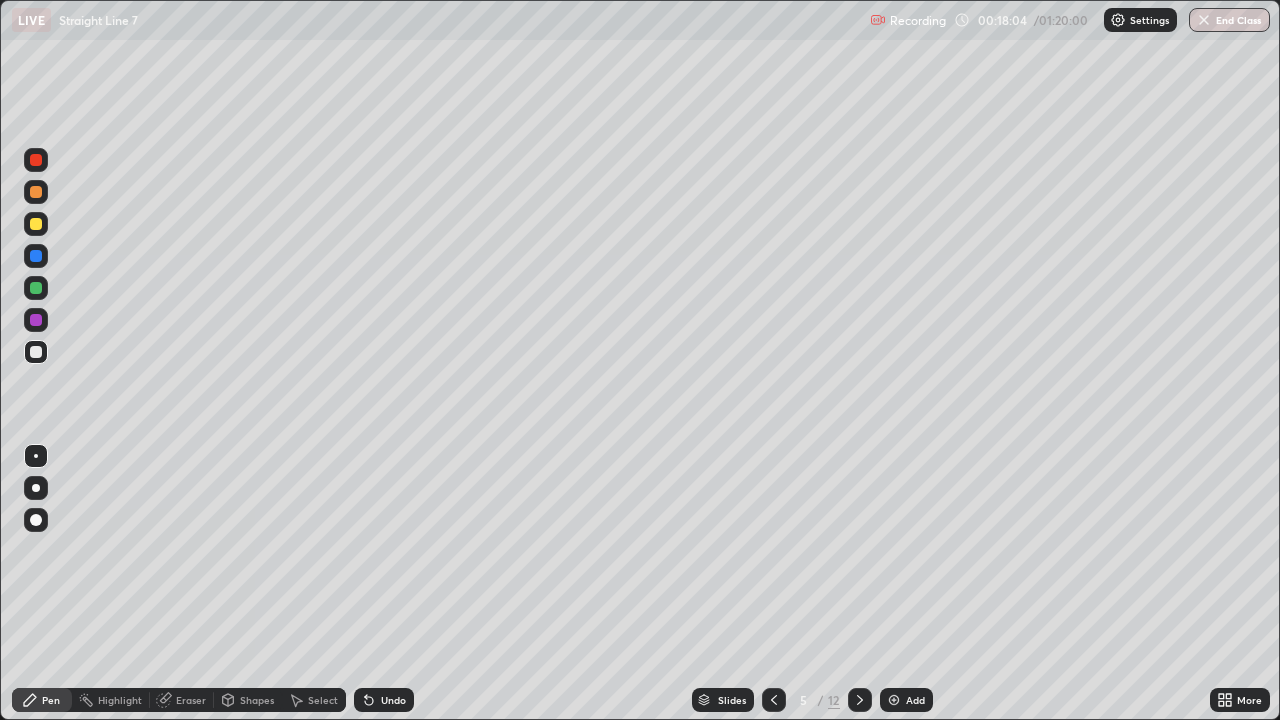 click at bounding box center (36, 224) 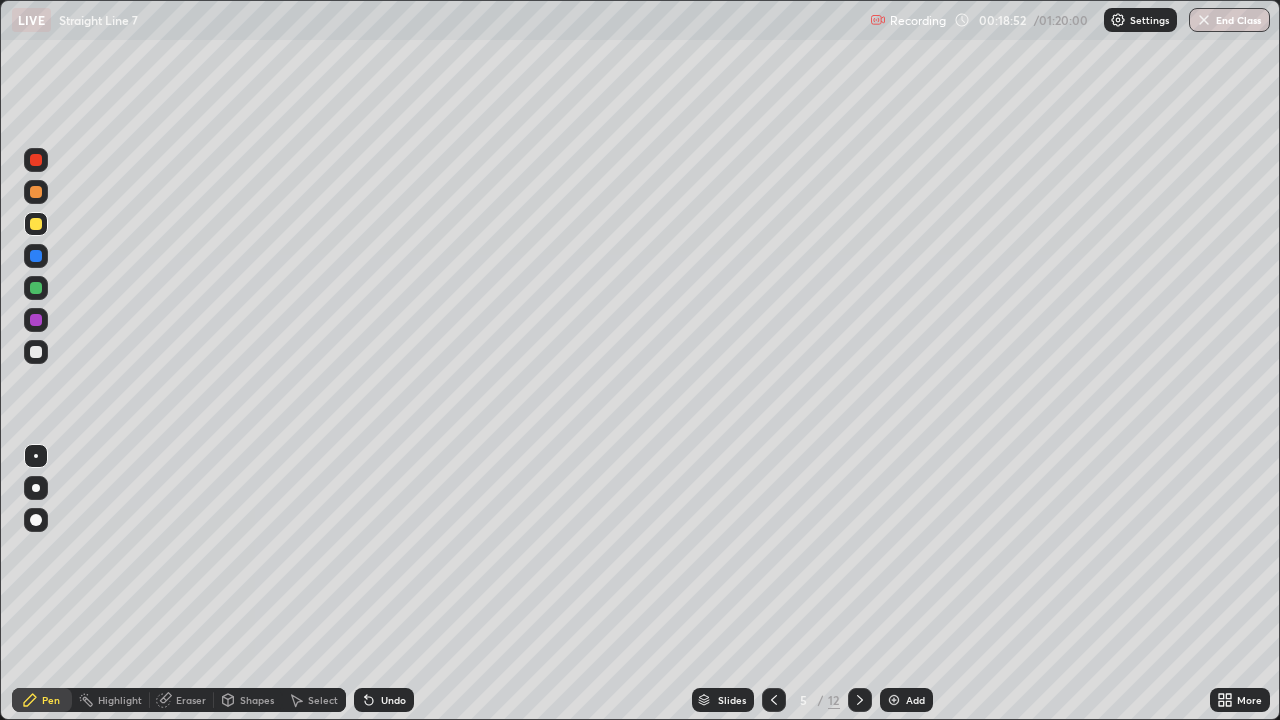click at bounding box center (36, 224) 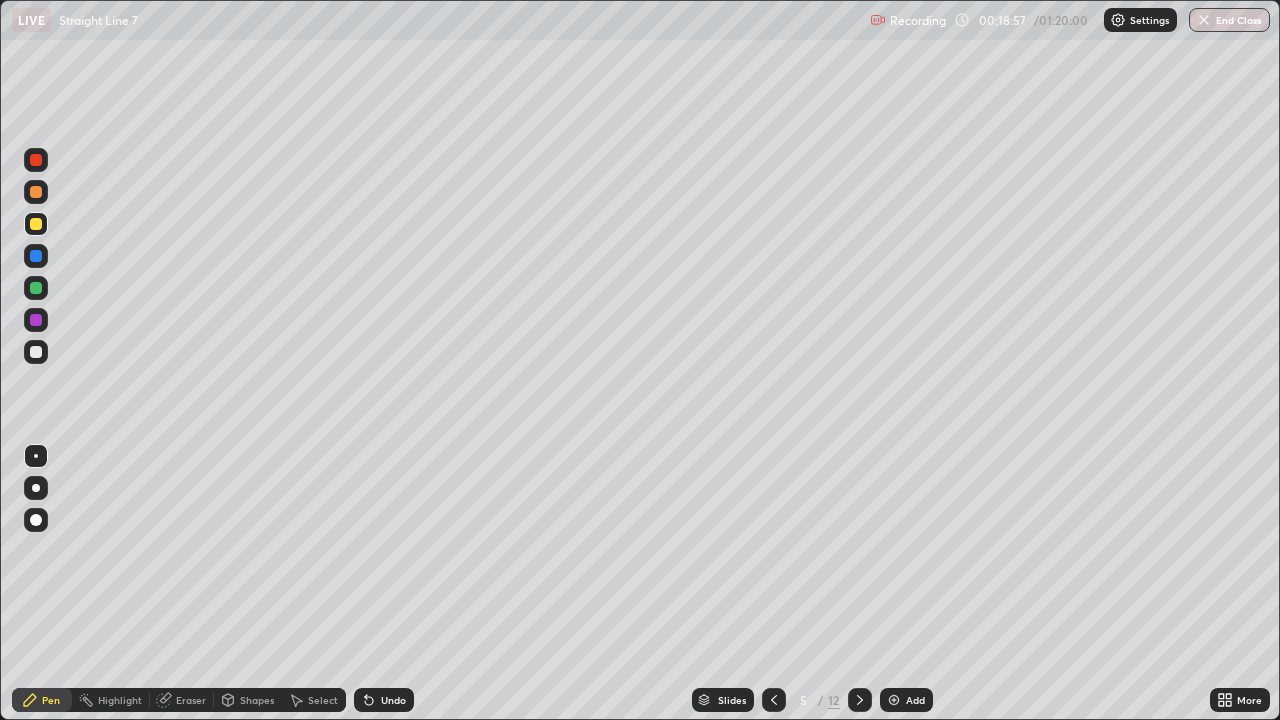 click at bounding box center [36, 288] 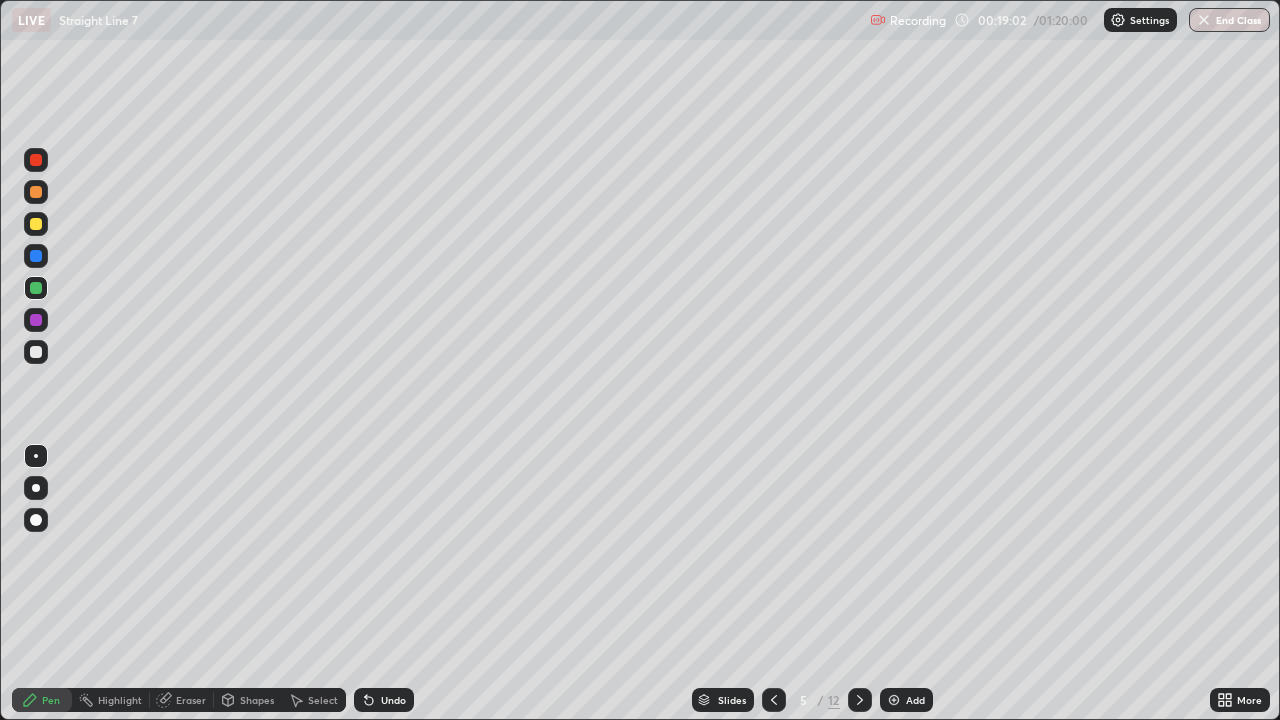 click on "Undo" at bounding box center (393, 700) 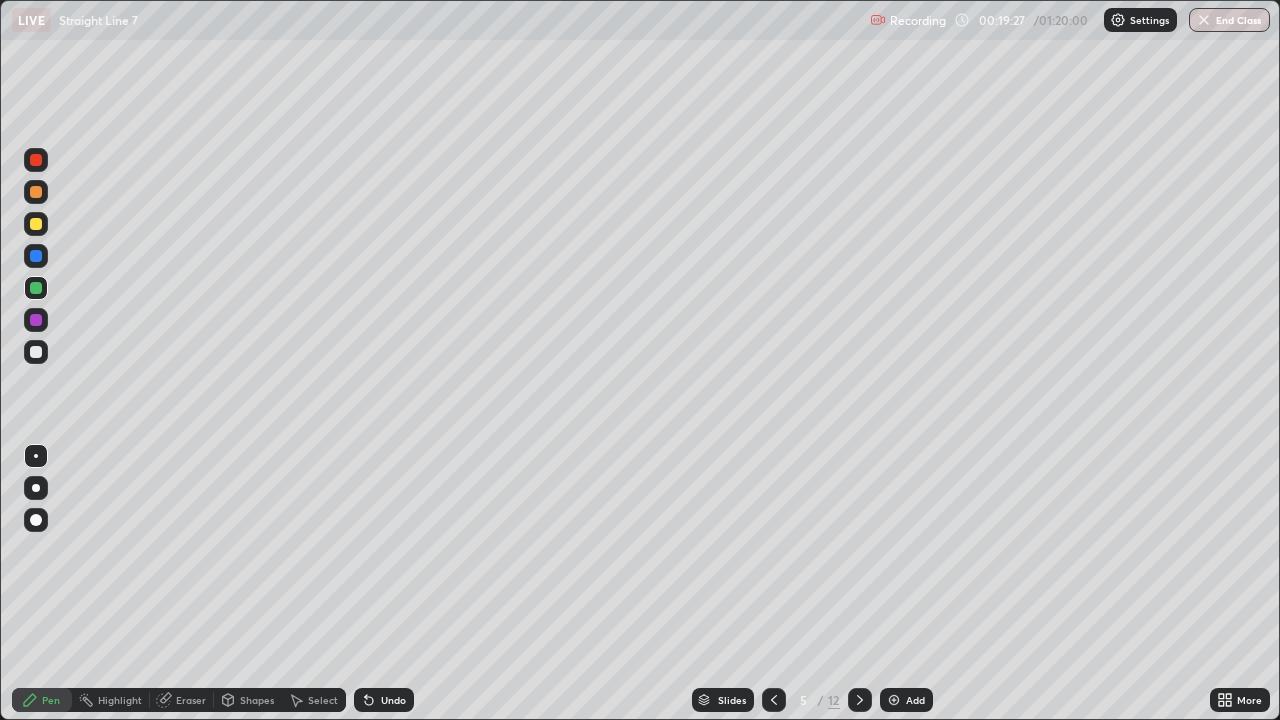 click on "Undo" at bounding box center [393, 700] 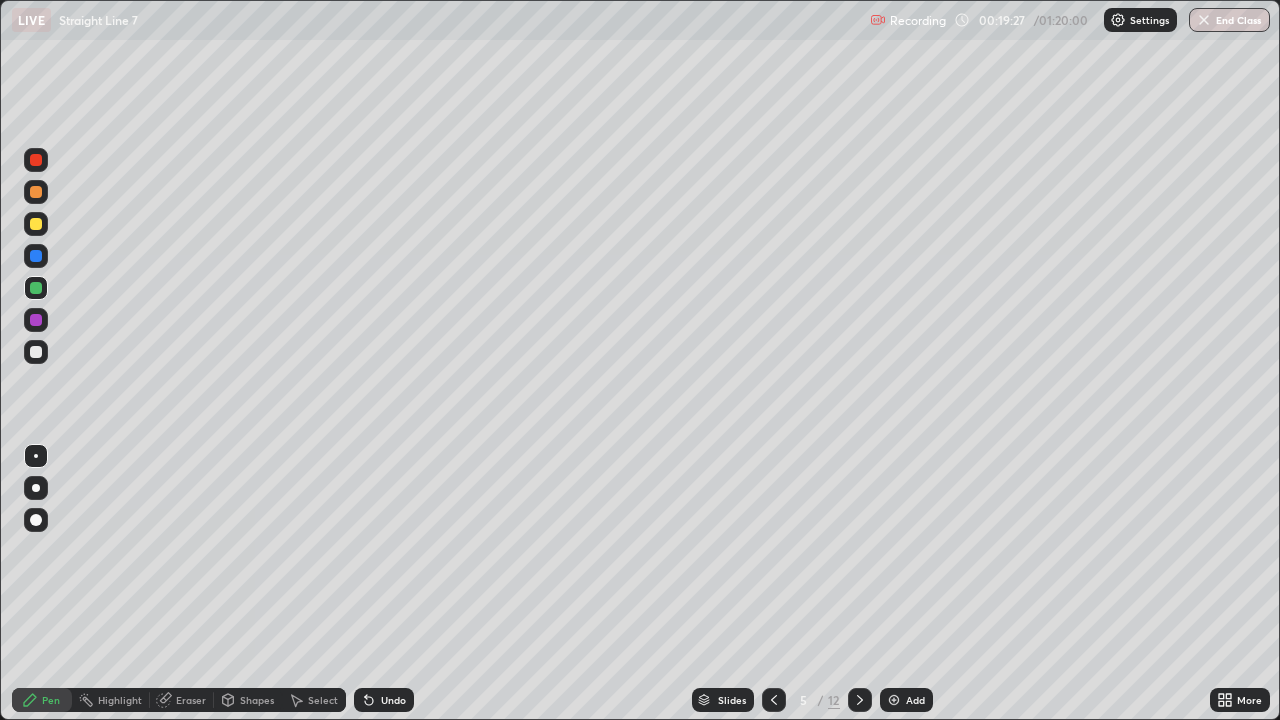 click on "Undo" at bounding box center (384, 700) 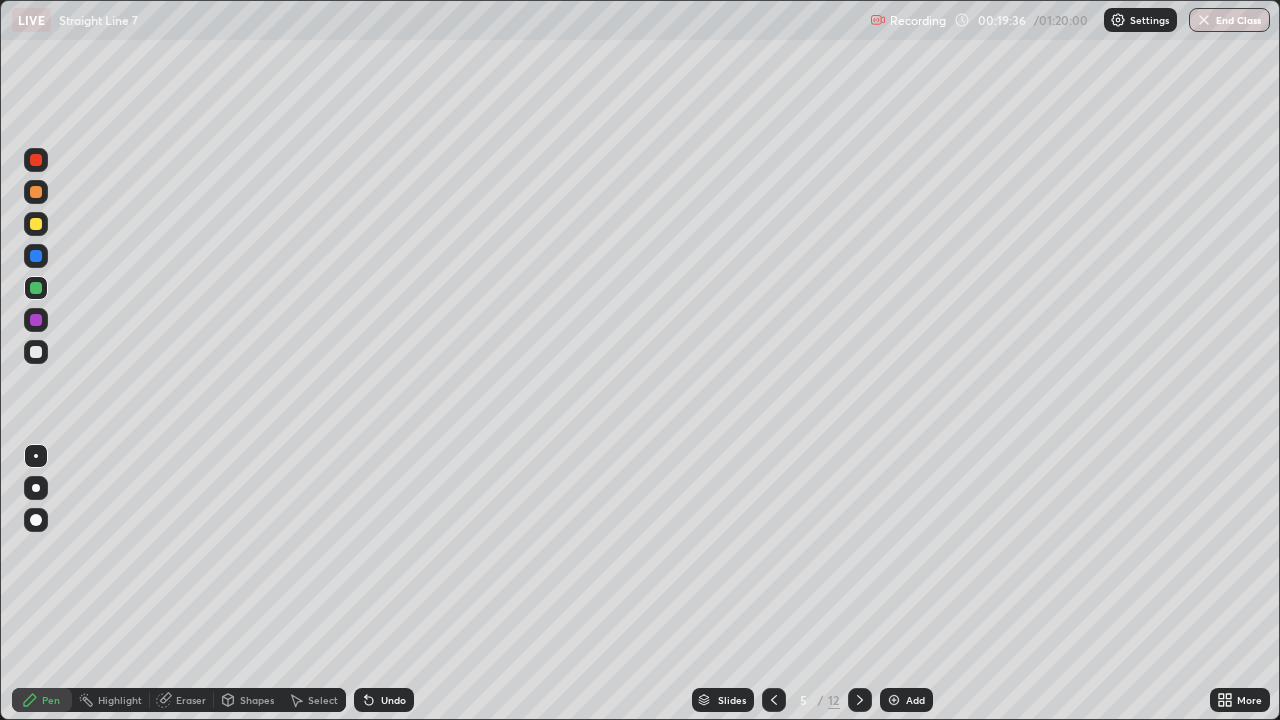 click on "Undo" at bounding box center [393, 700] 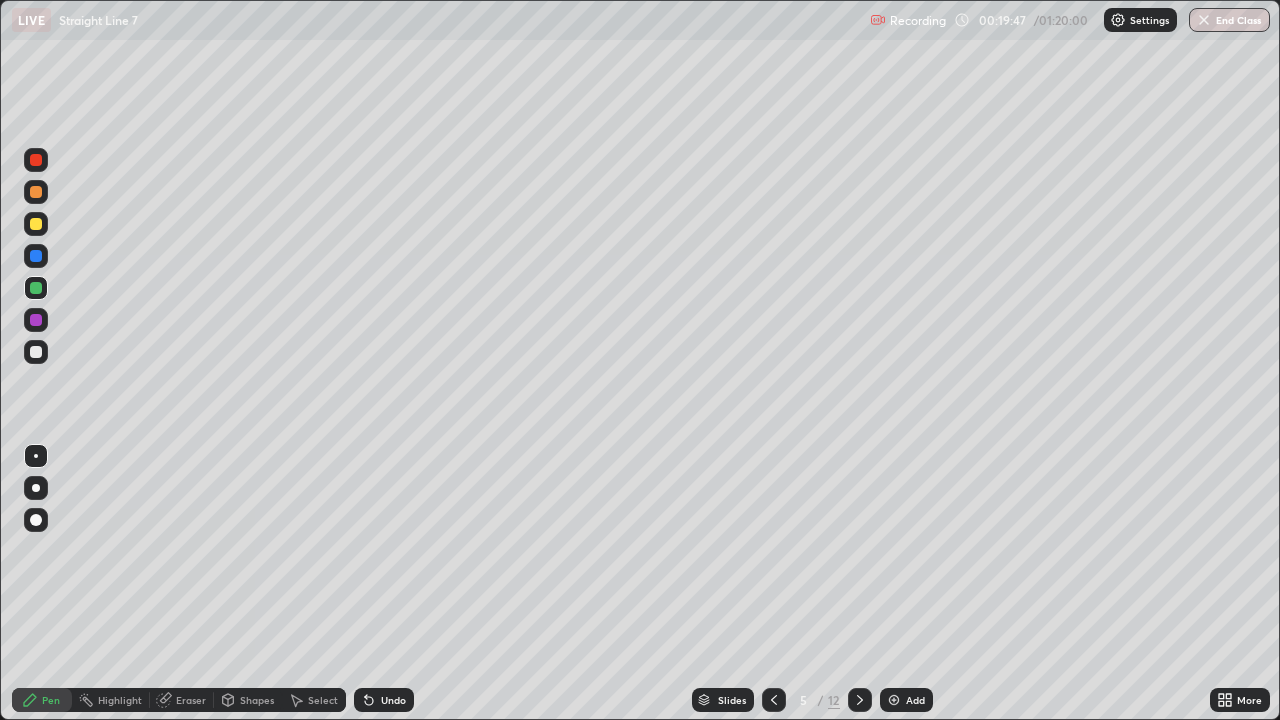 click at bounding box center (36, 224) 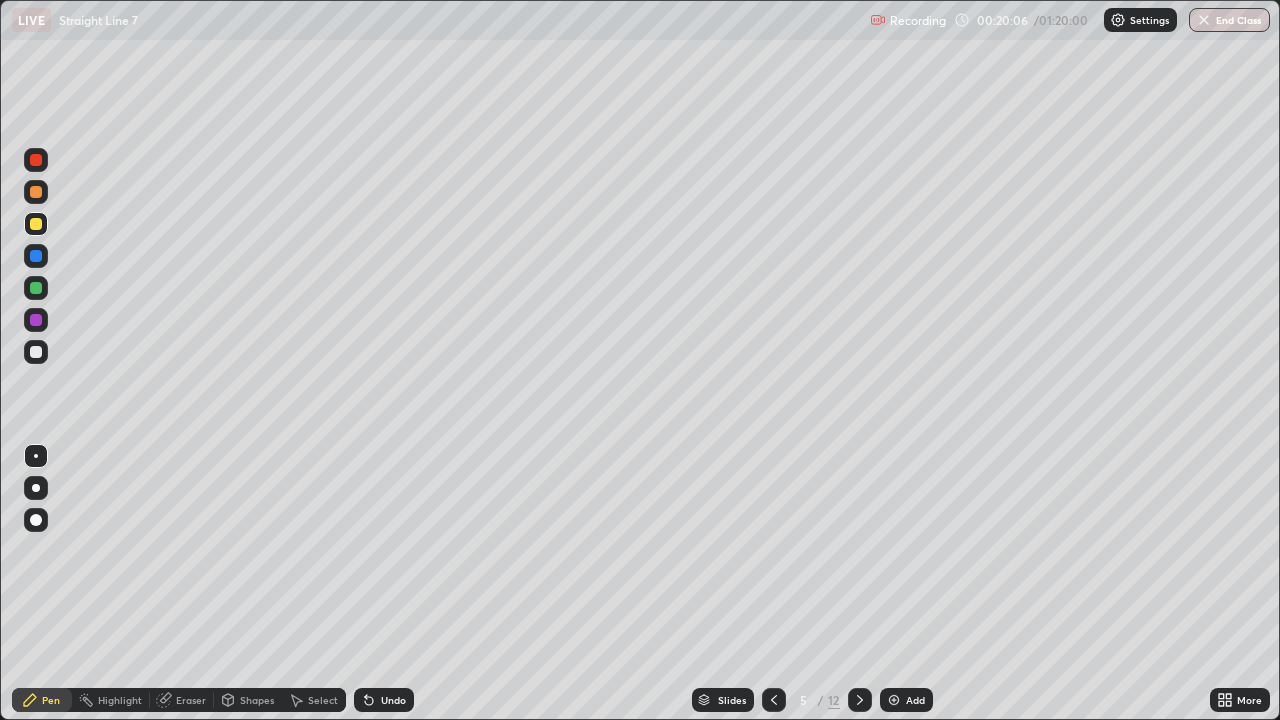 click at bounding box center [36, 352] 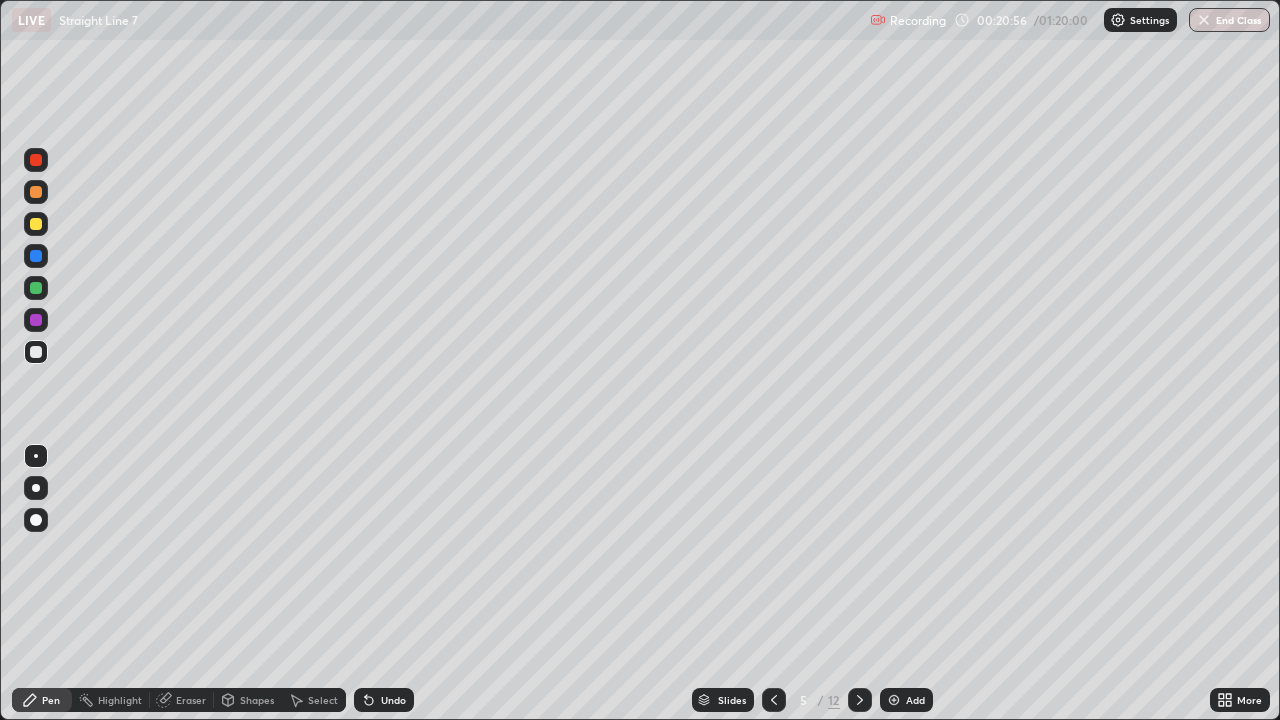 click on "Eraser" at bounding box center (191, 700) 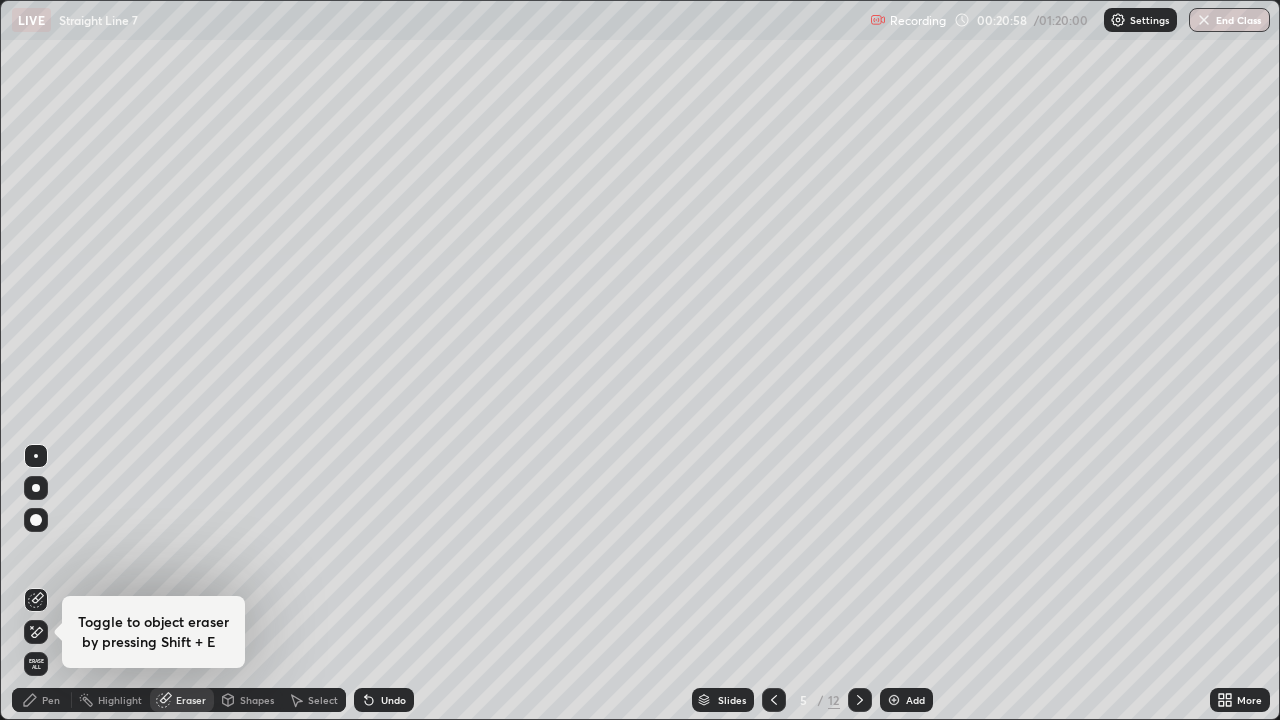 click at bounding box center (36, 632) 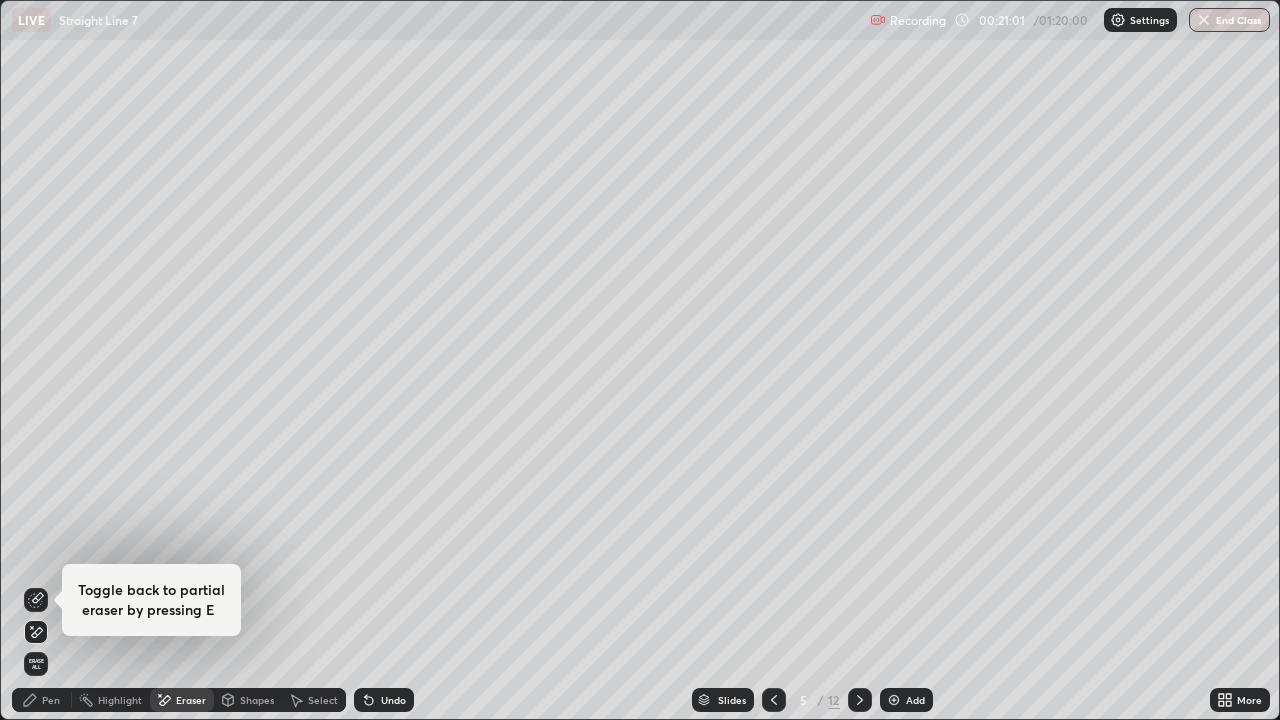 click on "Toggle back to partial
eraser by pressing E Erase all" at bounding box center (36, 360) 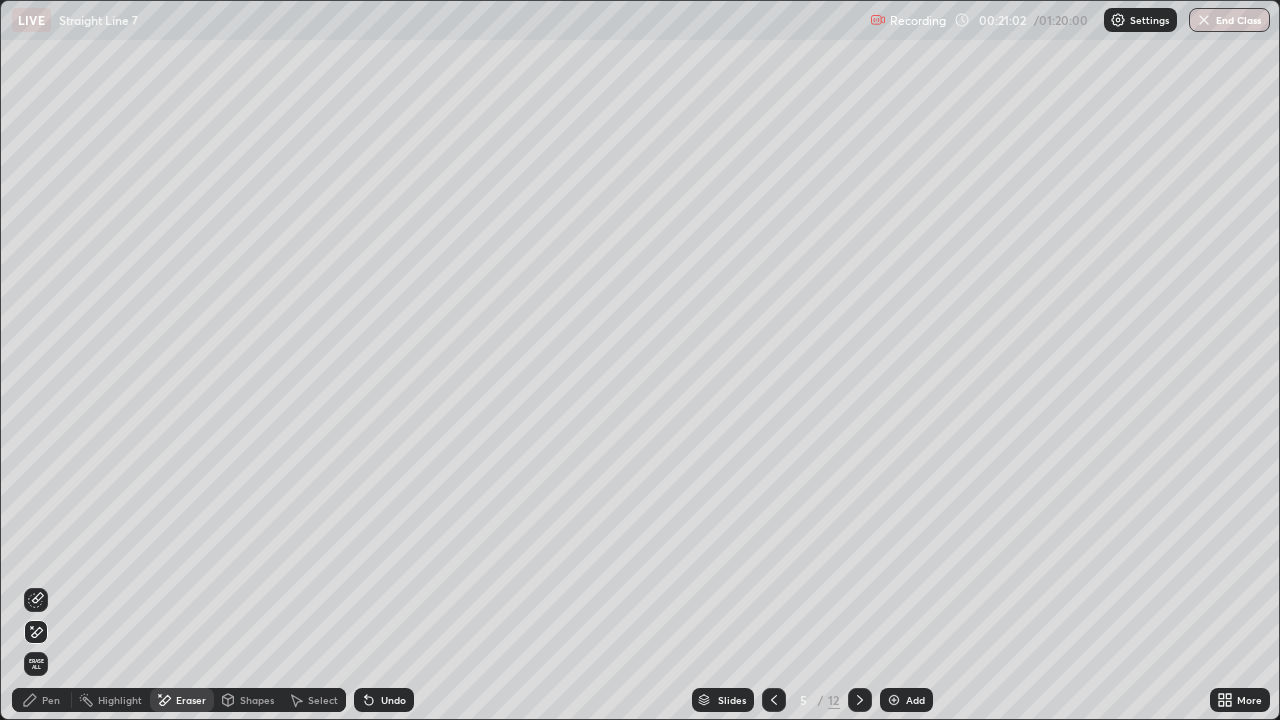 click 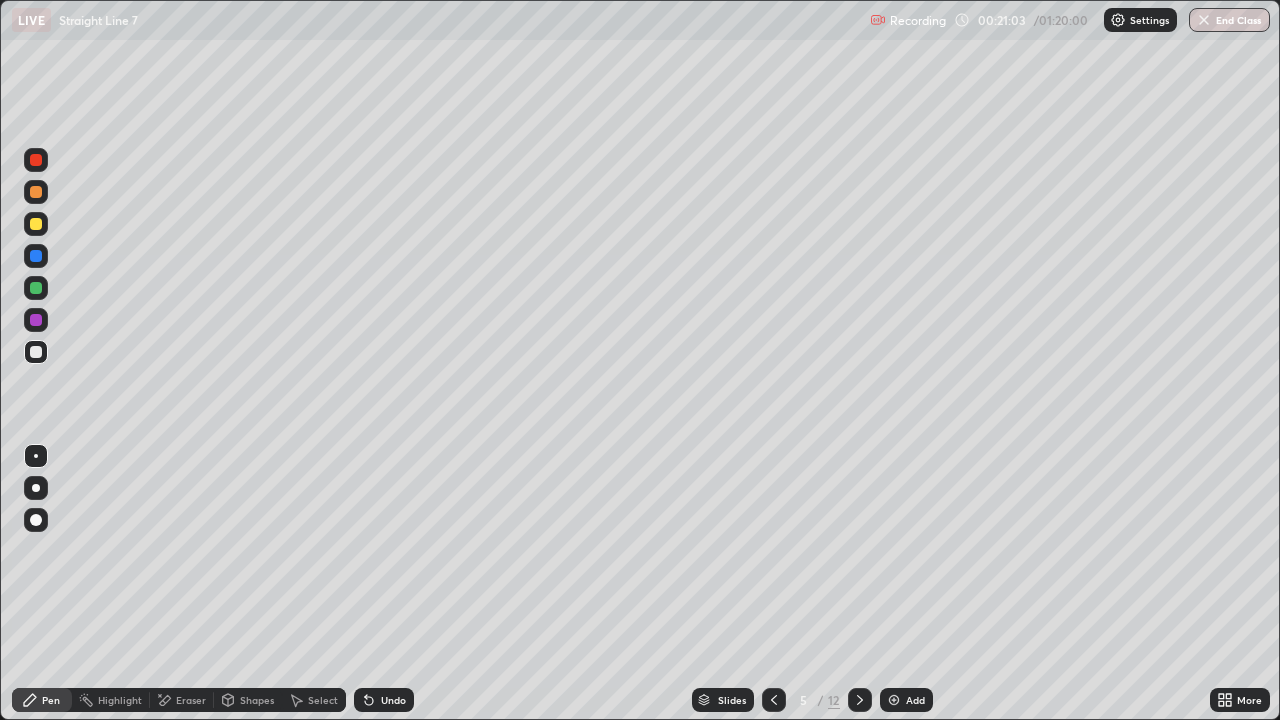 click at bounding box center [36, 224] 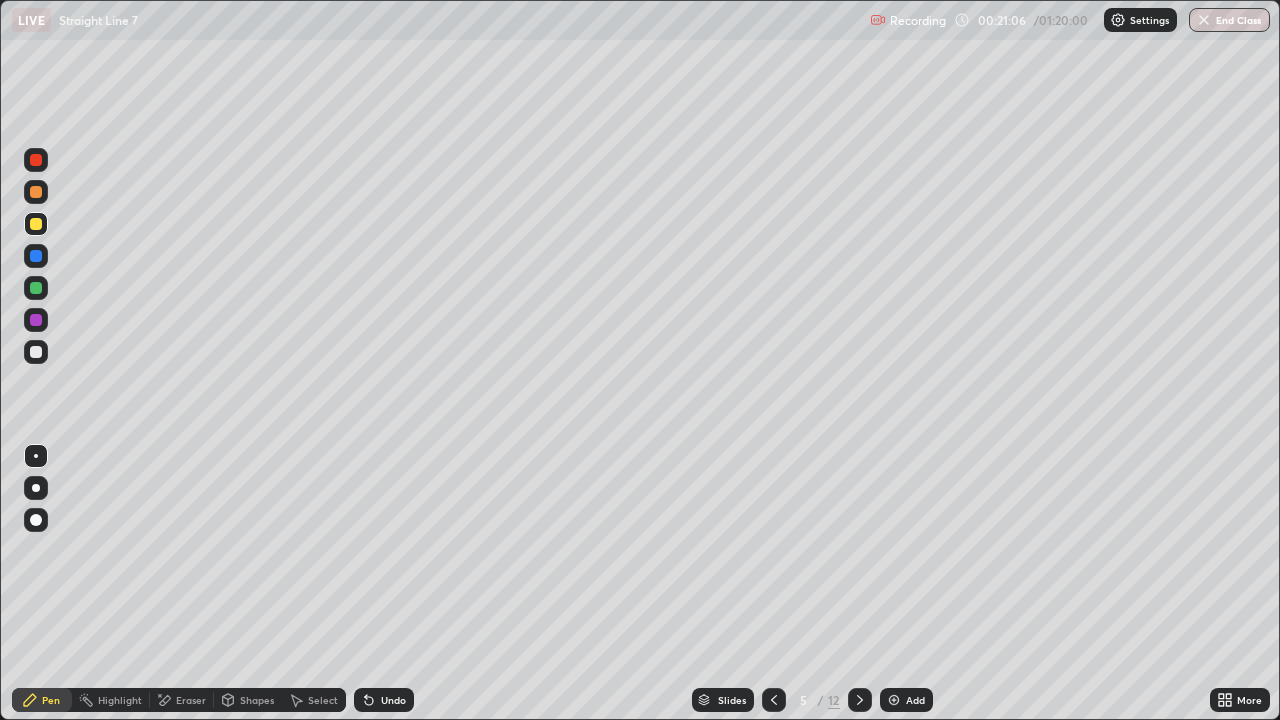 click at bounding box center (36, 224) 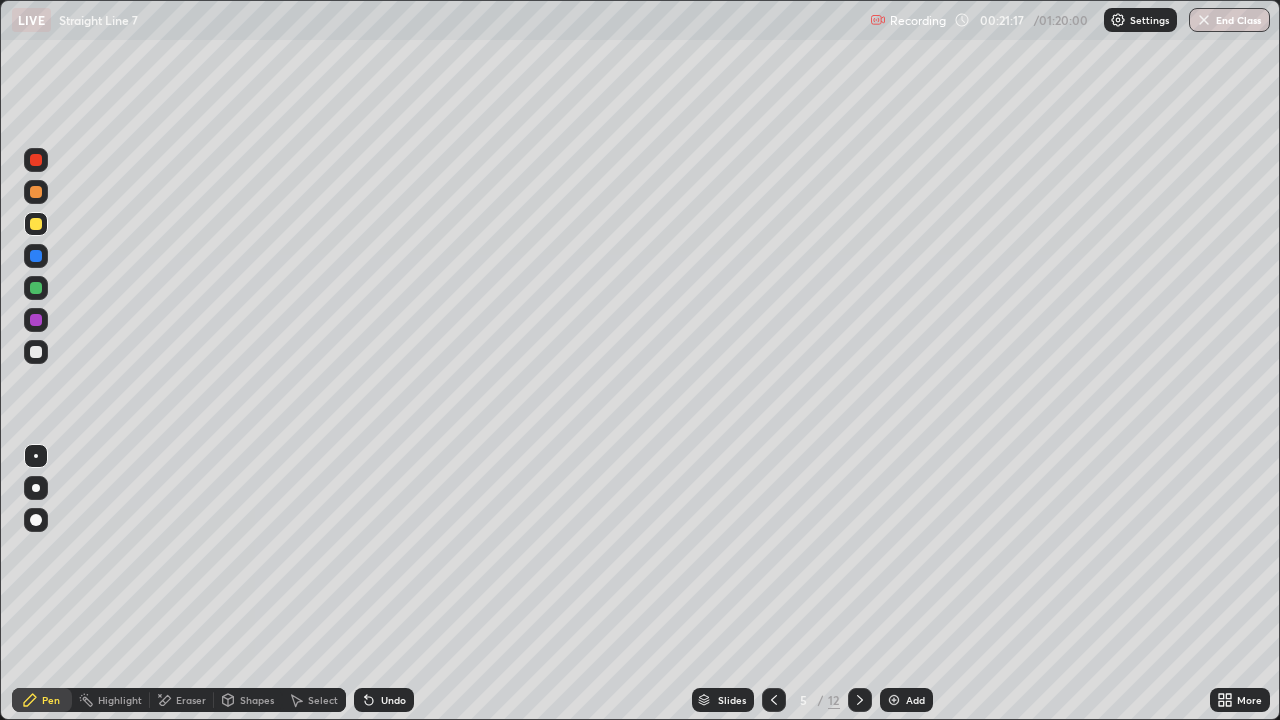 click on "Undo" at bounding box center [393, 700] 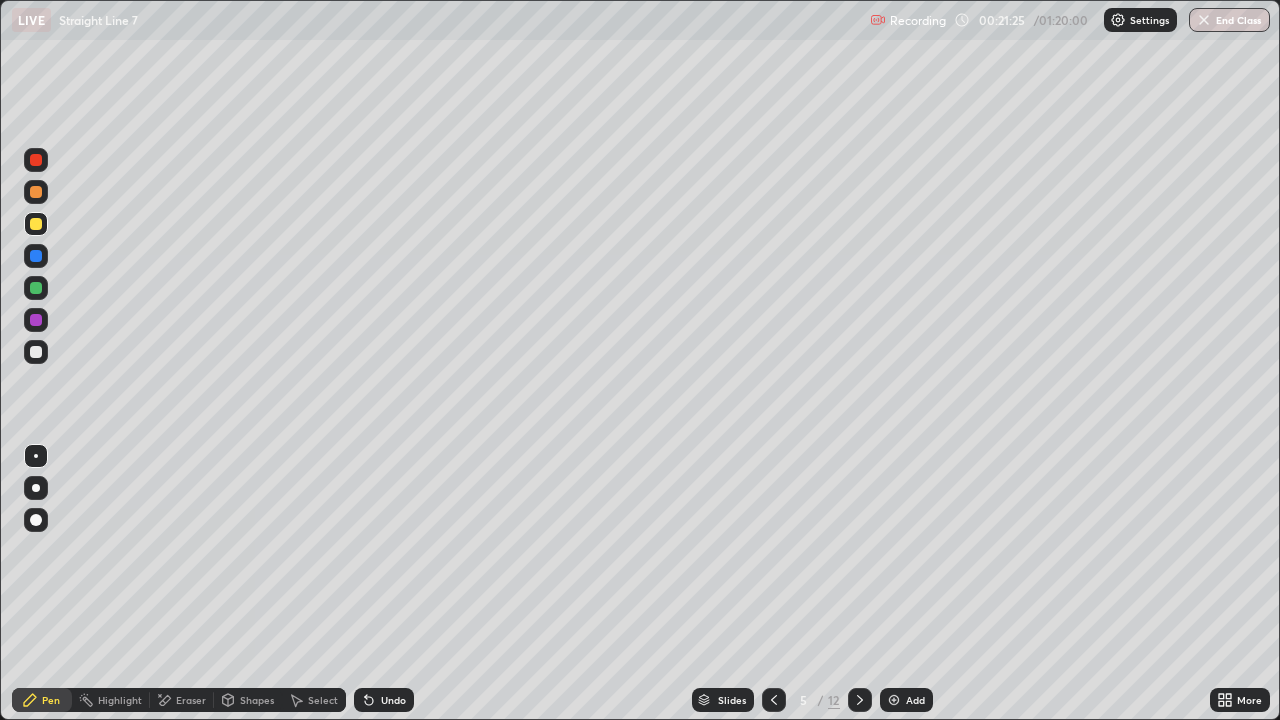 click at bounding box center (36, 352) 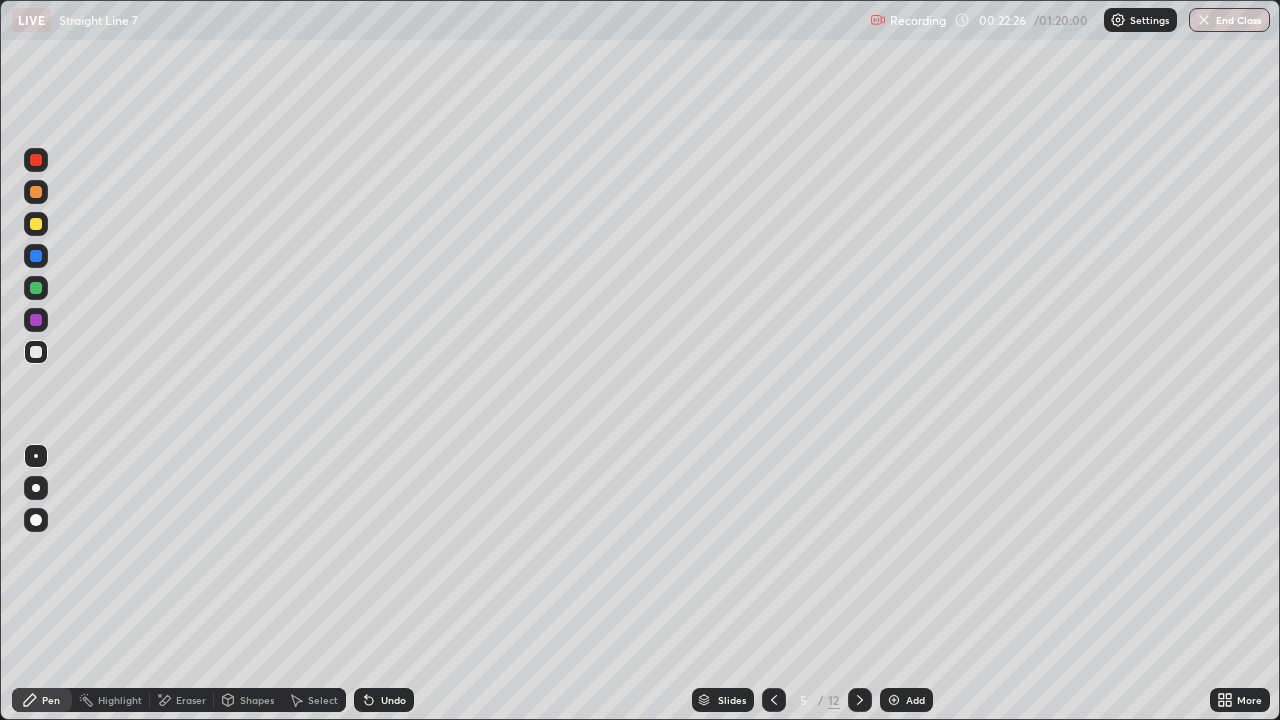 click at bounding box center [36, 288] 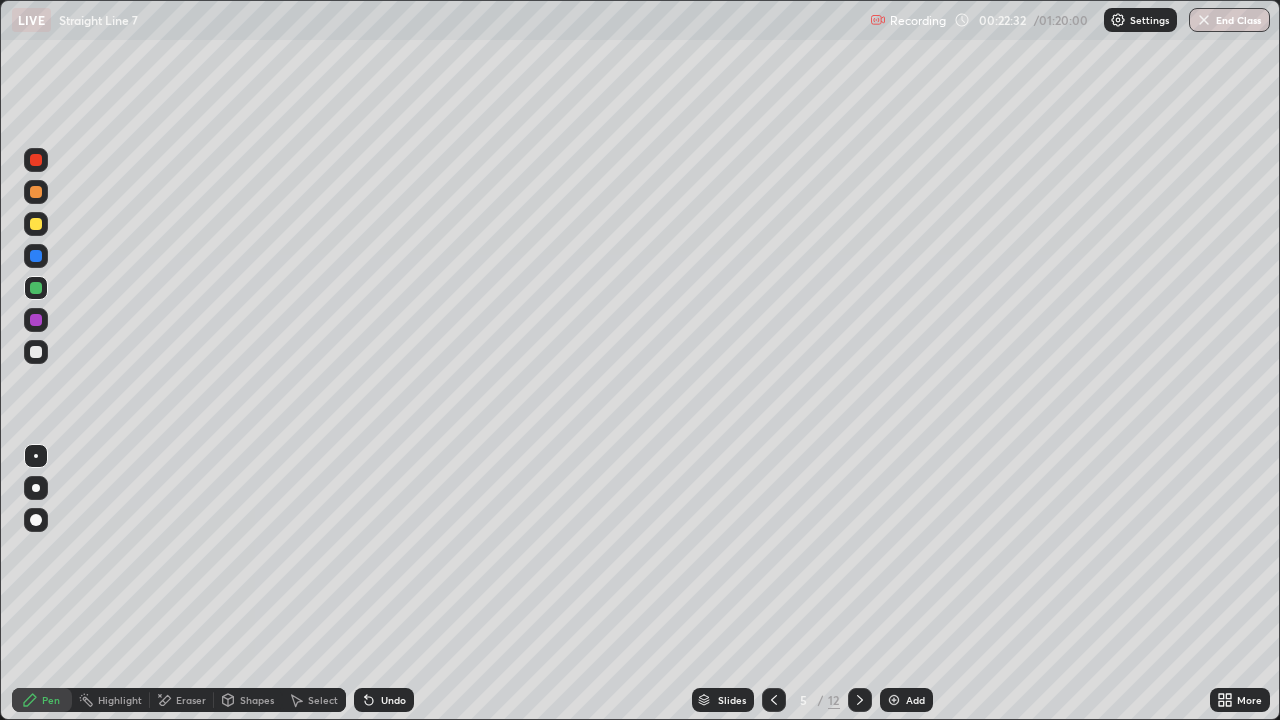 click at bounding box center [36, 352] 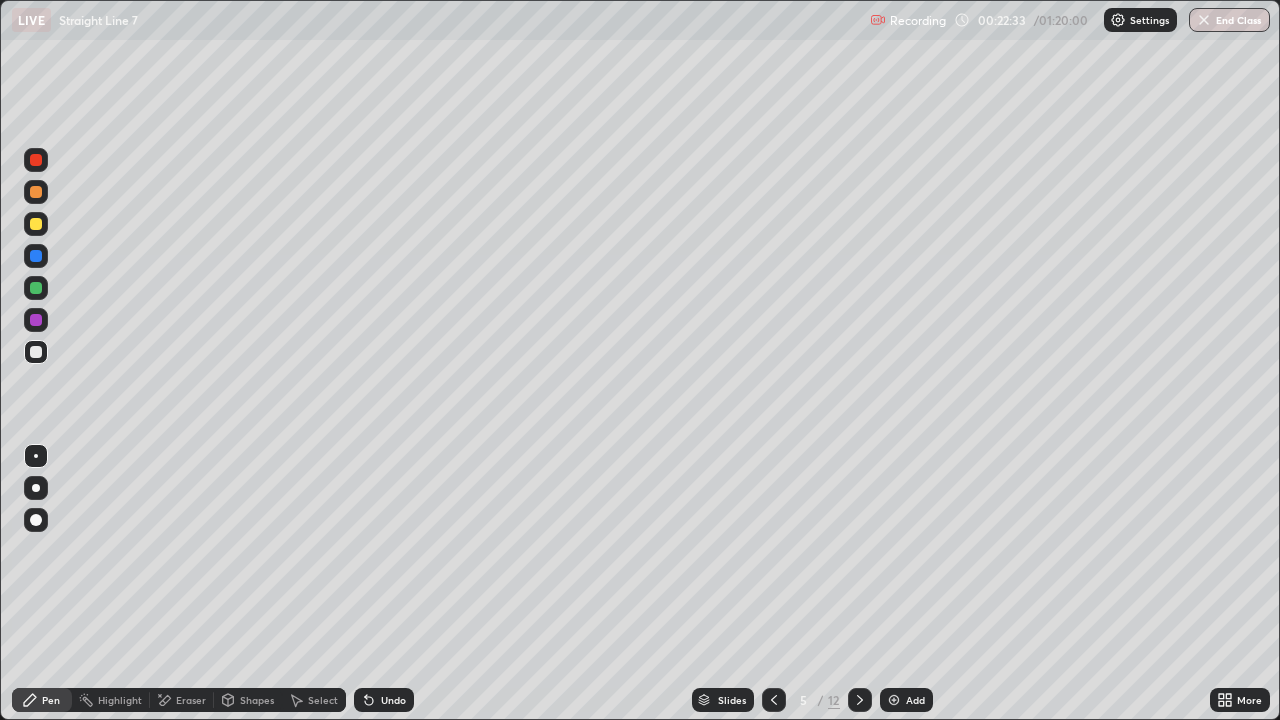 click at bounding box center (36, 288) 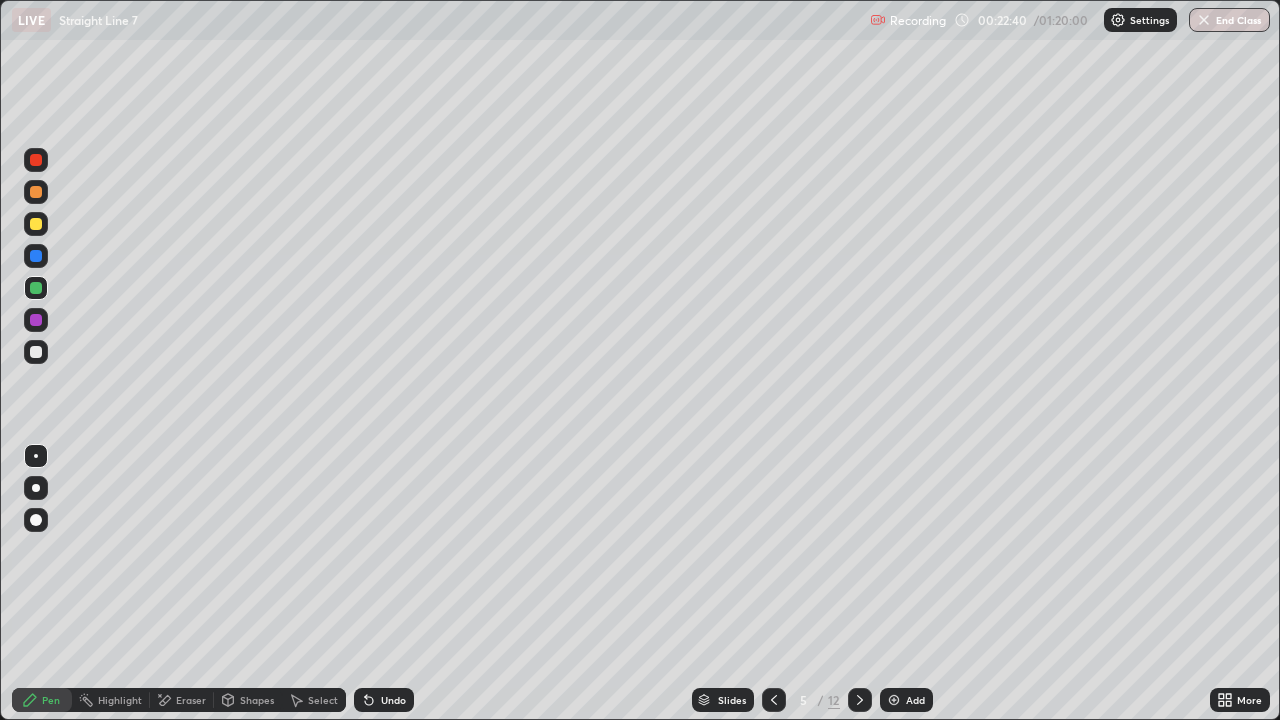 click at bounding box center [36, 352] 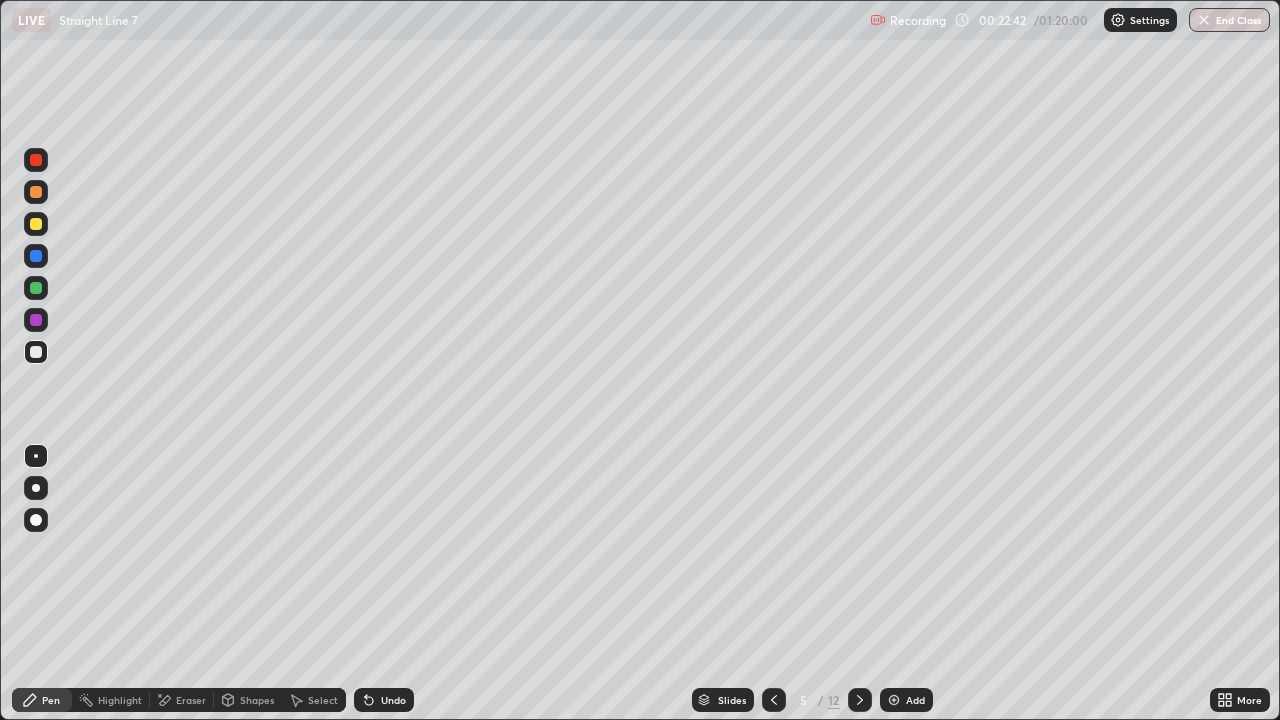 click on "Shapes" at bounding box center (257, 700) 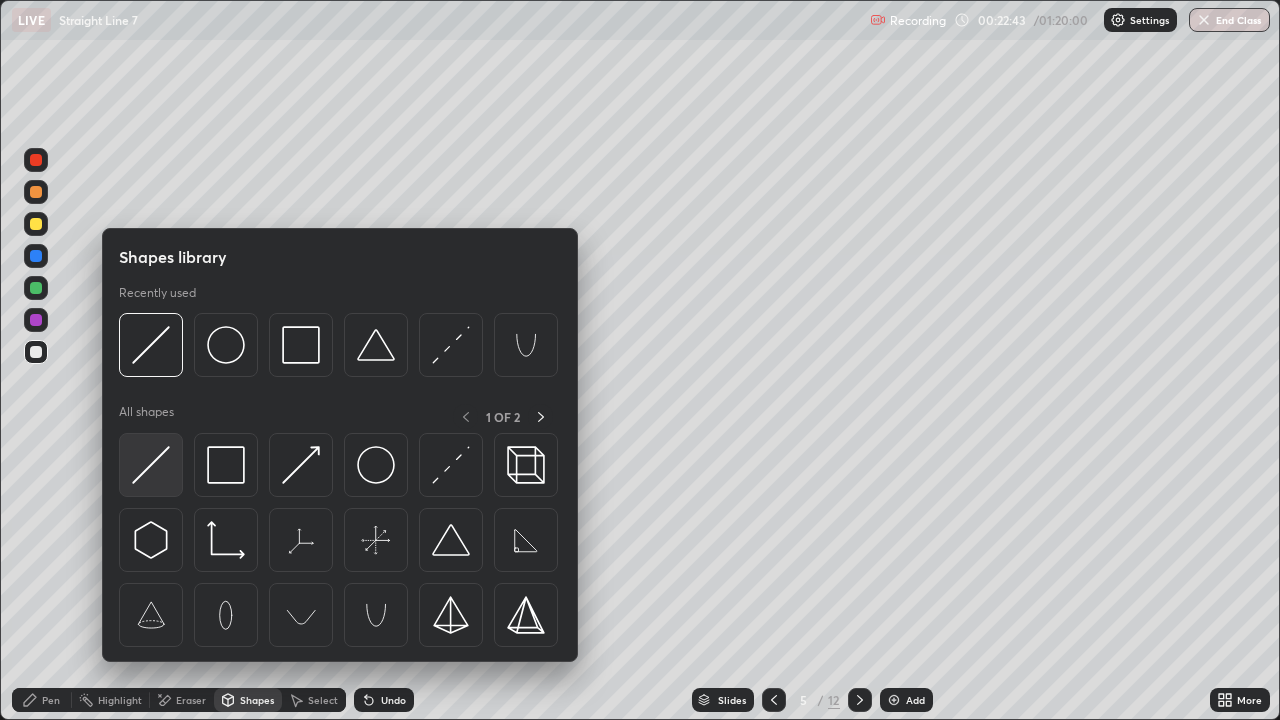 click at bounding box center [151, 465] 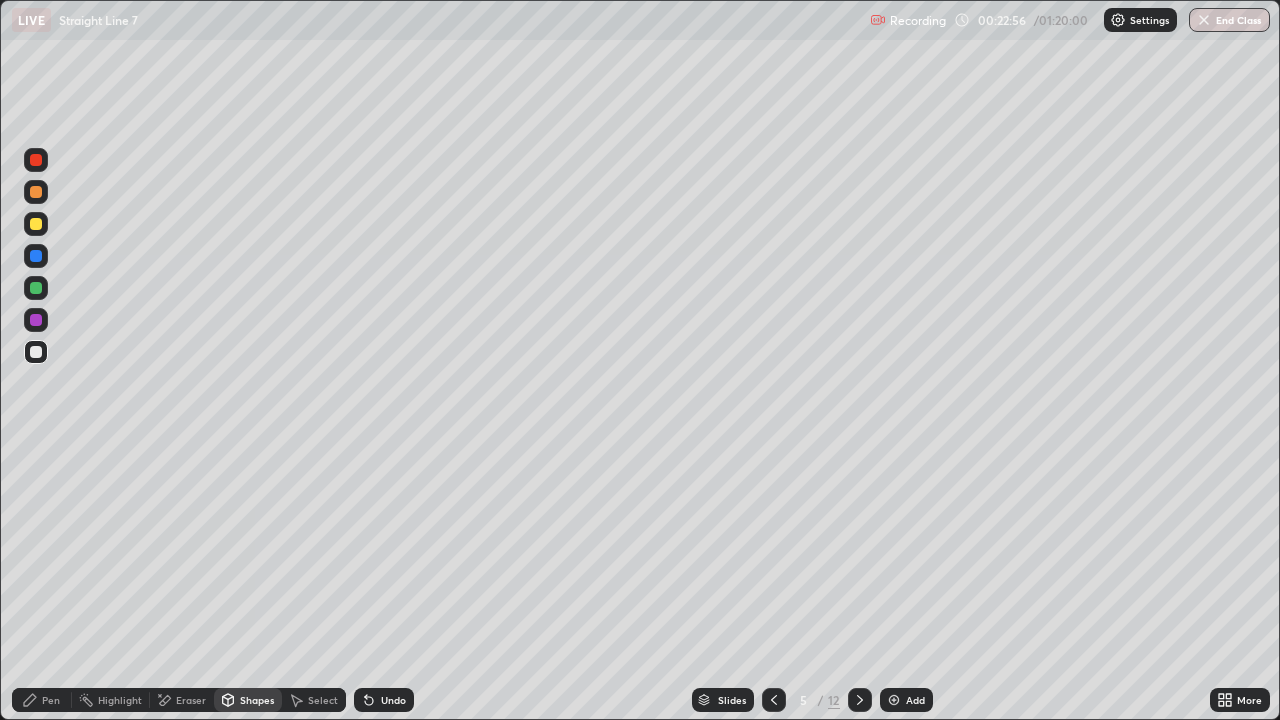 click on "Pen" at bounding box center [51, 700] 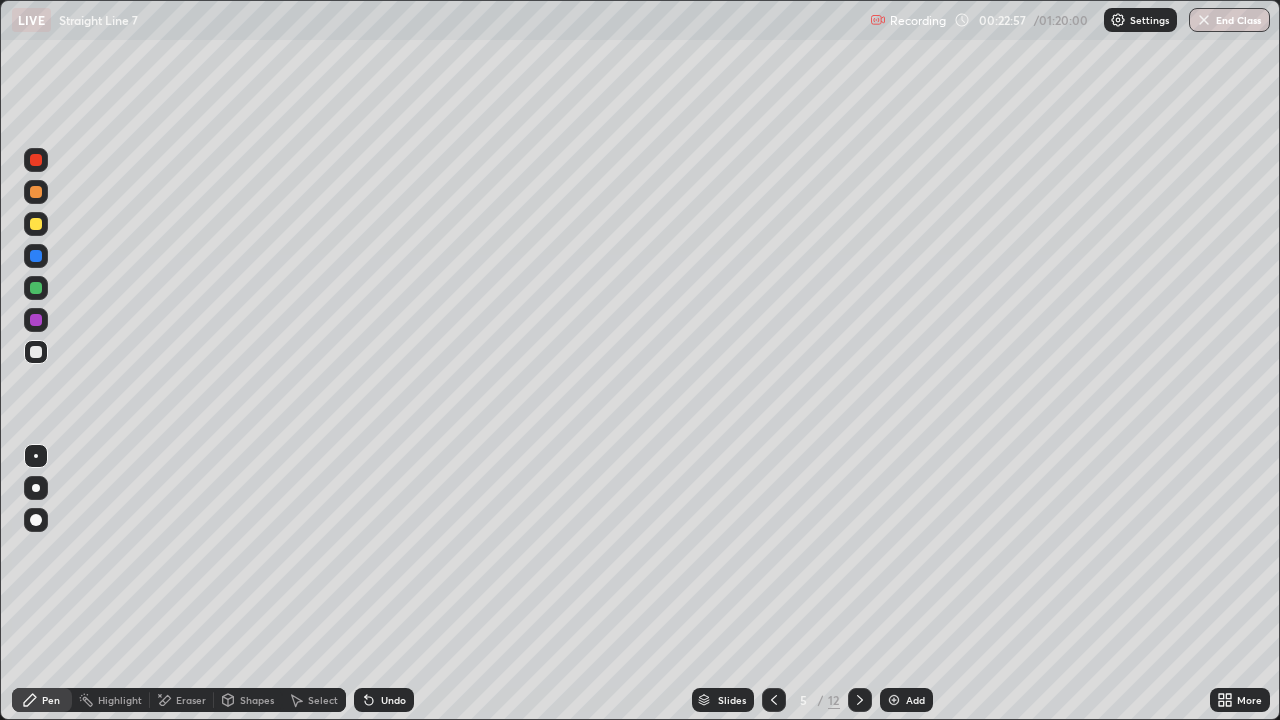 click at bounding box center [36, 352] 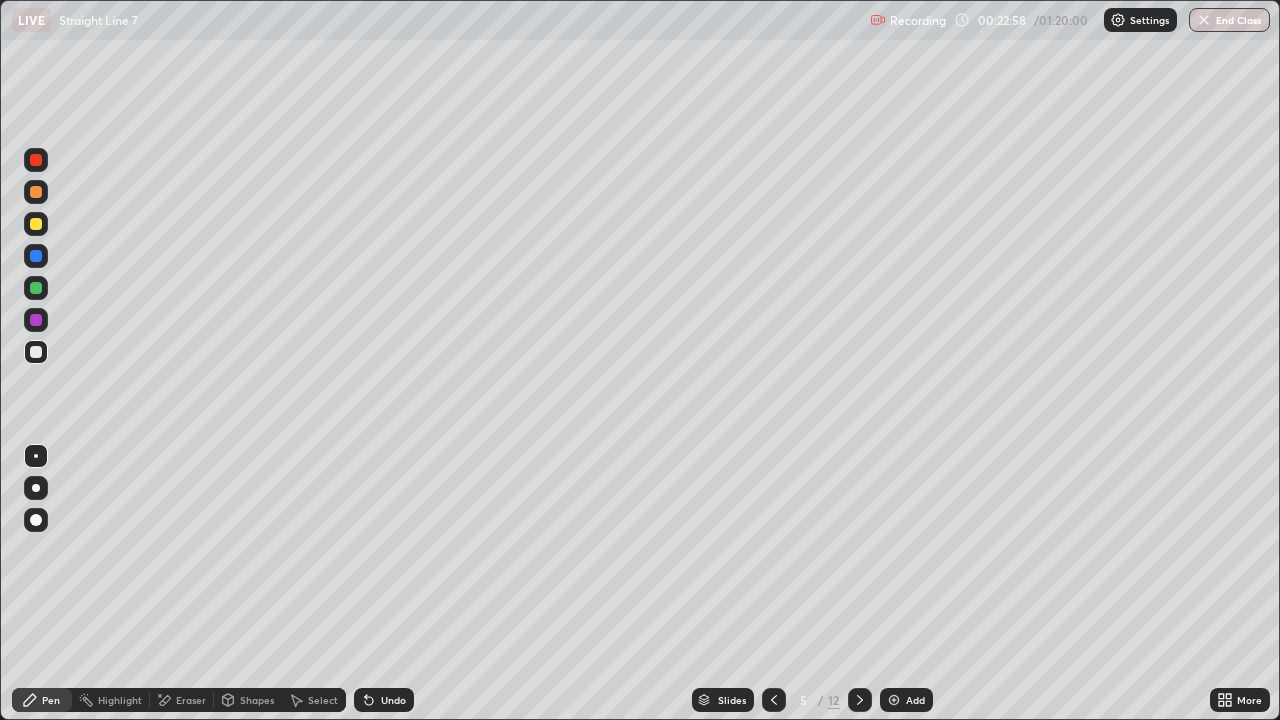 click on "Shapes" at bounding box center (257, 700) 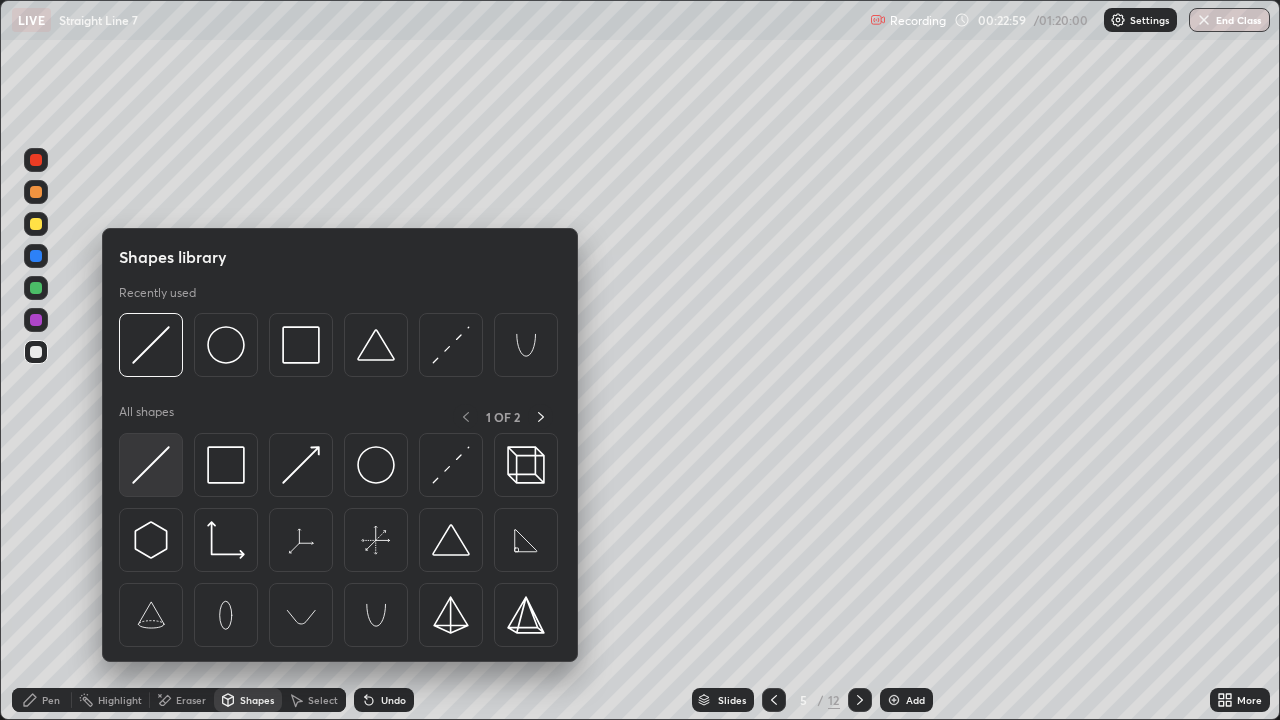 click at bounding box center (151, 465) 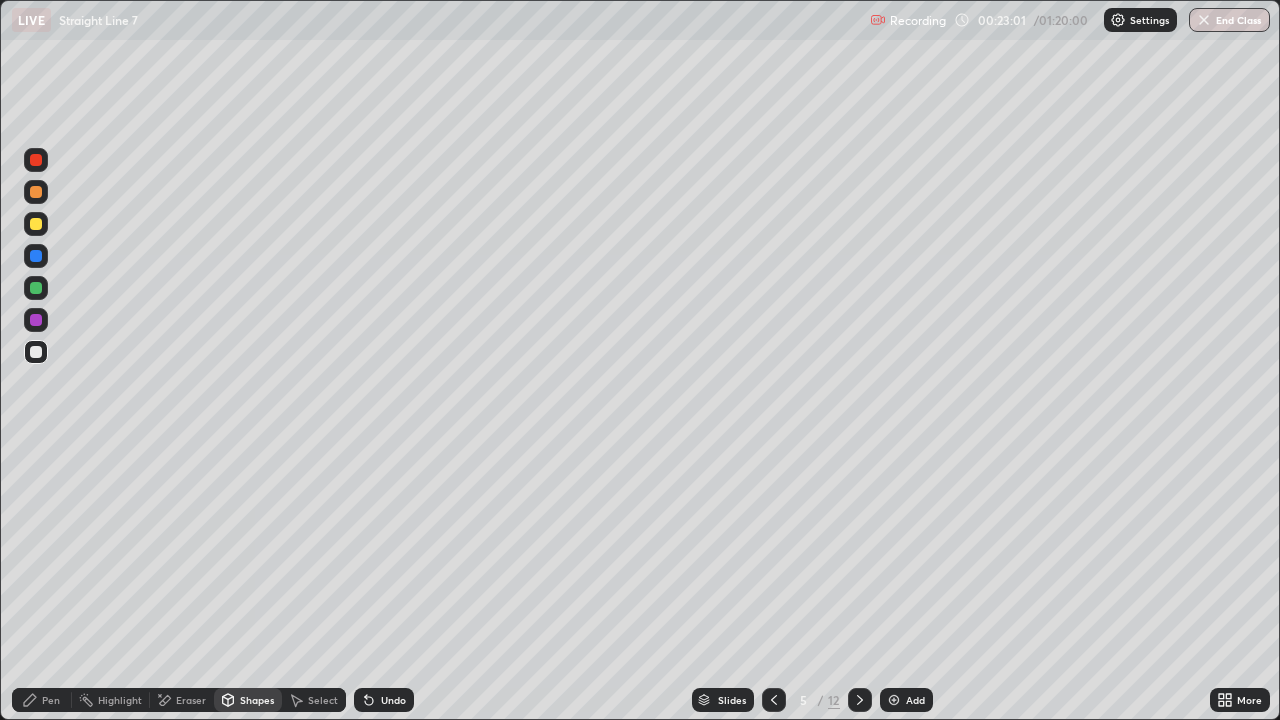 click at bounding box center (36, 224) 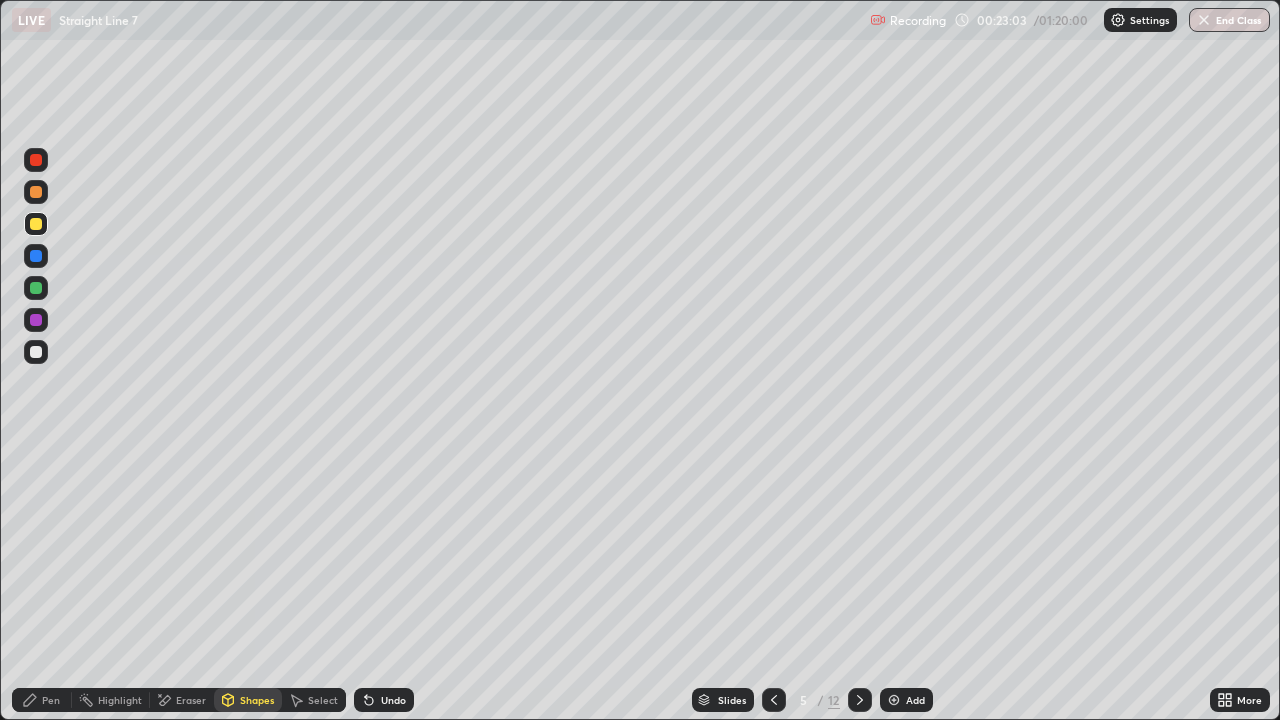 click at bounding box center [36, 192] 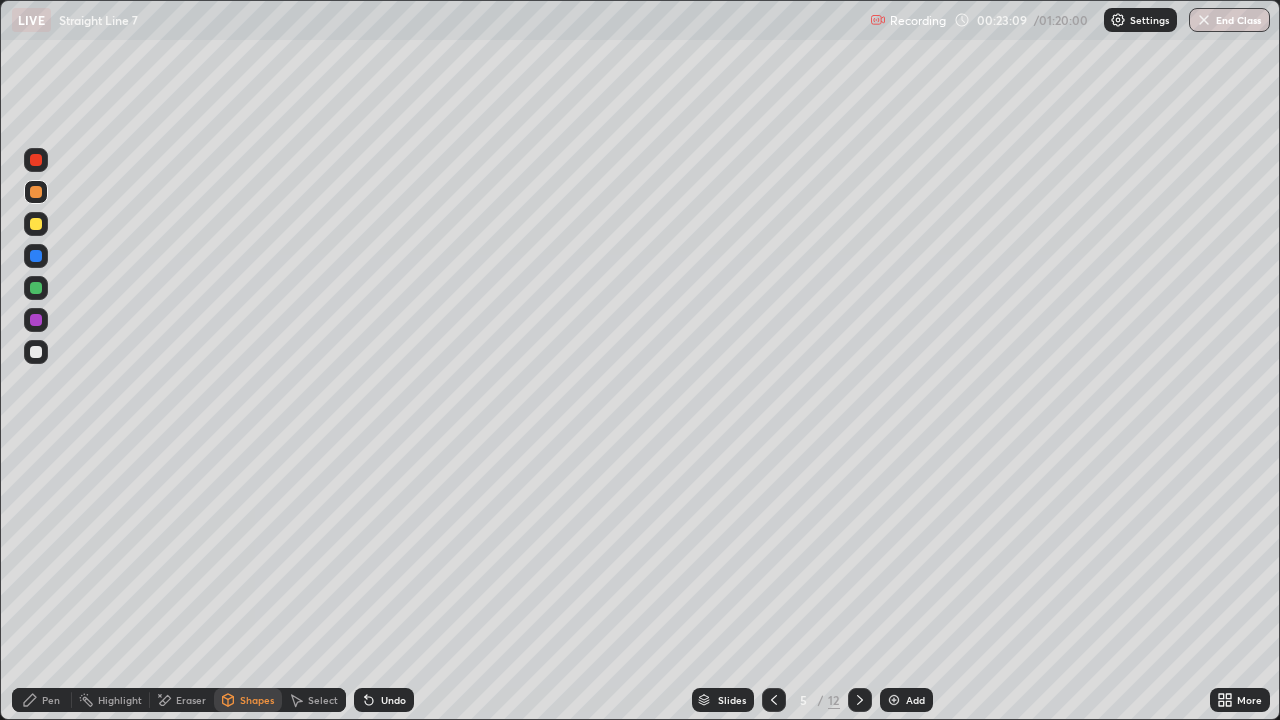 click on "Pen" at bounding box center (51, 700) 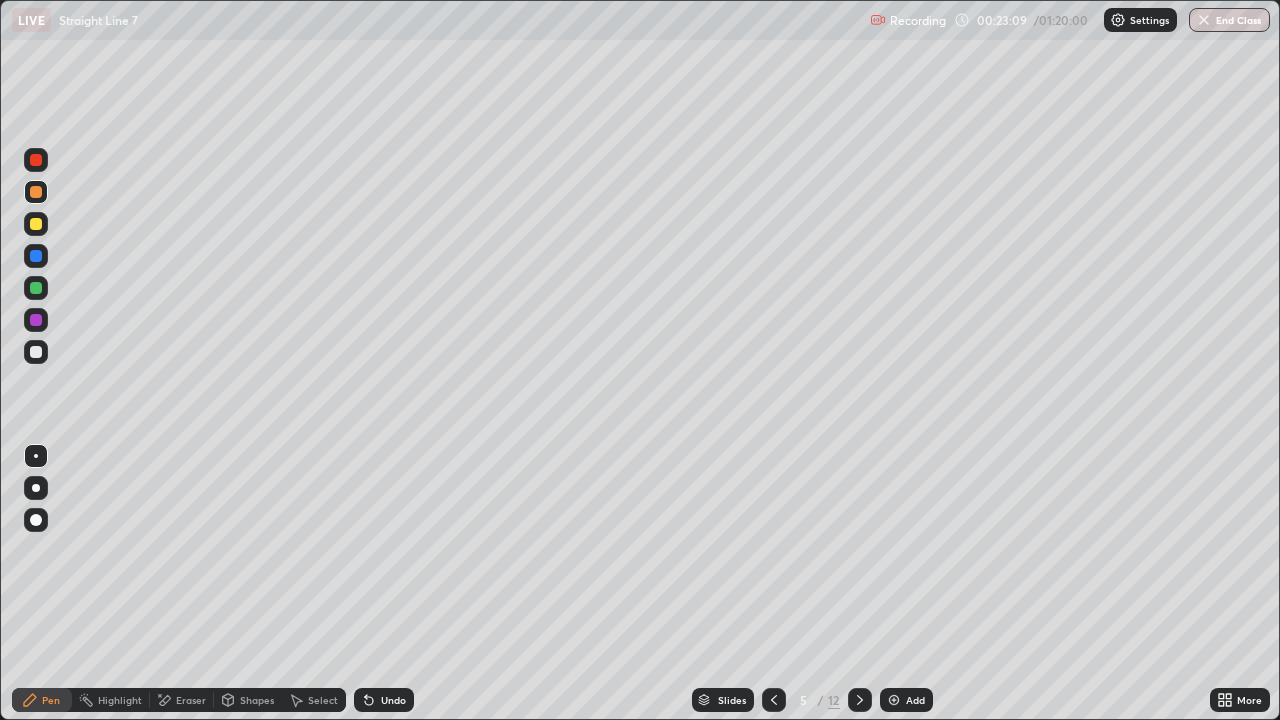 click at bounding box center [36, 352] 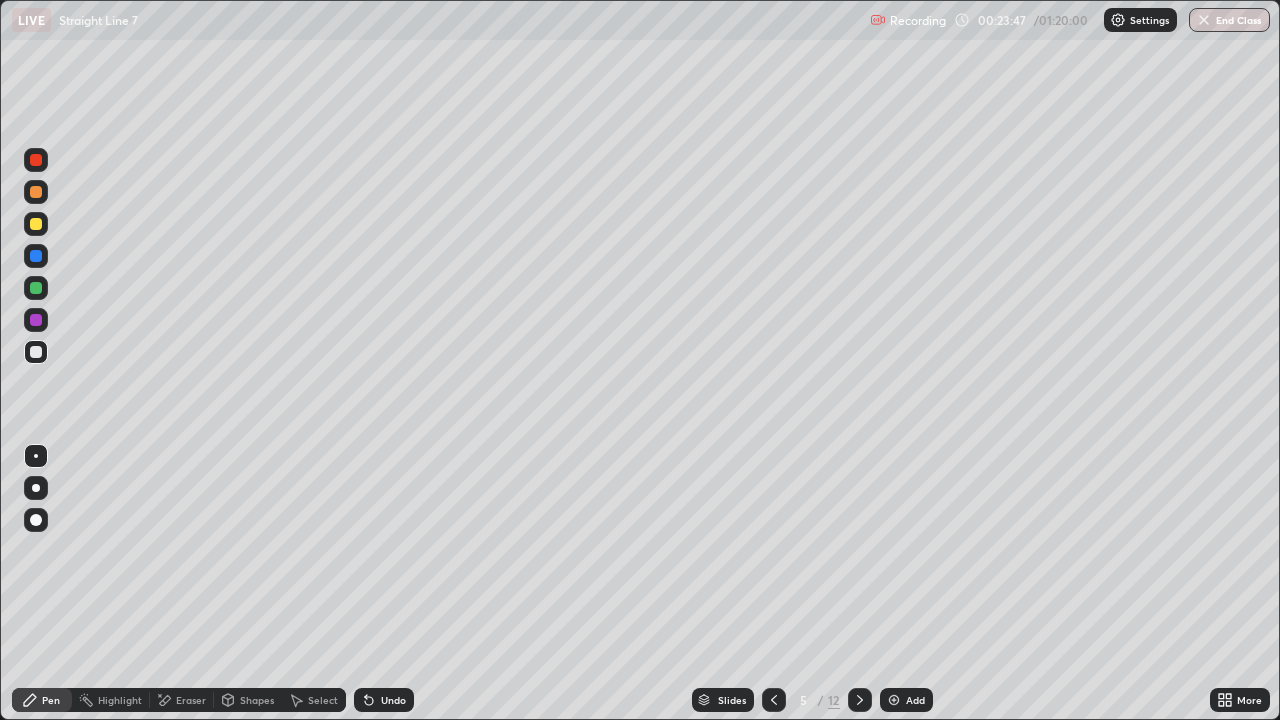 click at bounding box center [36, 320] 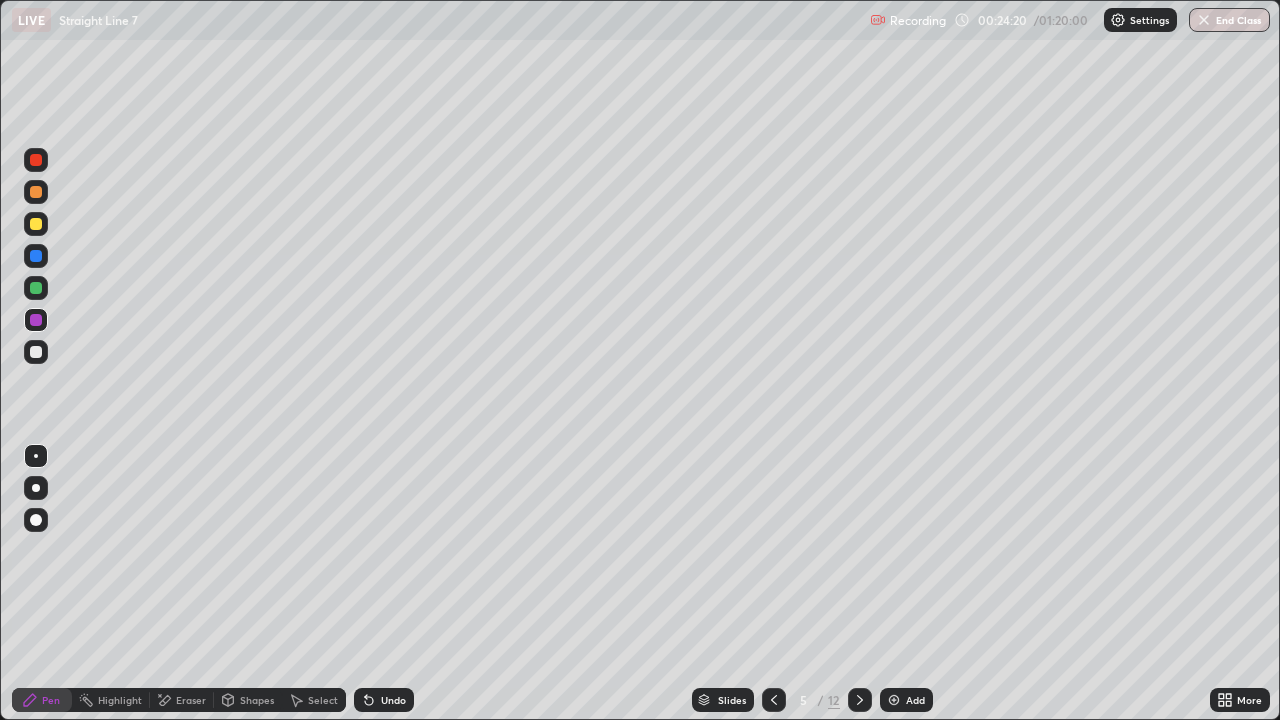 click at bounding box center [36, 352] 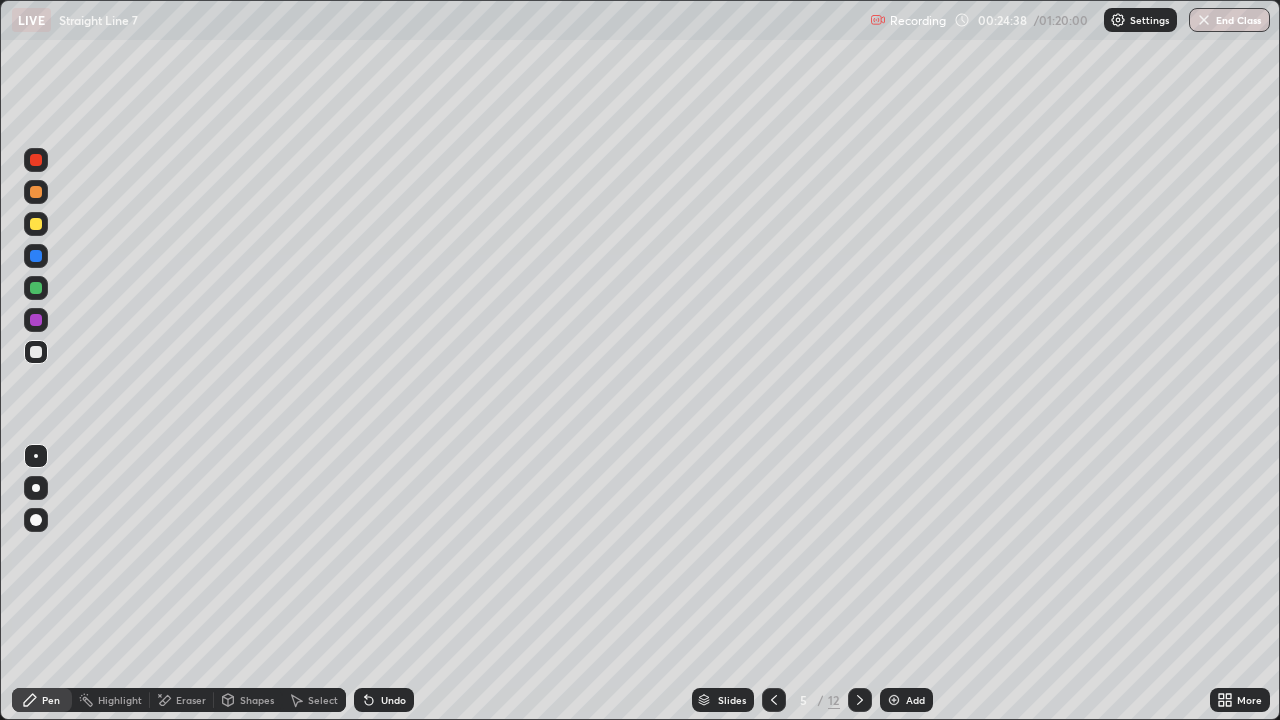 click on "Eraser" at bounding box center (191, 700) 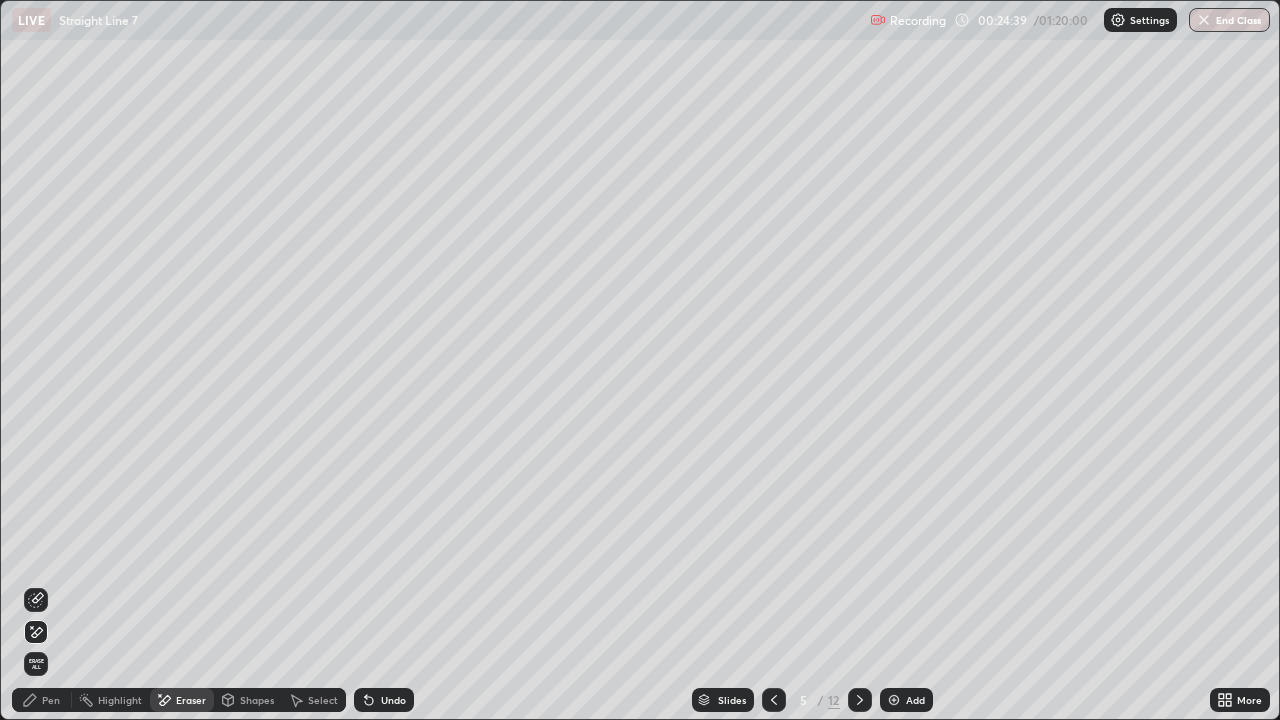 click 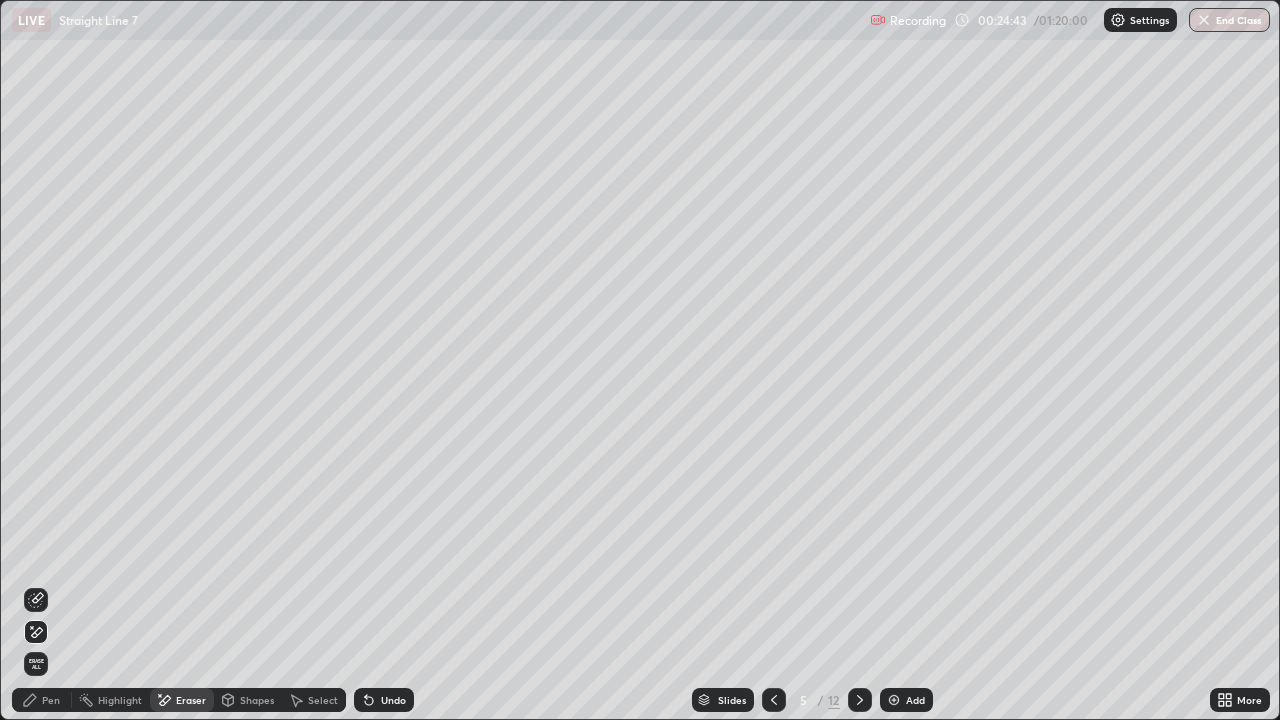 click on "Pen" at bounding box center (42, 700) 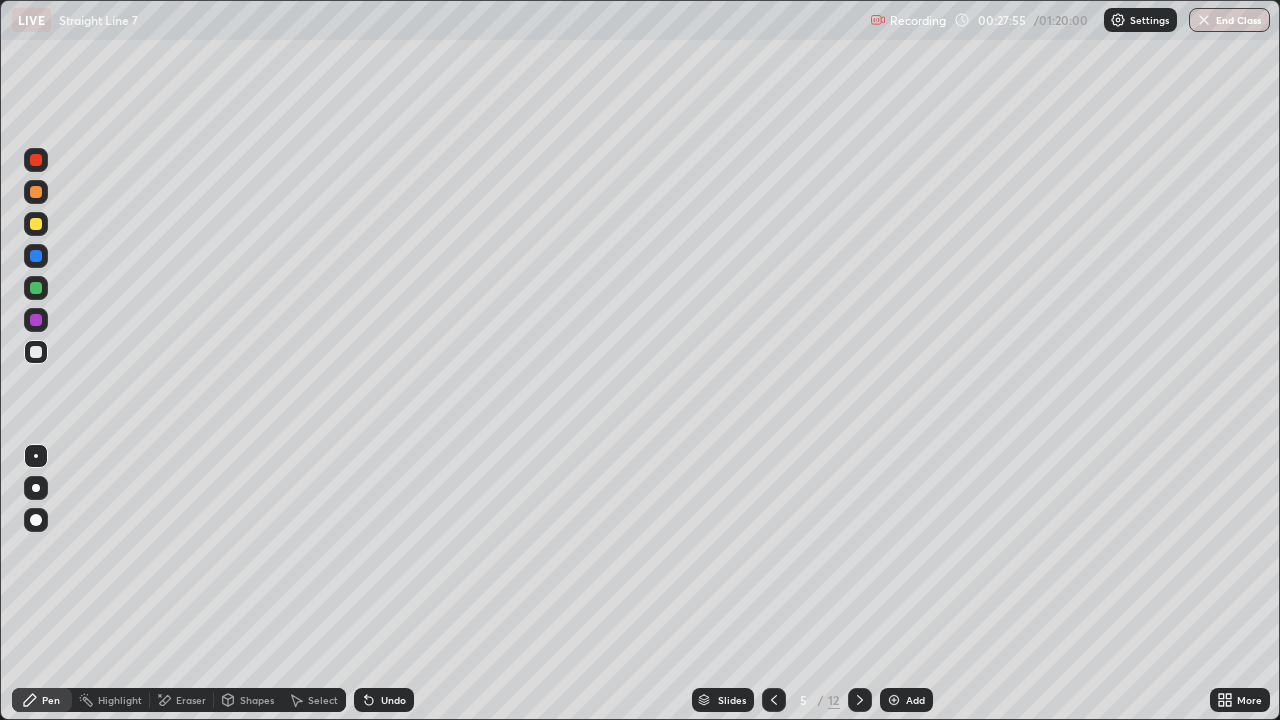 click at bounding box center (36, 288) 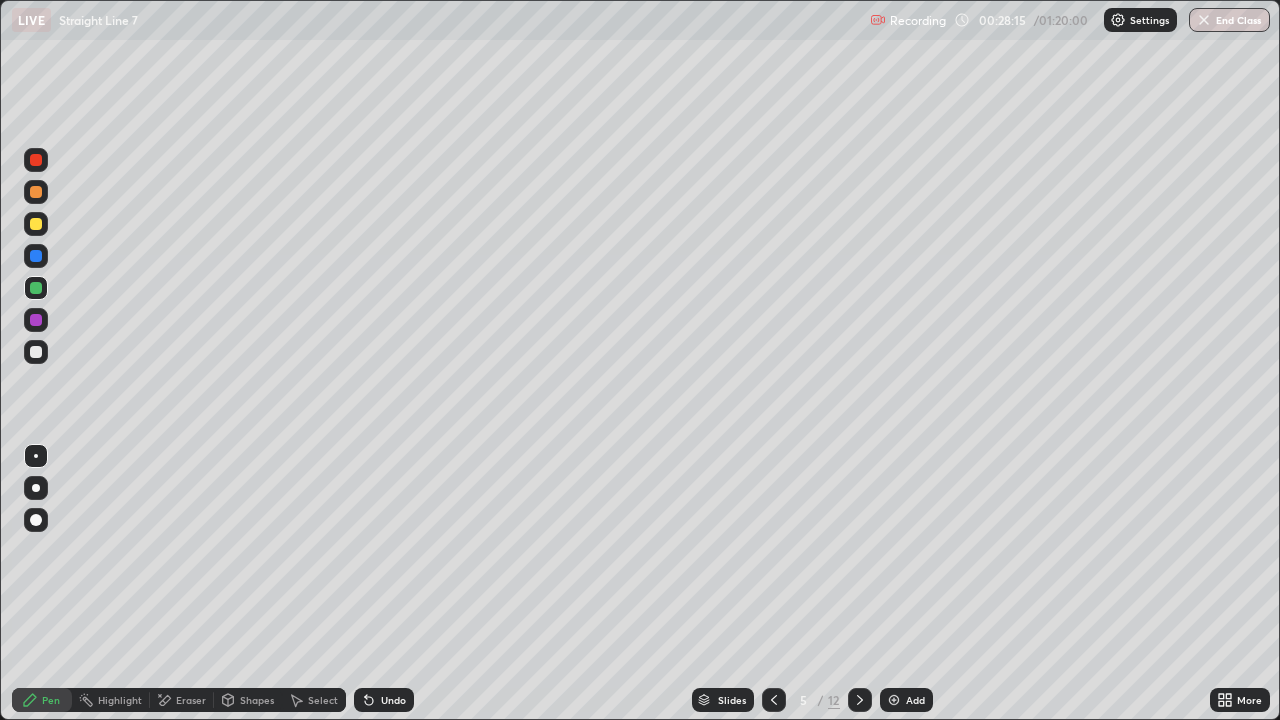 click 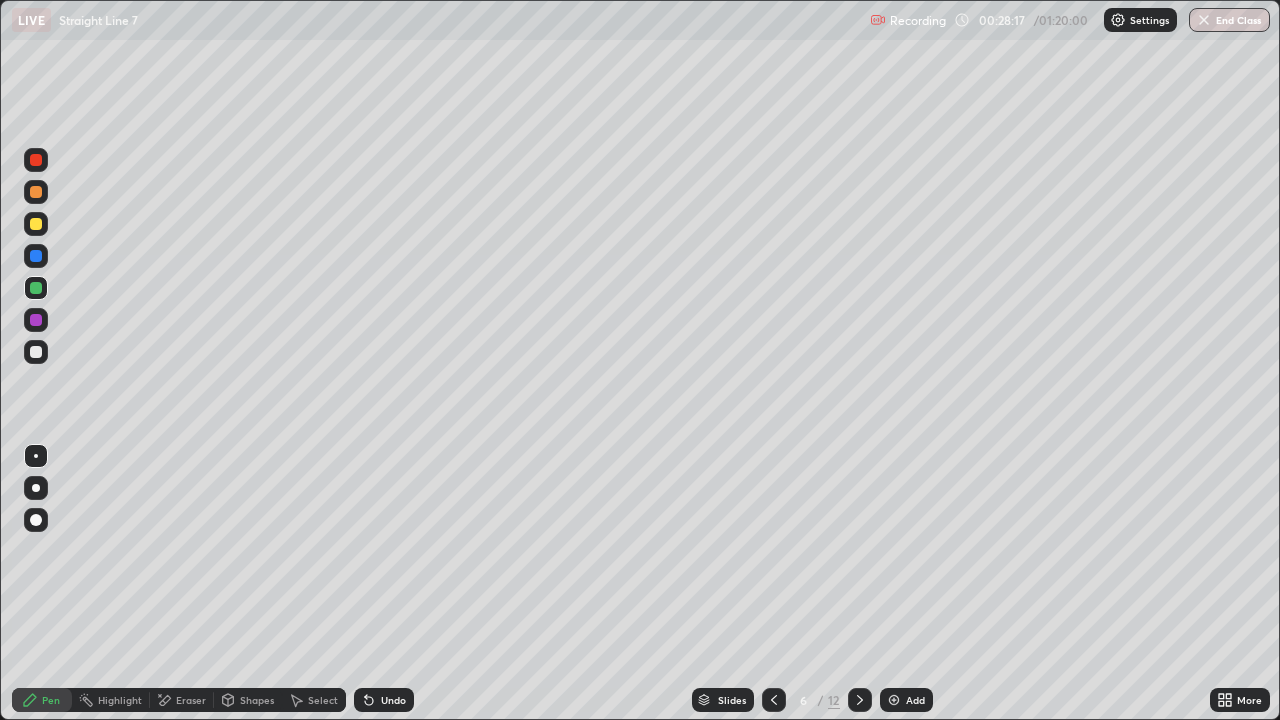 click at bounding box center (36, 192) 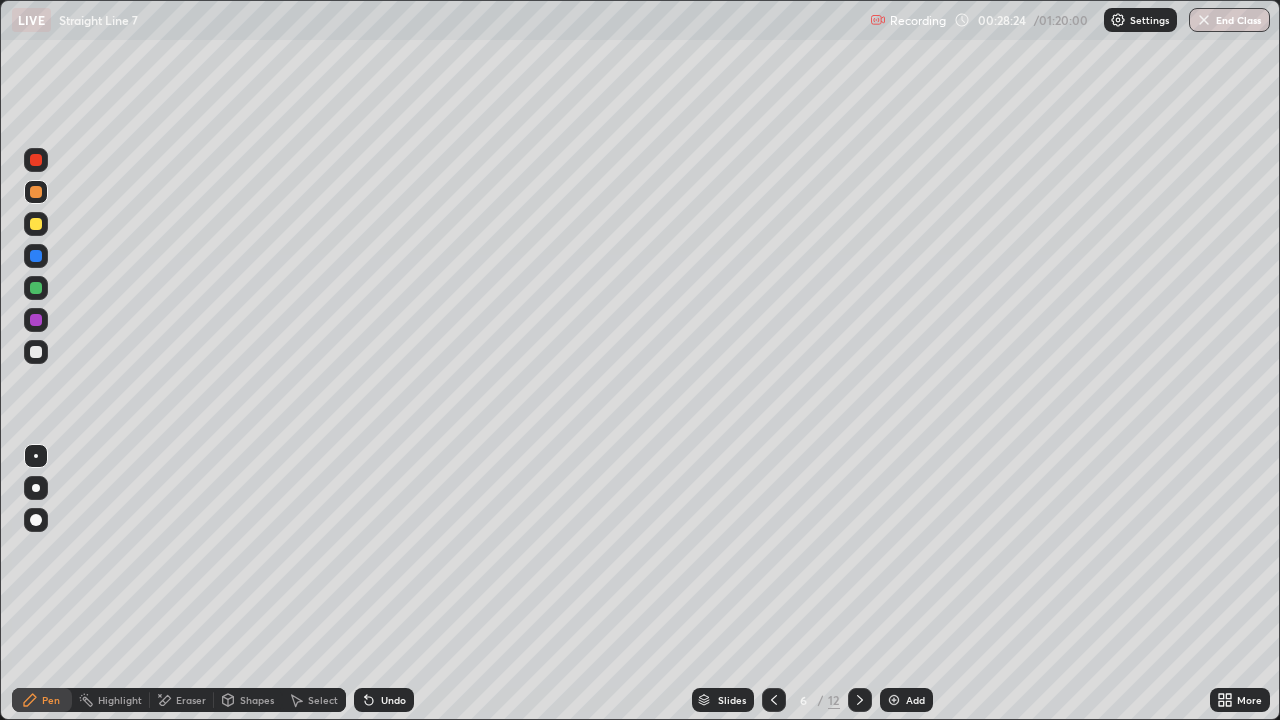 click at bounding box center [36, 224] 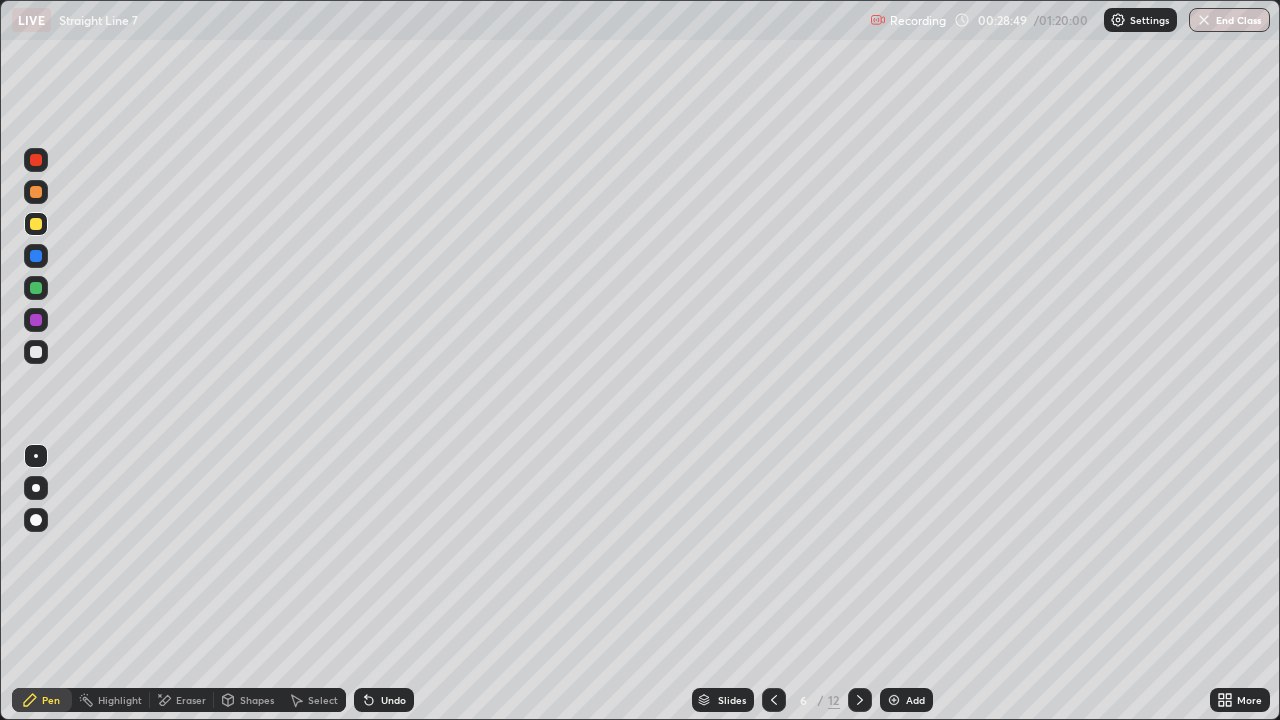 click on "Undo" at bounding box center (393, 700) 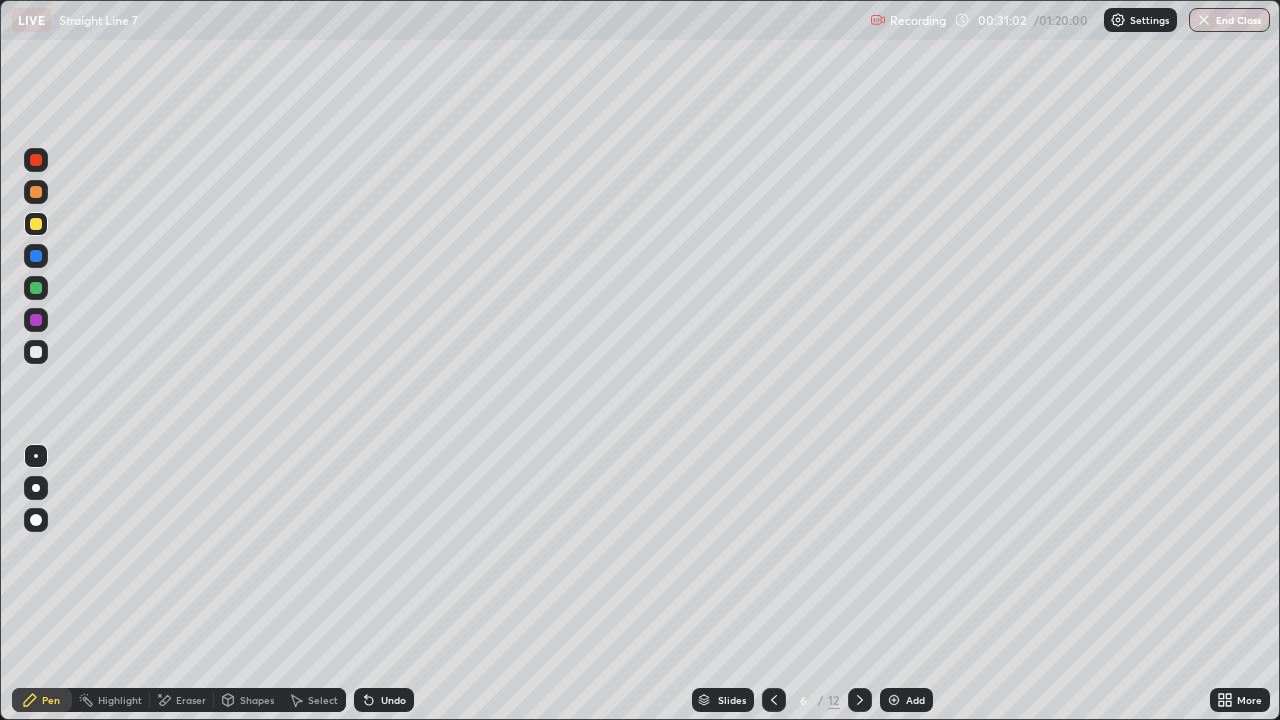 click on "Undo" at bounding box center (384, 700) 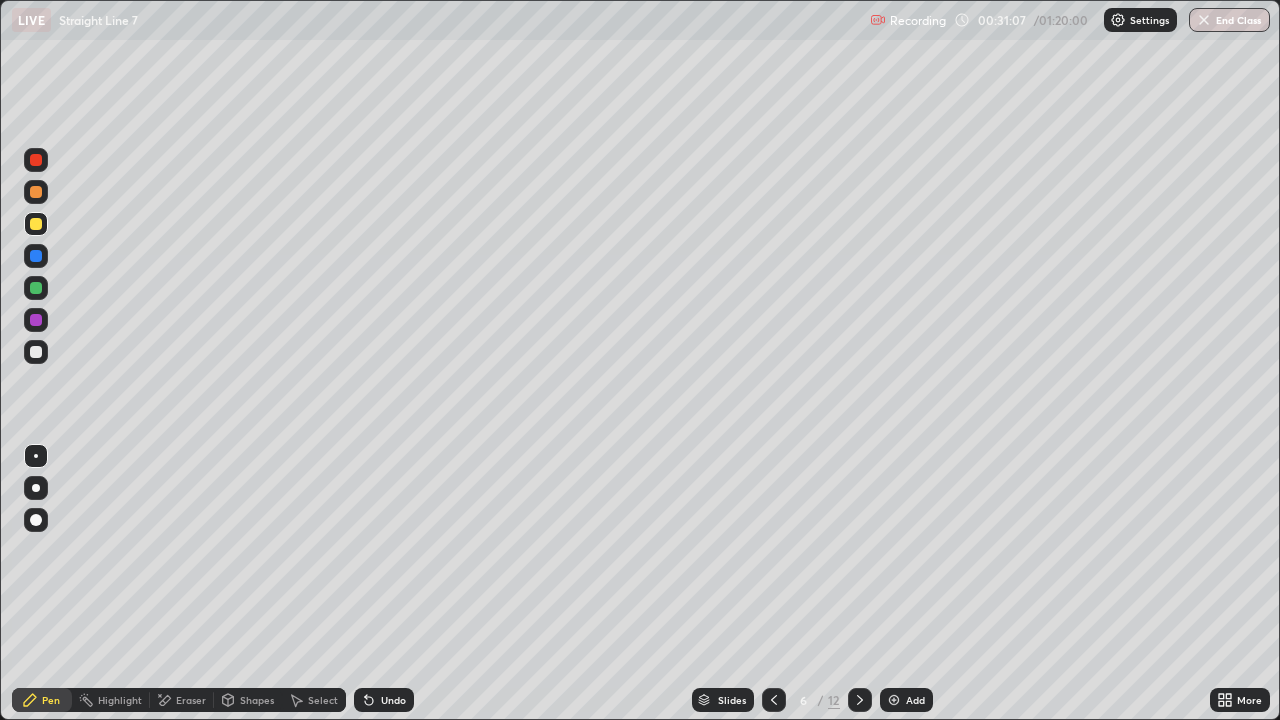 click 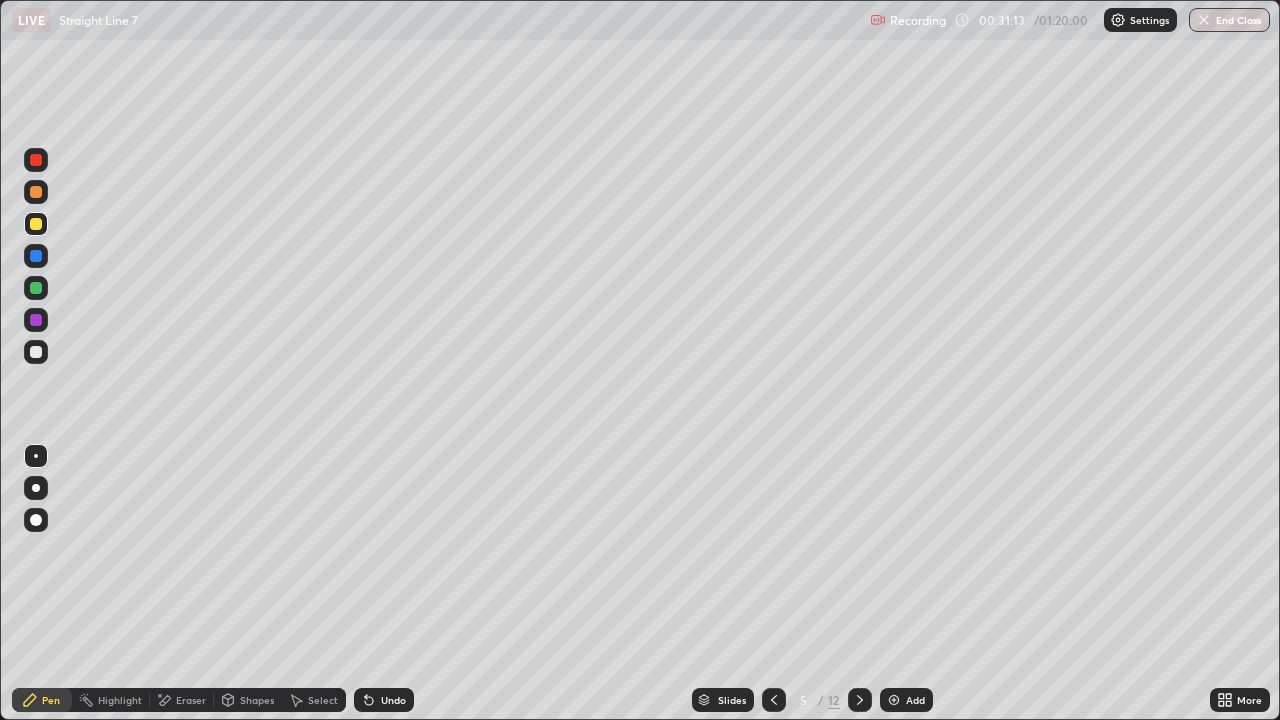 click at bounding box center [860, 700] 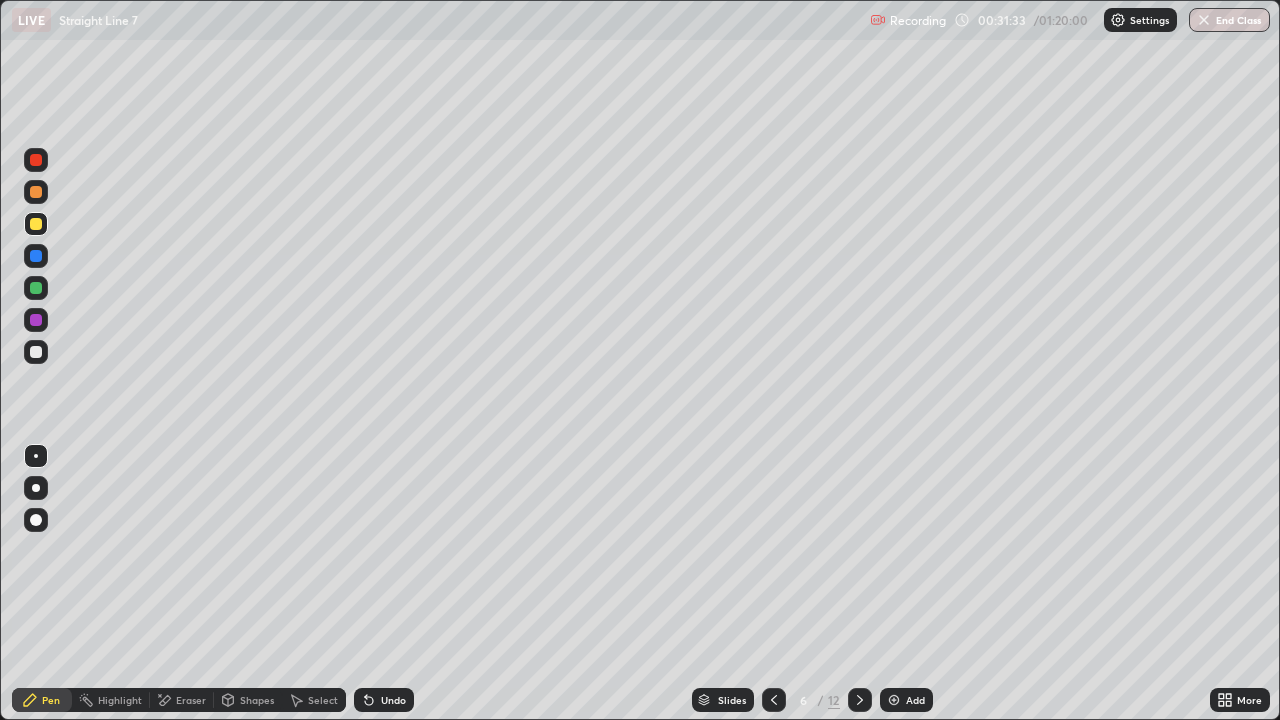 click at bounding box center [36, 288] 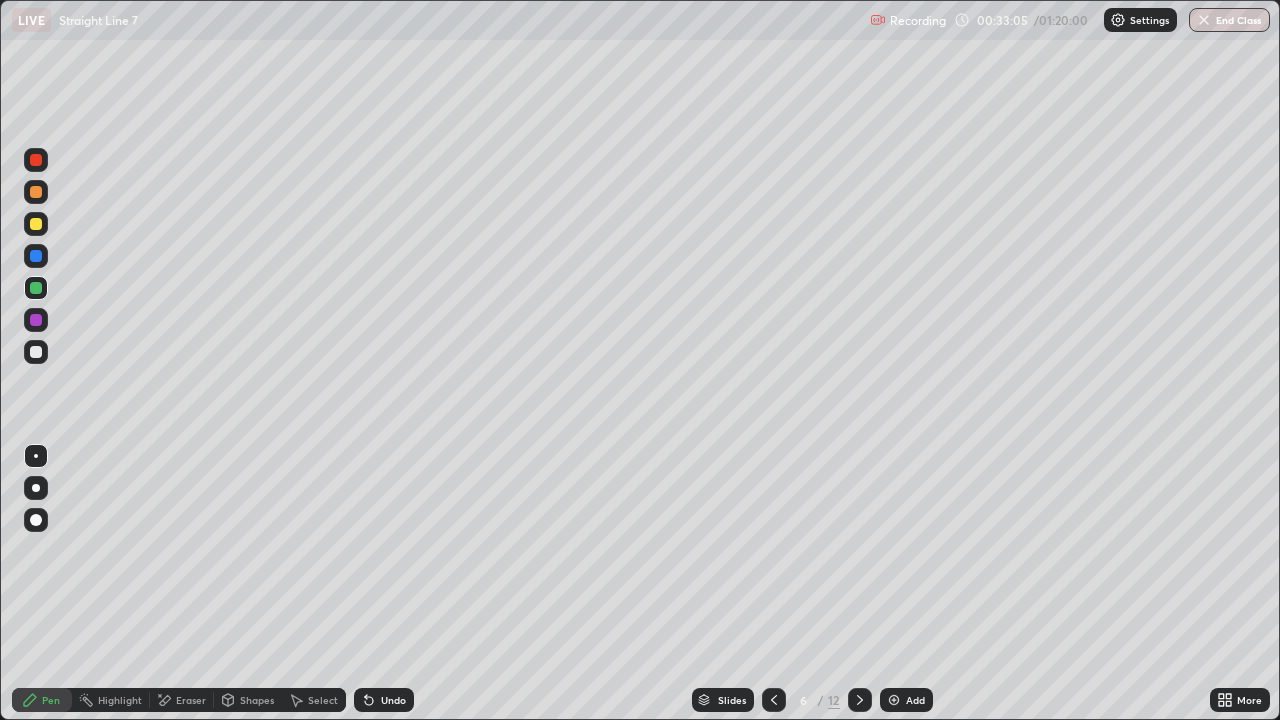 click at bounding box center (36, 352) 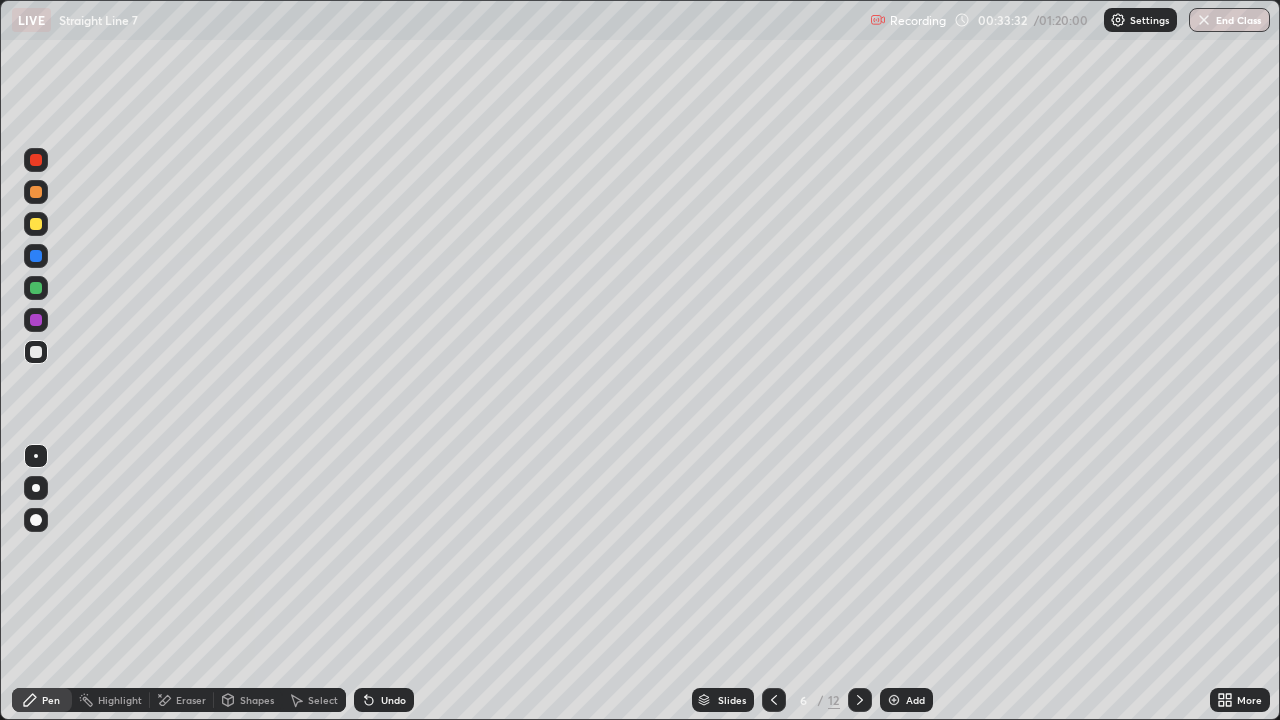 click on "Undo" at bounding box center (393, 700) 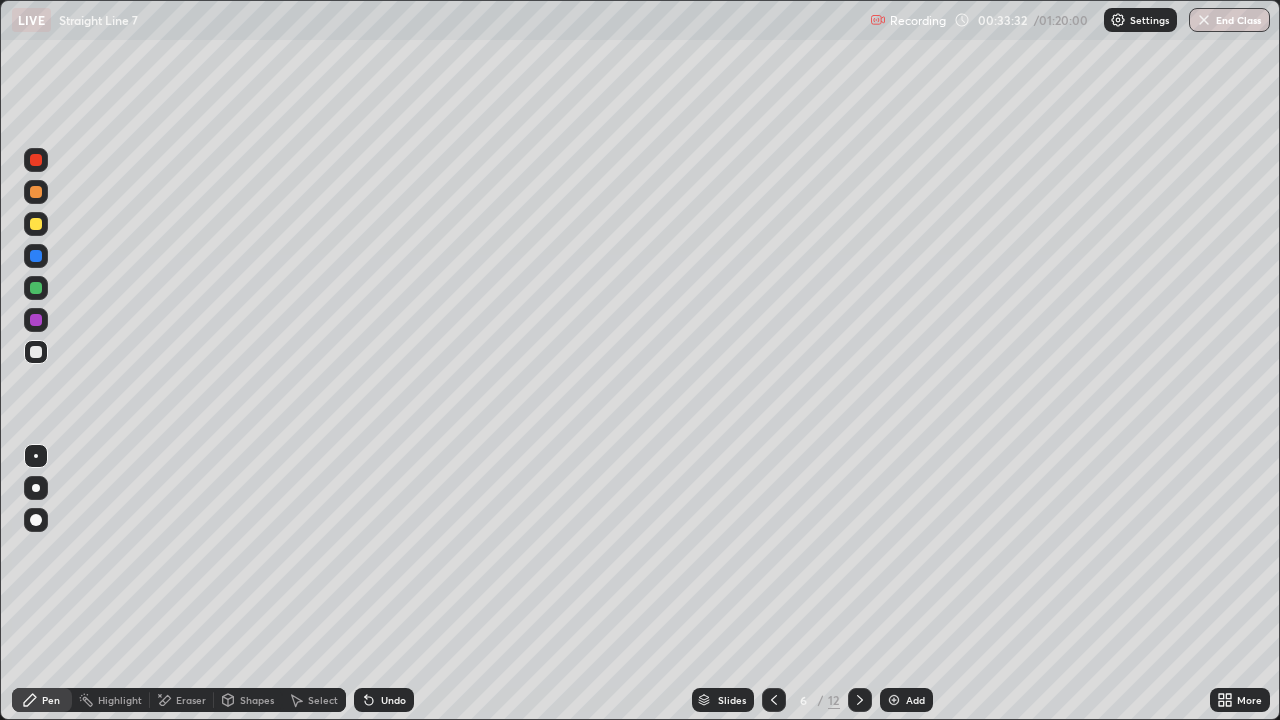 click on "Undo" at bounding box center (393, 700) 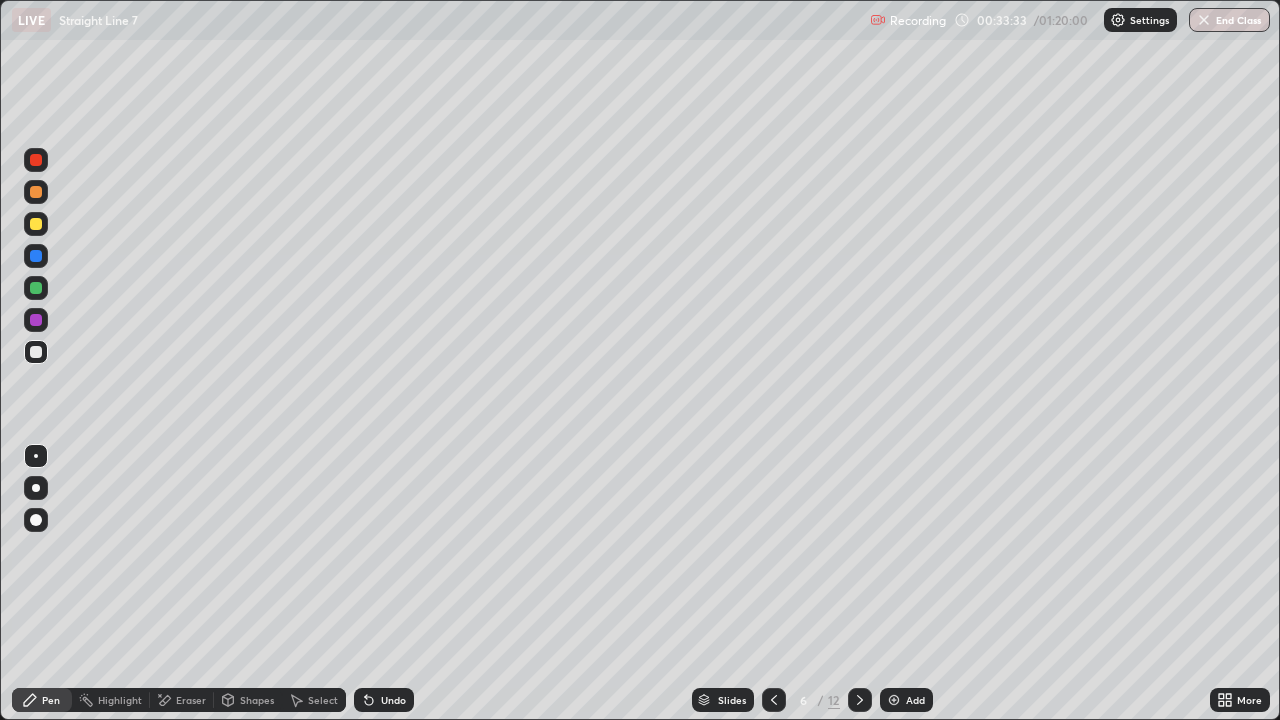 click on "Undo" at bounding box center (393, 700) 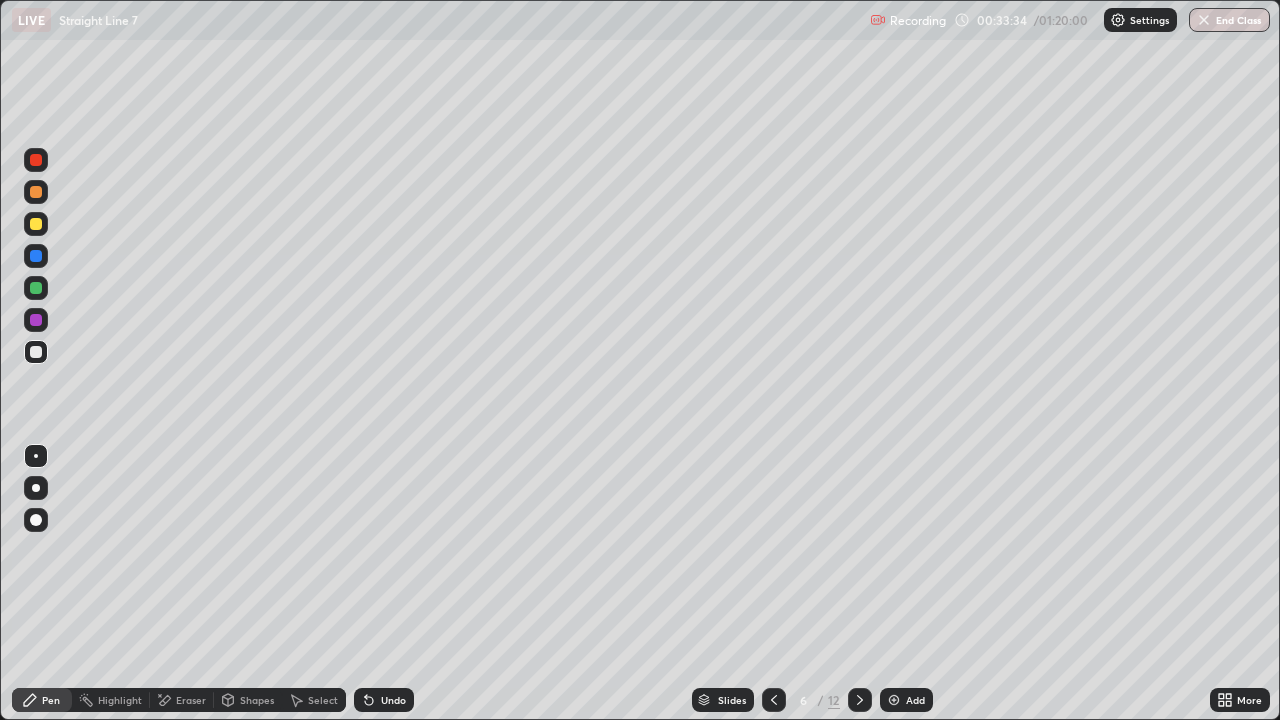 click 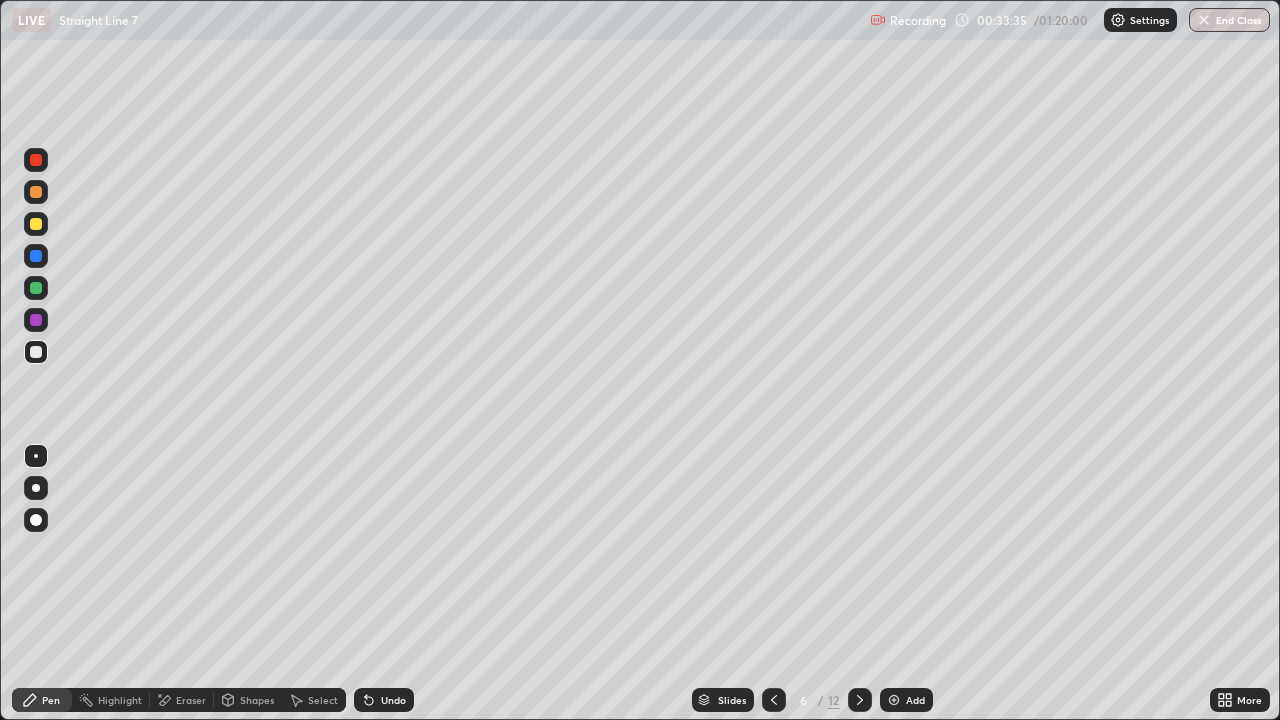 click 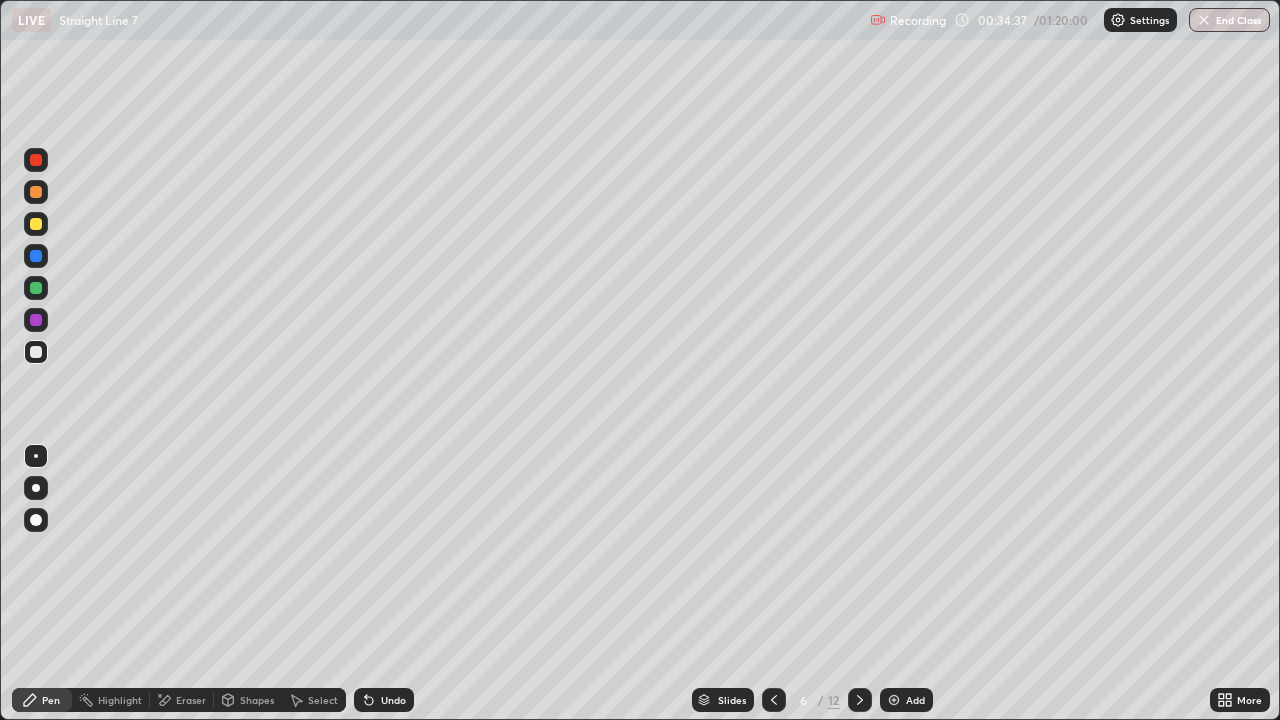 click 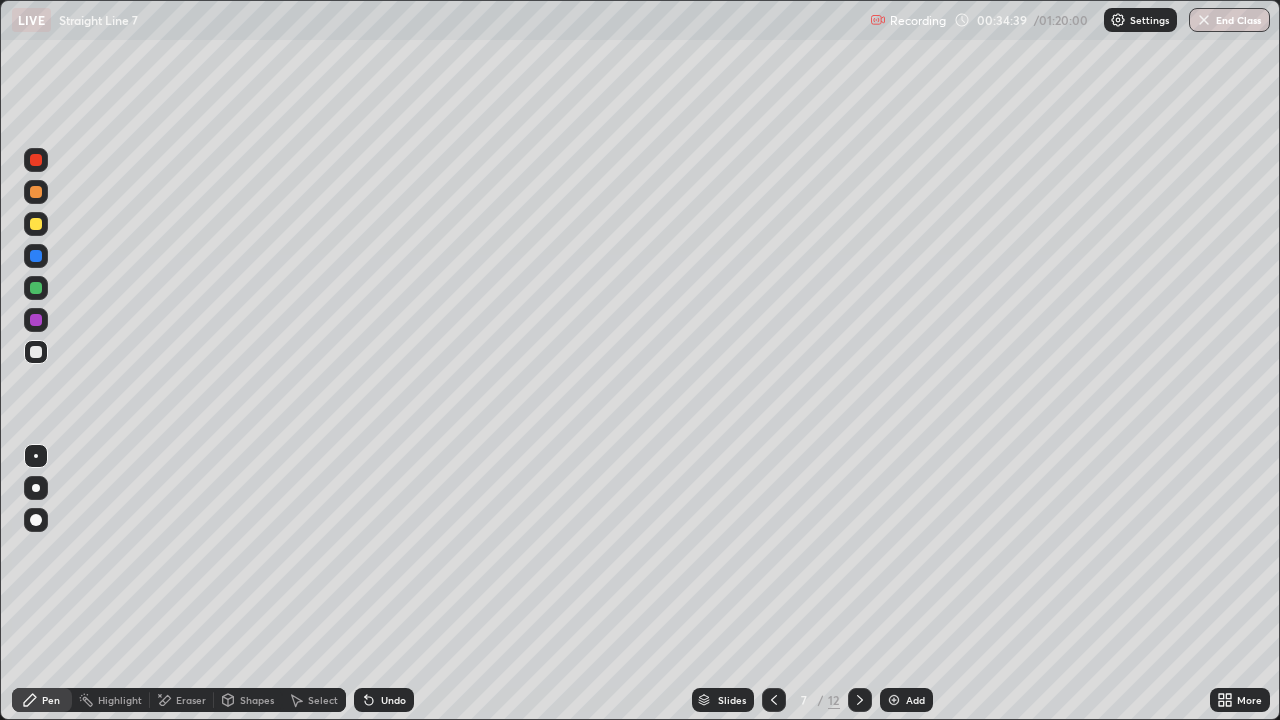 click 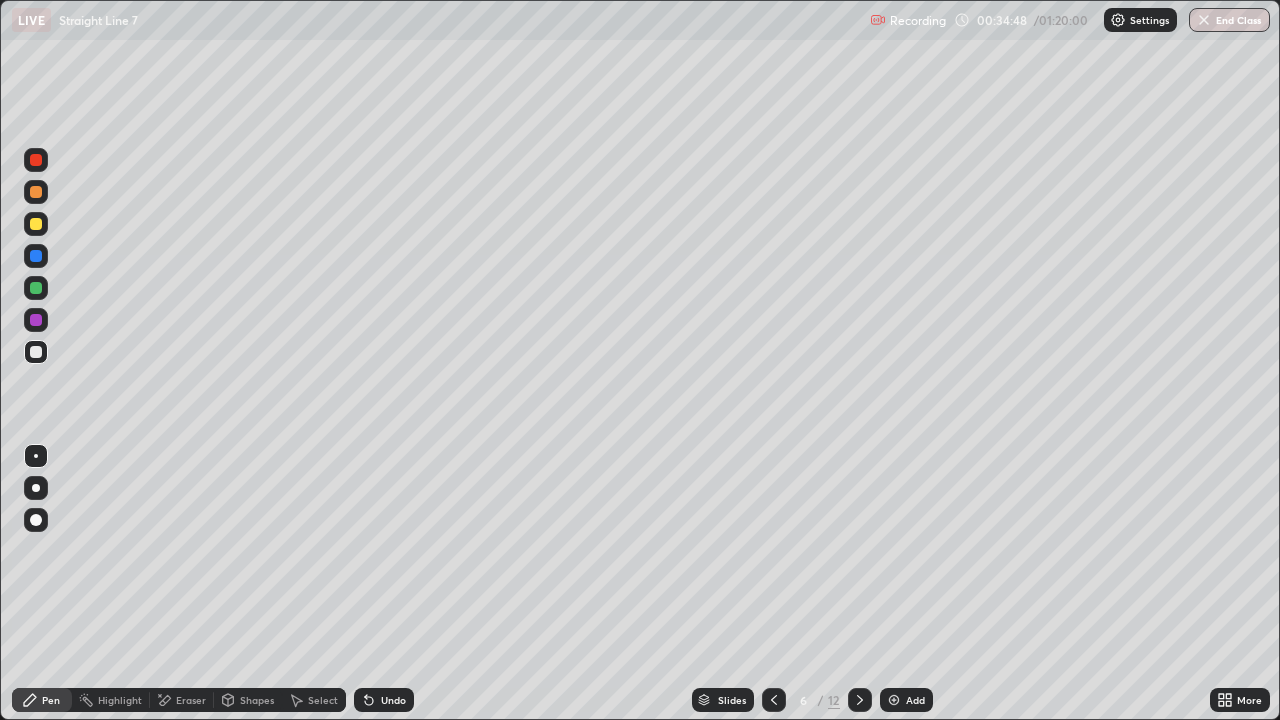 click at bounding box center (36, 224) 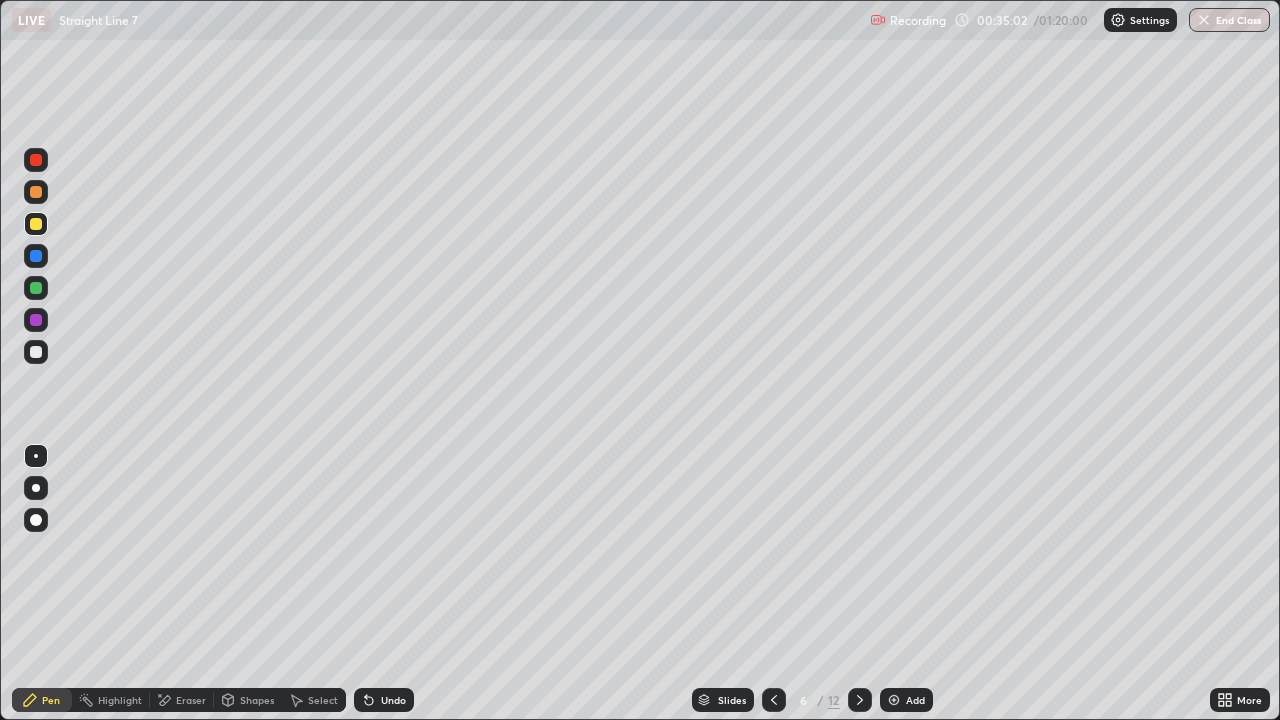 click at bounding box center (36, 352) 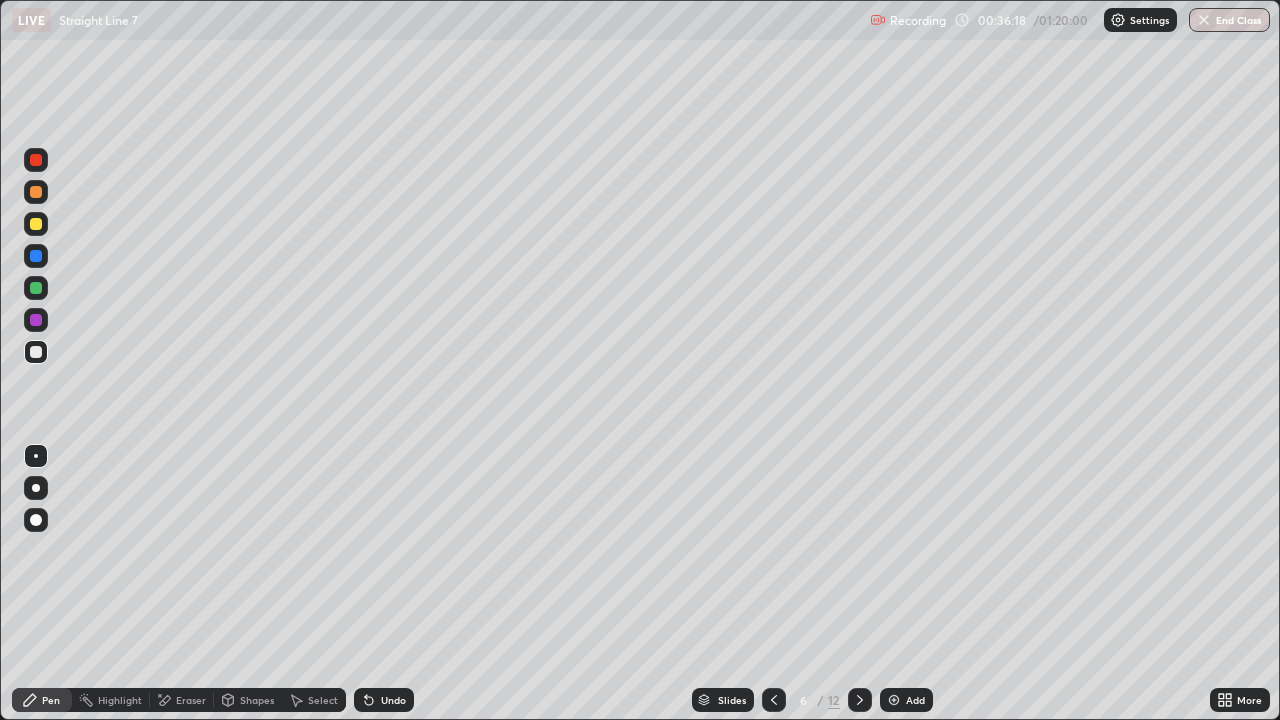 click 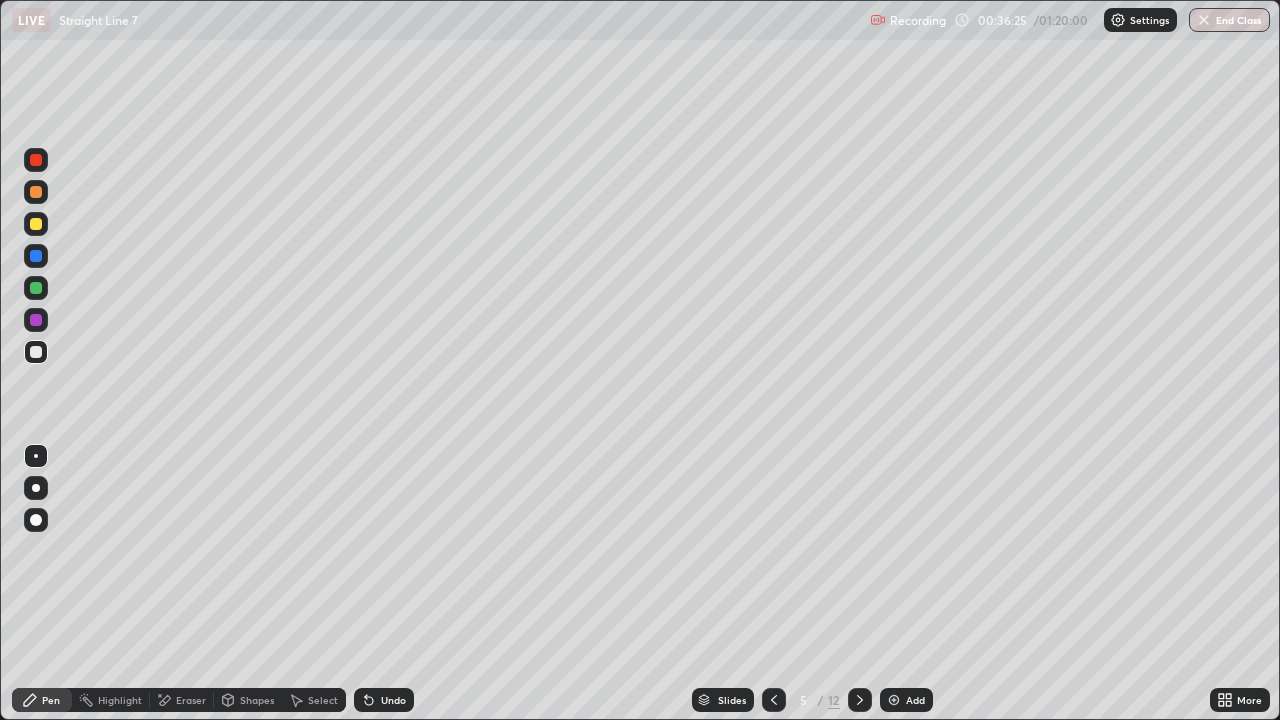 click 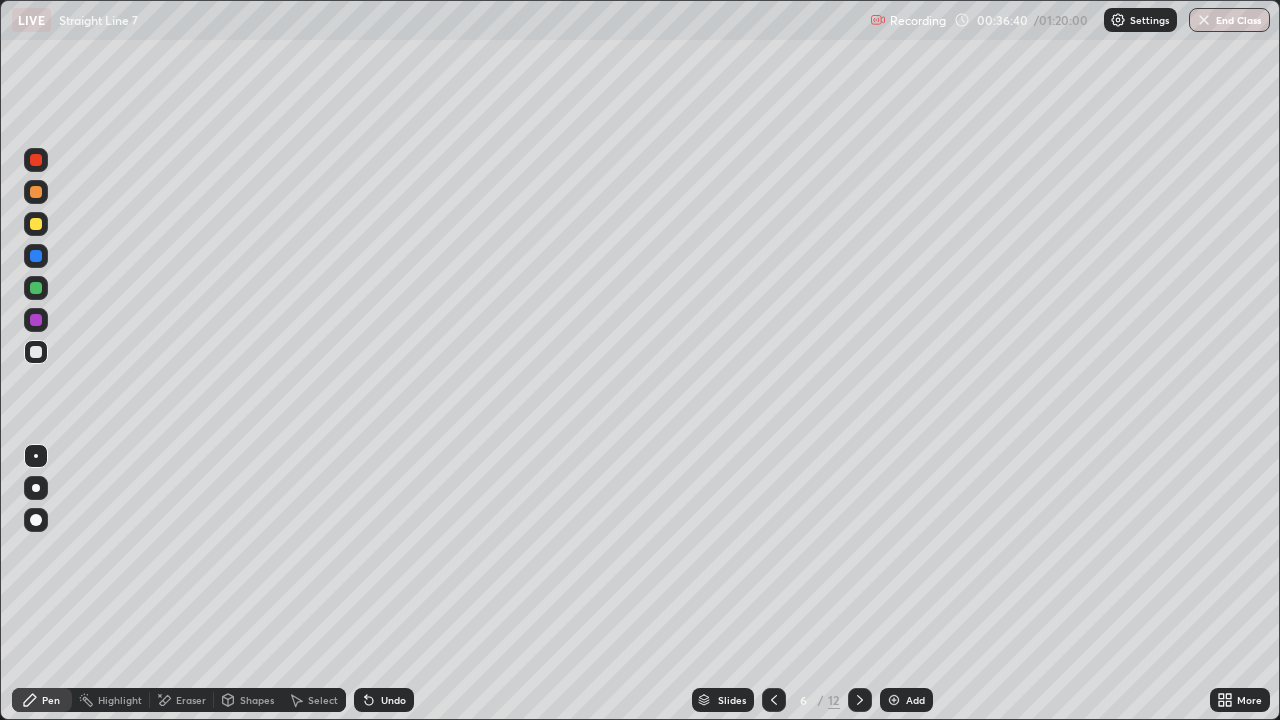 click on "Slides 6 / 12 Add" at bounding box center [812, 700] 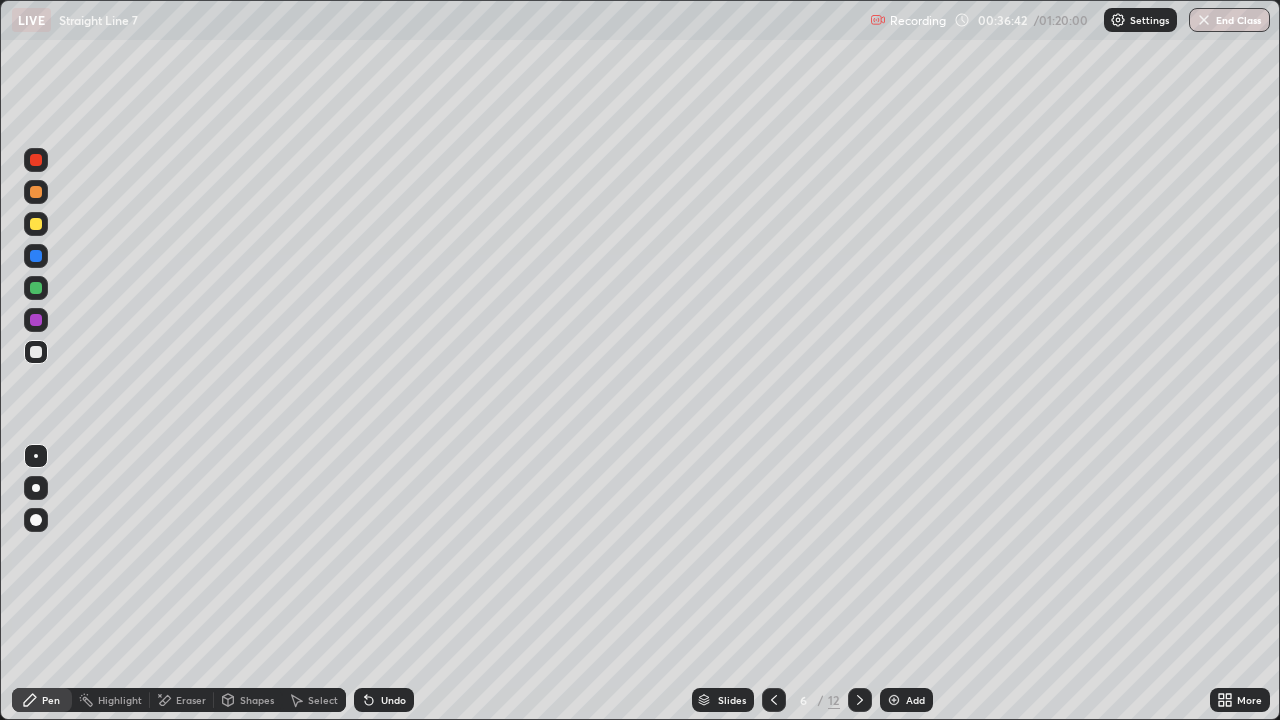 click 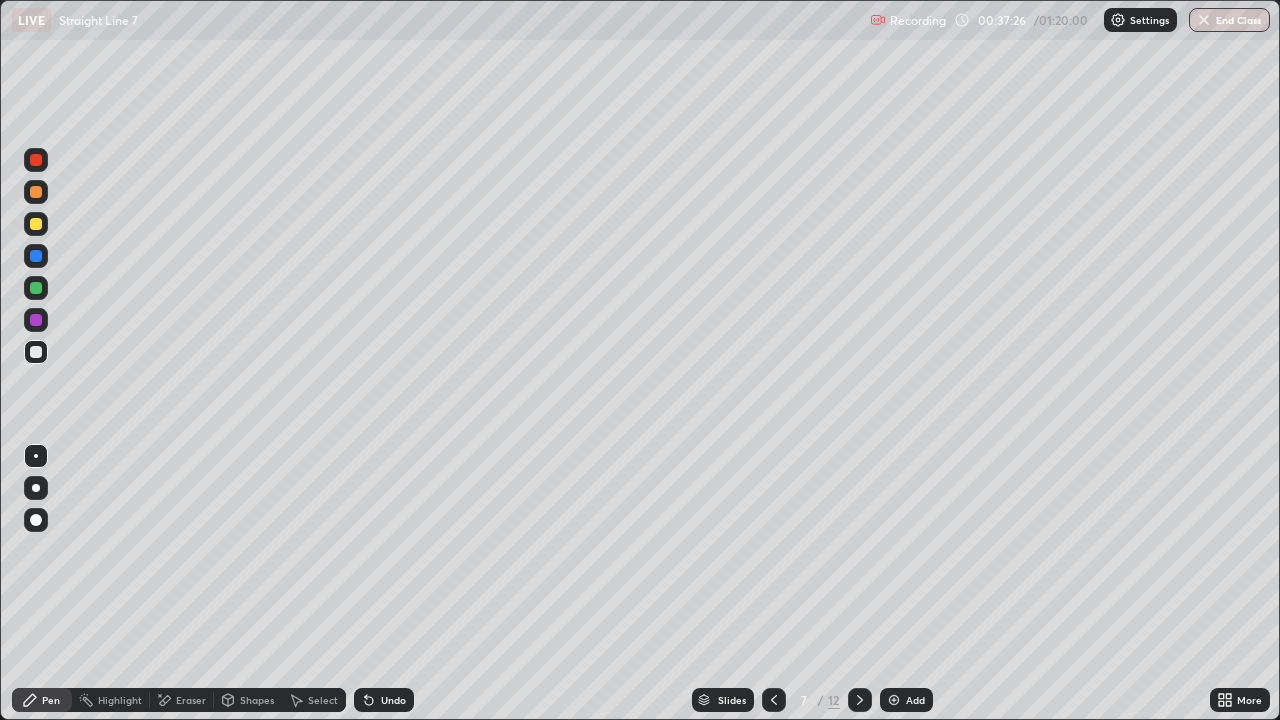 click on "7 / 12" at bounding box center [817, 700] 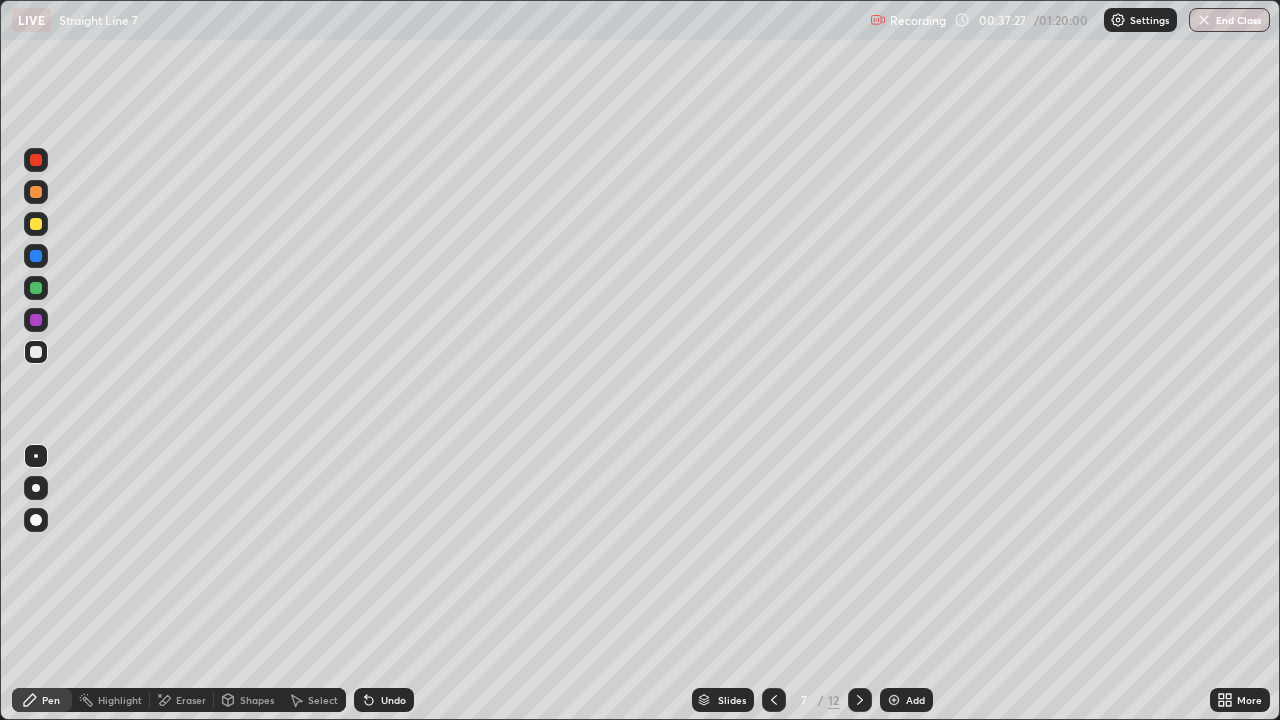 click 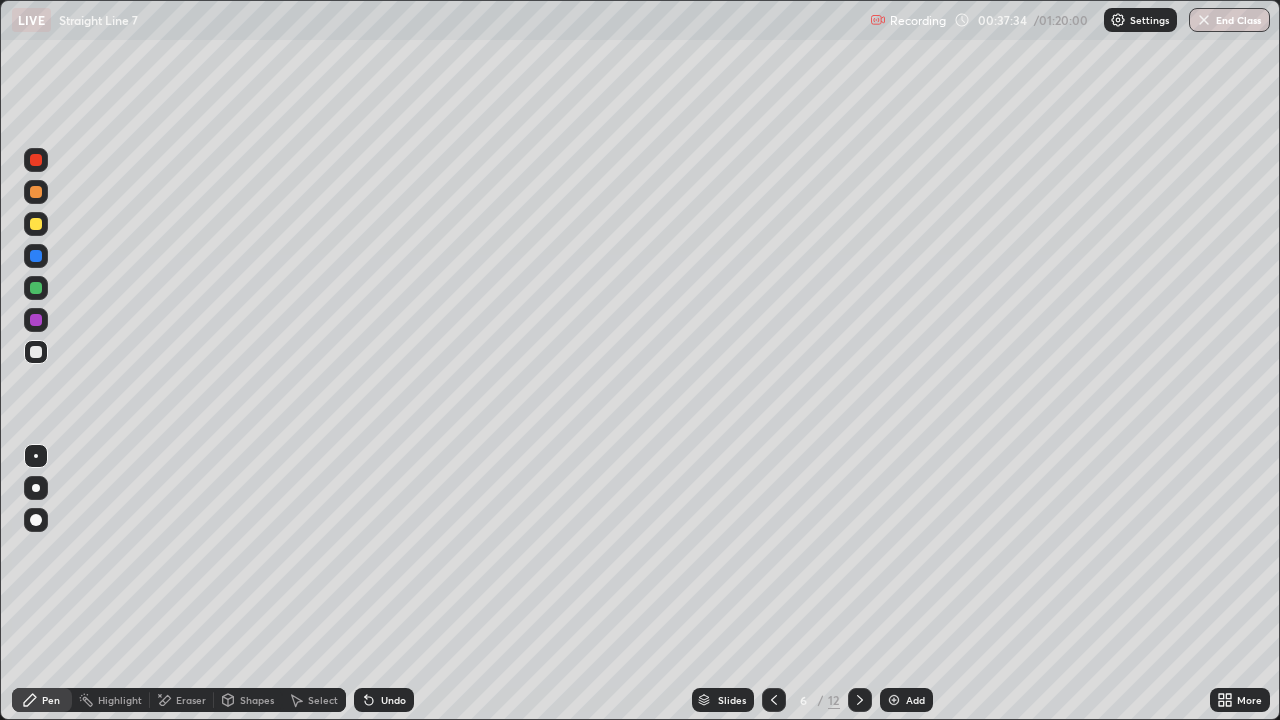 click at bounding box center [860, 700] 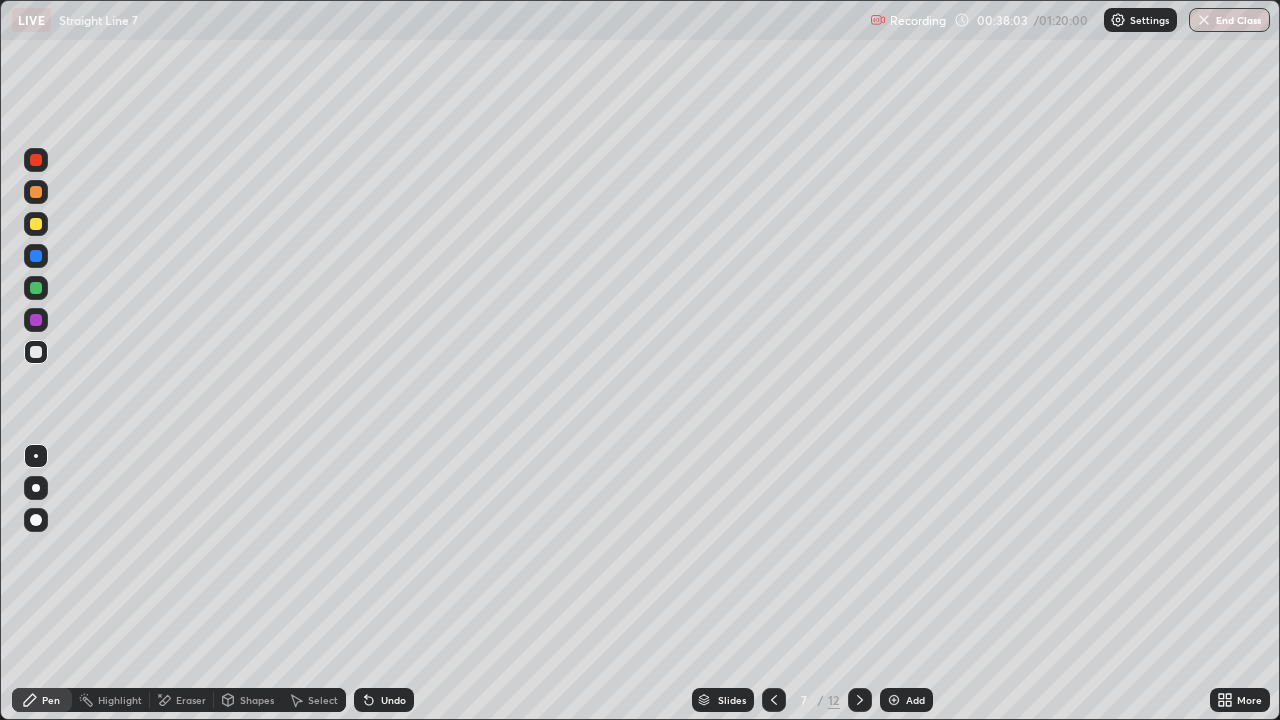click on "Eraser" at bounding box center (191, 700) 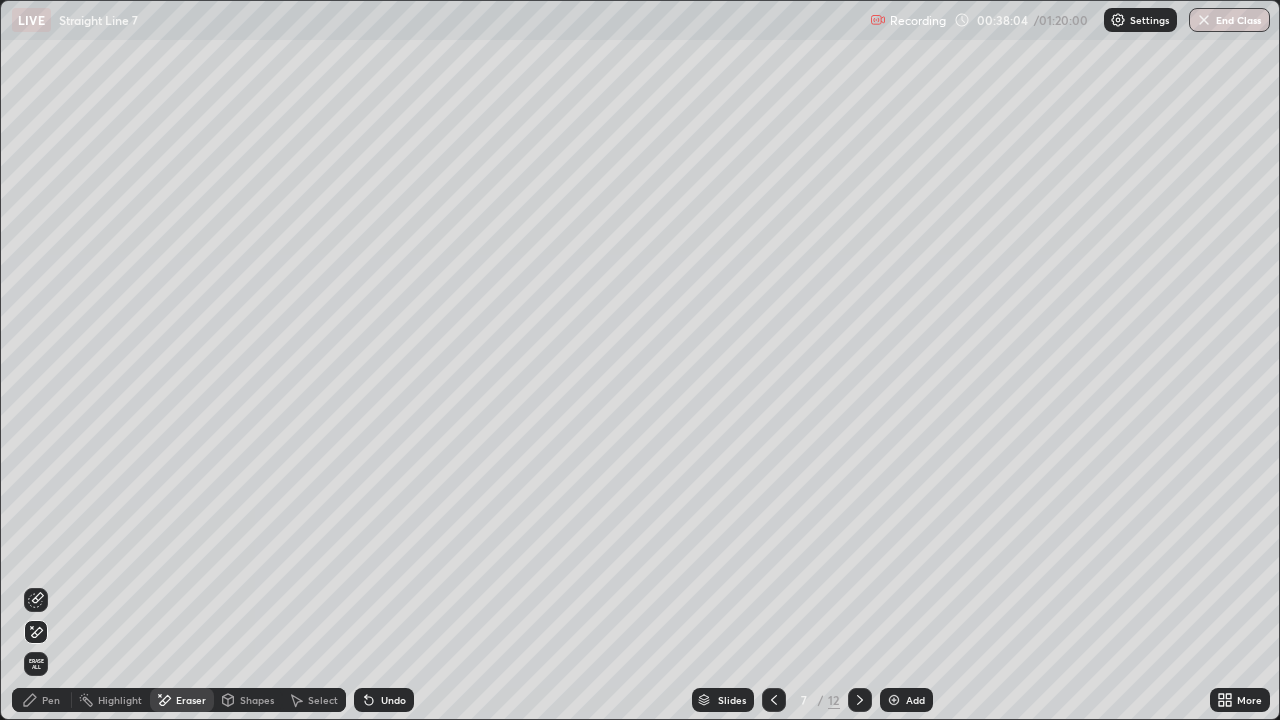 click 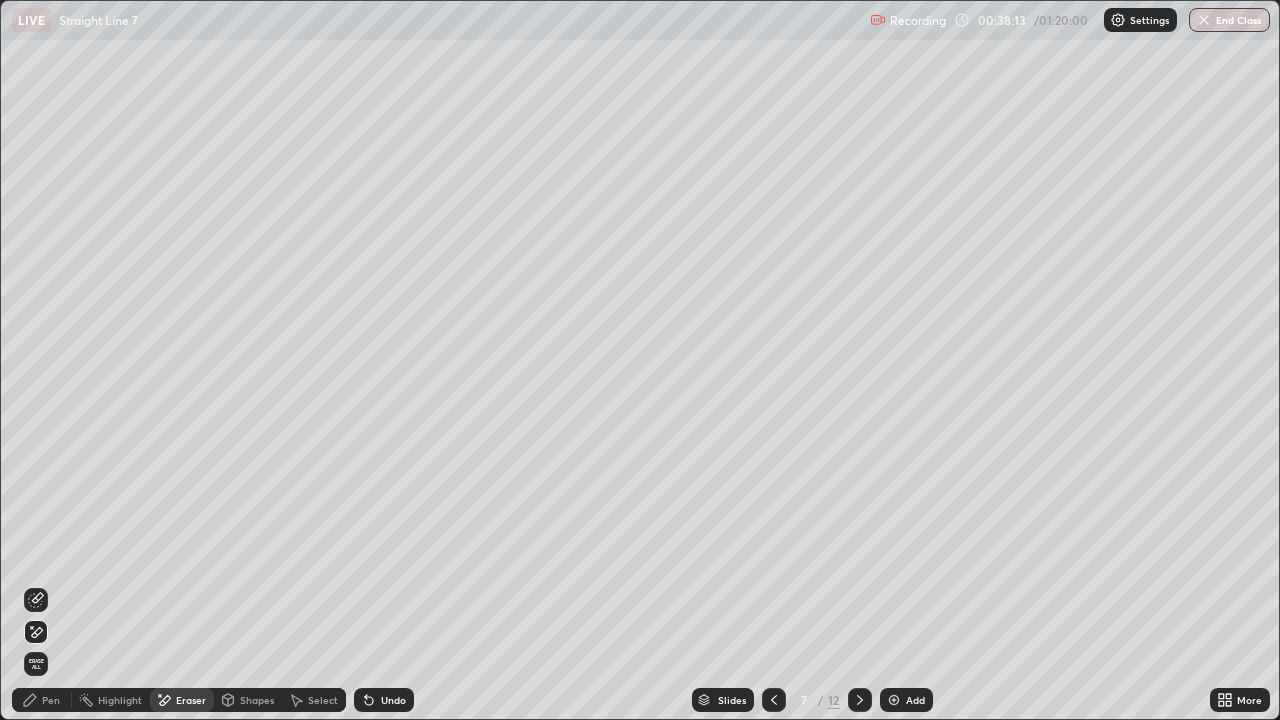 click on "Pen" at bounding box center (42, 700) 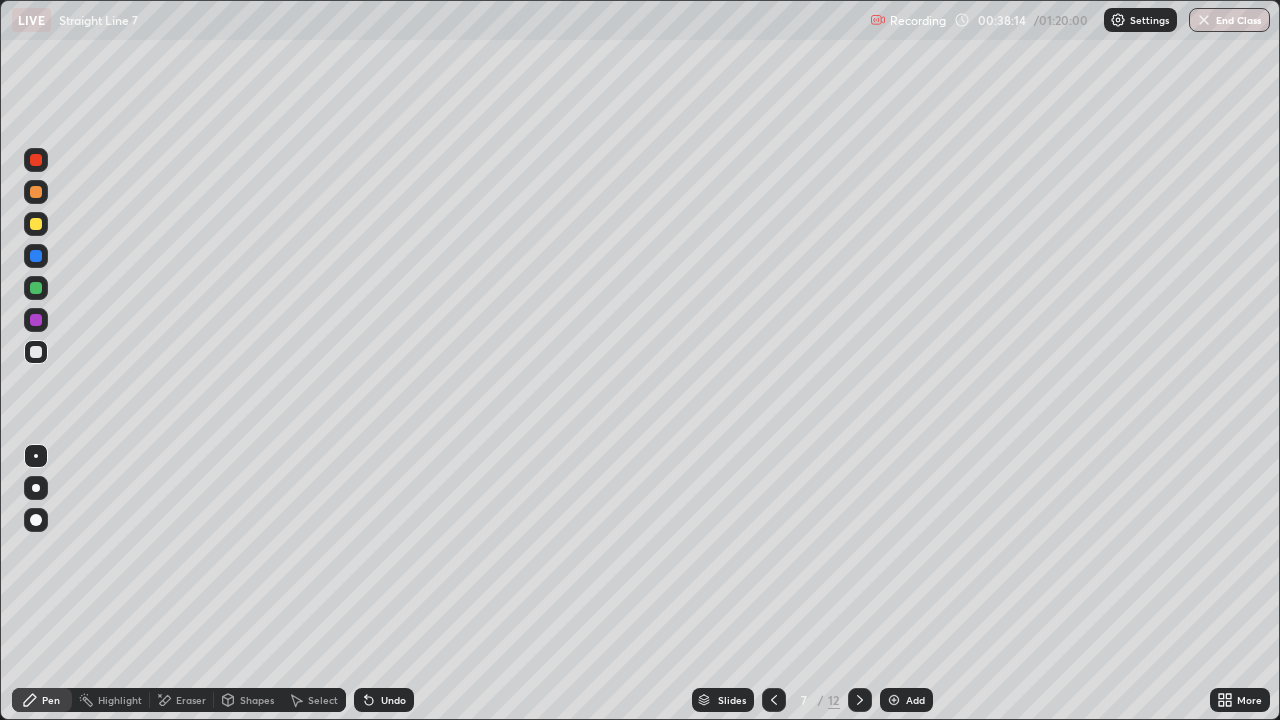 click at bounding box center (36, 224) 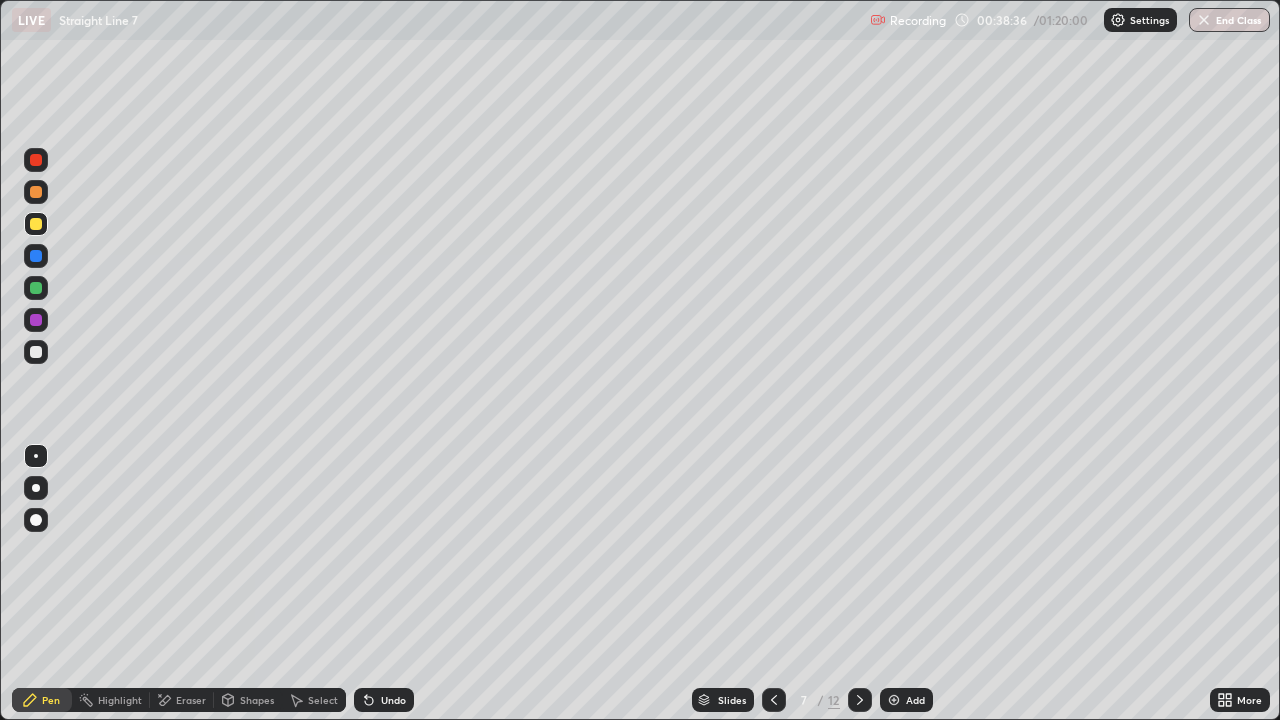 click at bounding box center [36, 224] 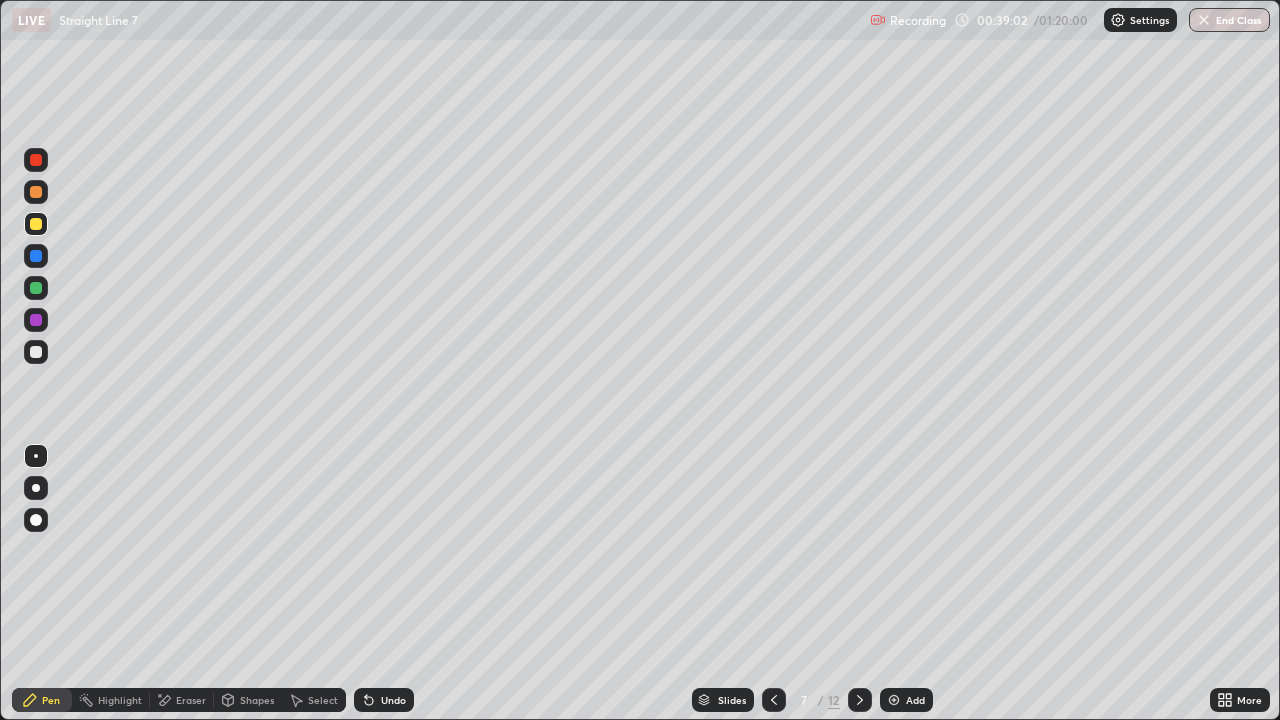 click at bounding box center [36, 224] 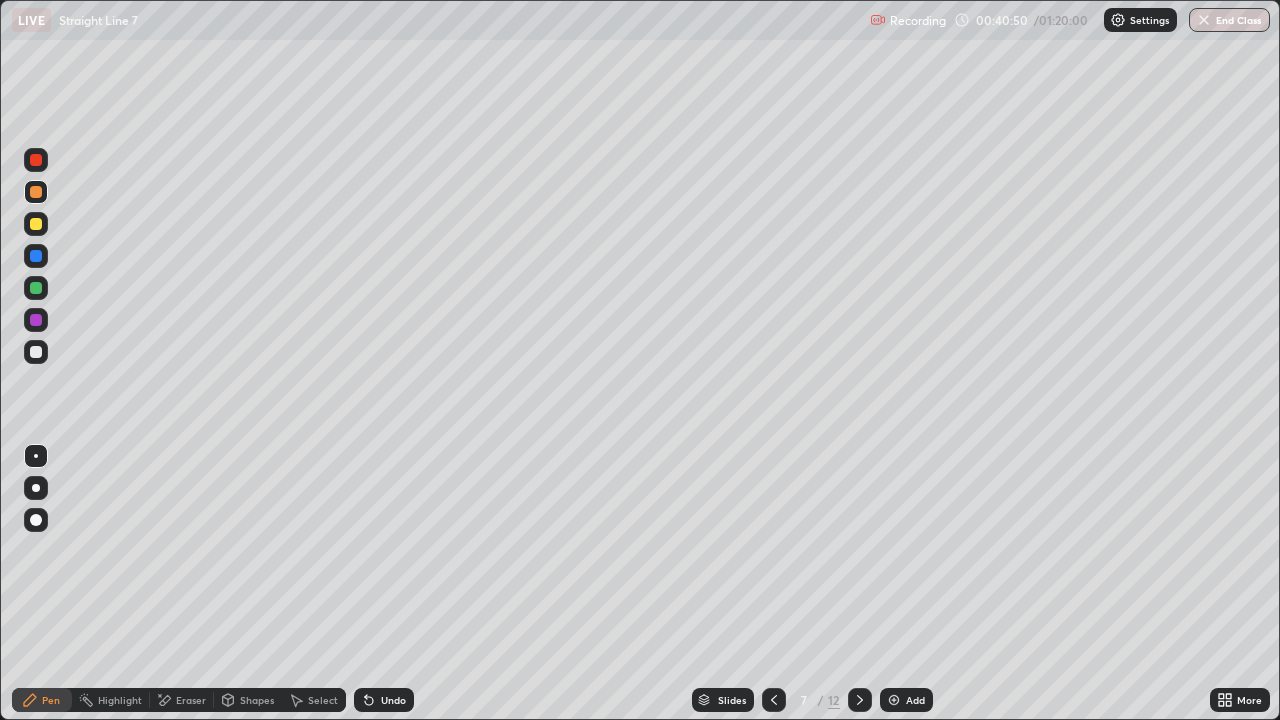 click on "Undo" at bounding box center [393, 700] 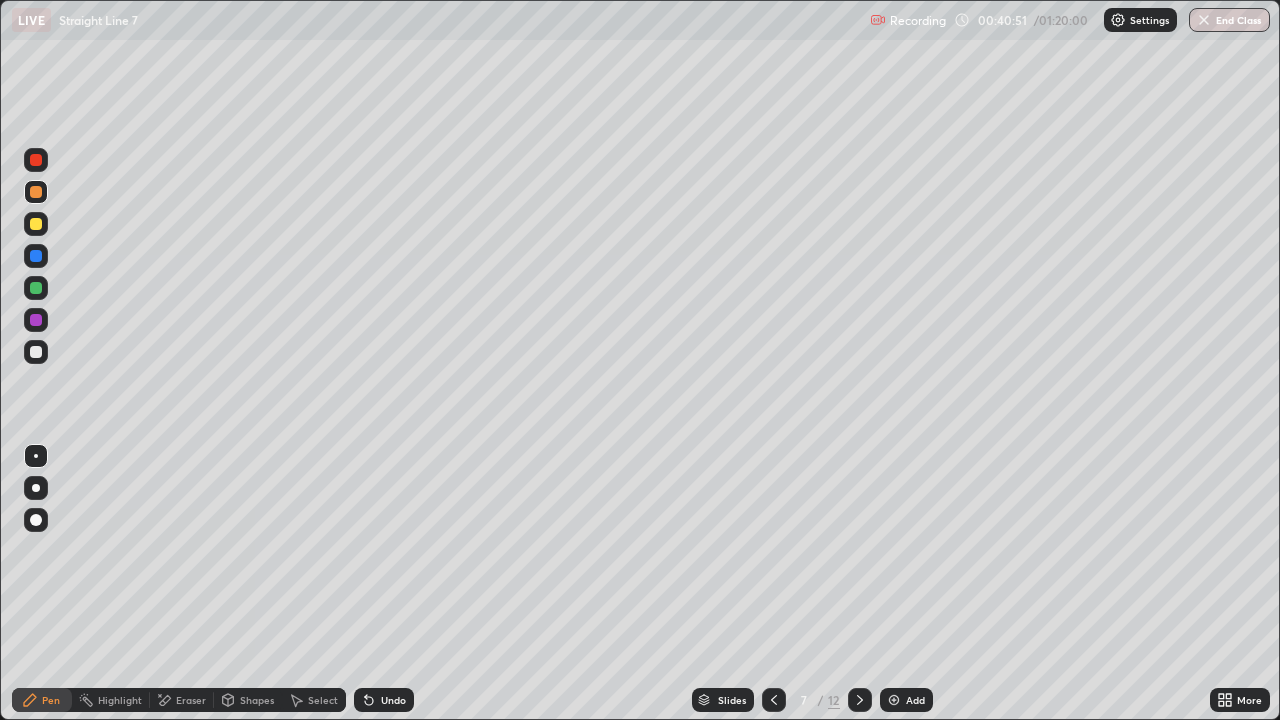click on "Undo" at bounding box center (384, 700) 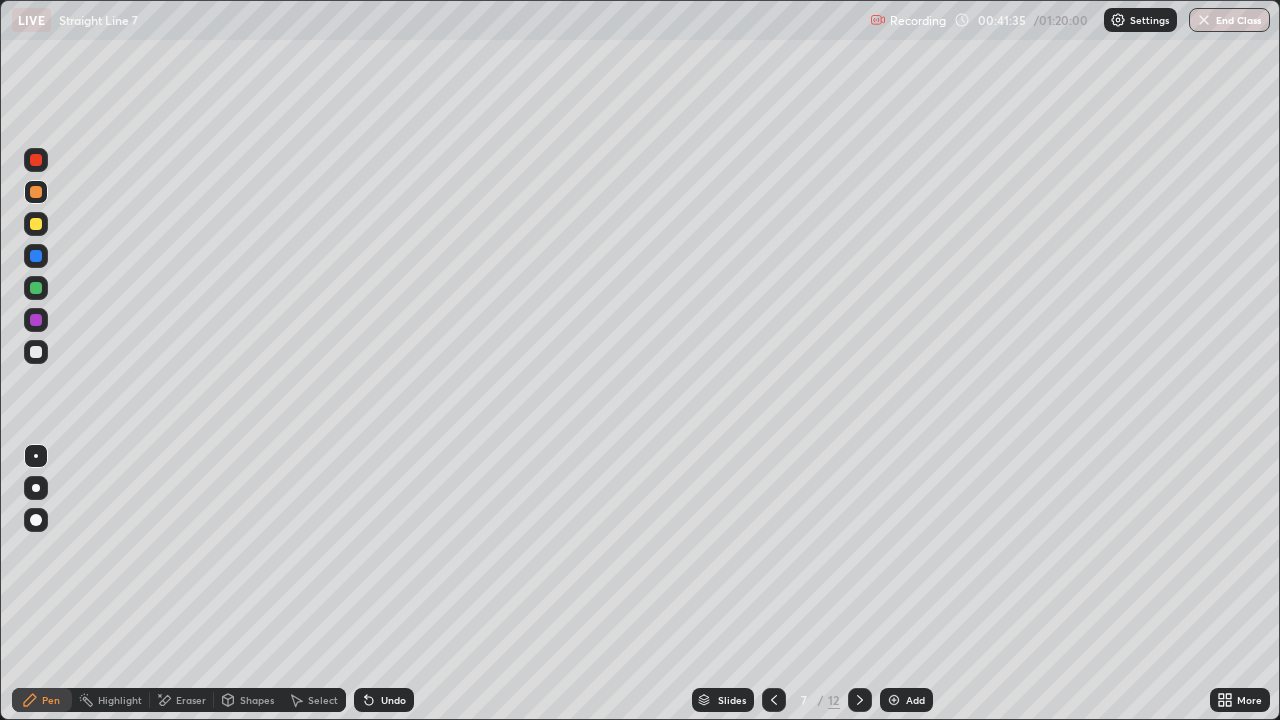 click on "Recording 00:41:35 / 01:20:00 Settings End Class" at bounding box center (1070, 20) 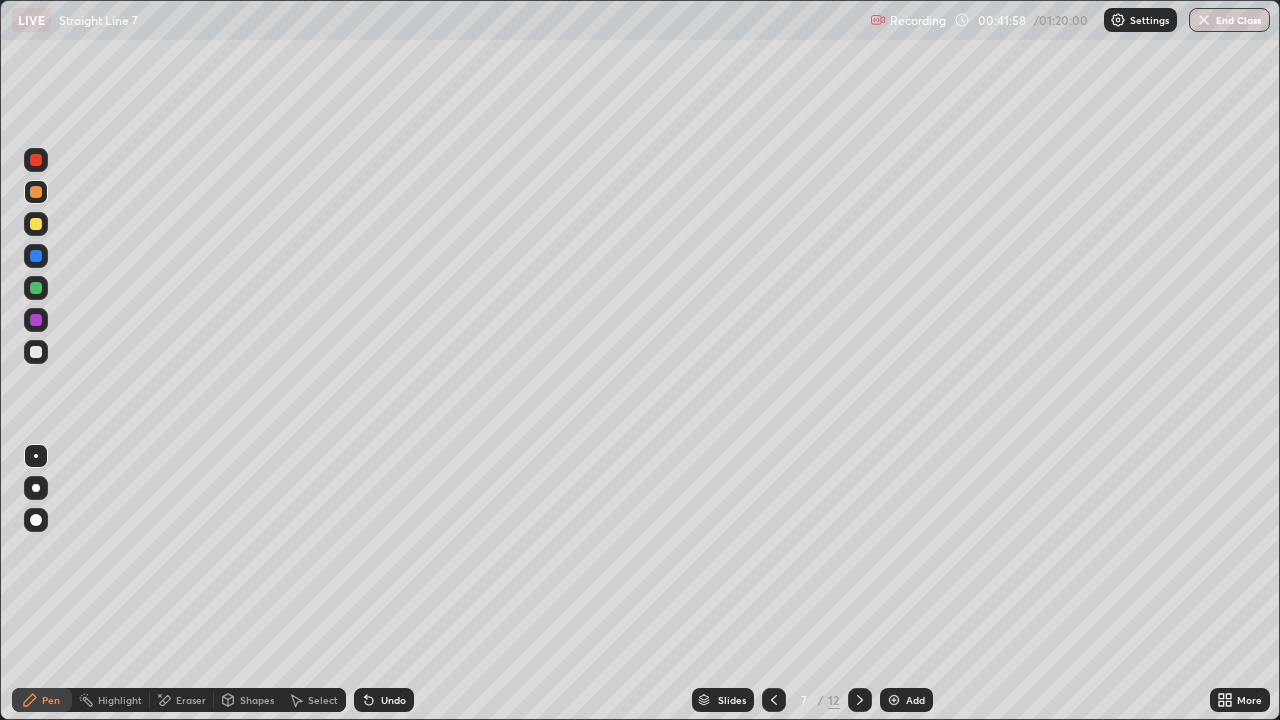 click 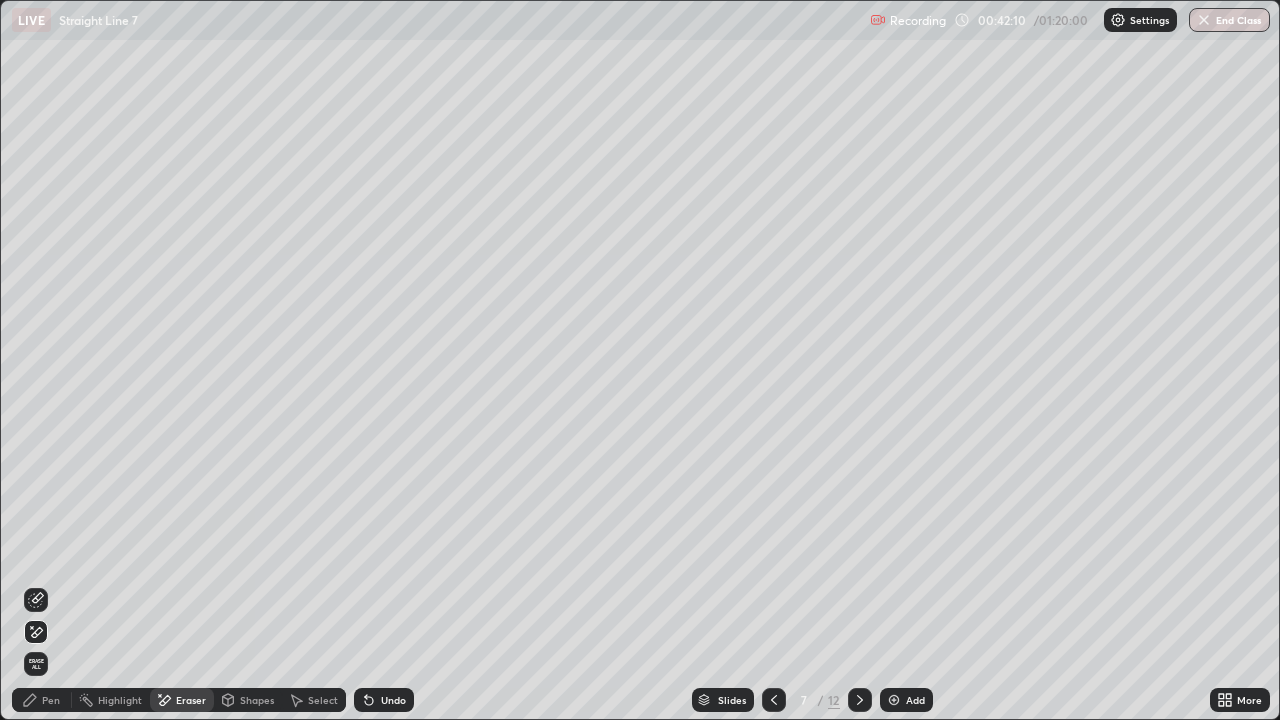 click on "Pen" at bounding box center (42, 700) 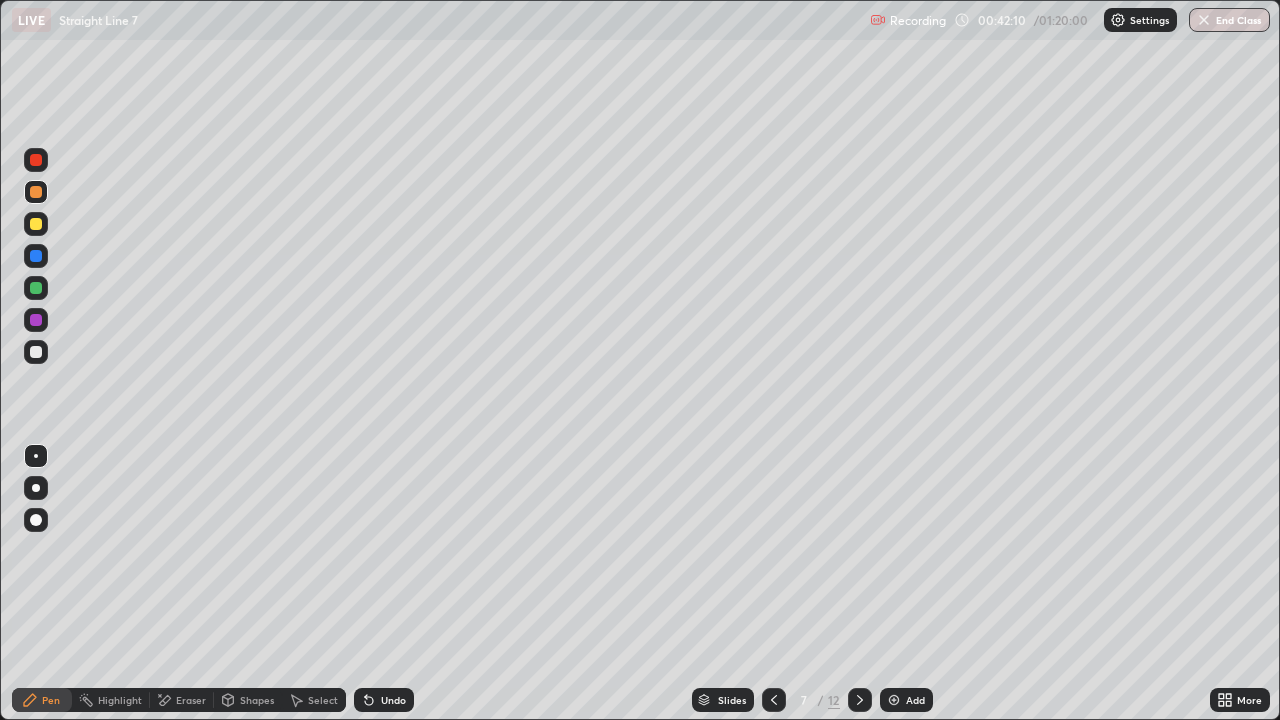 click at bounding box center (36, 288) 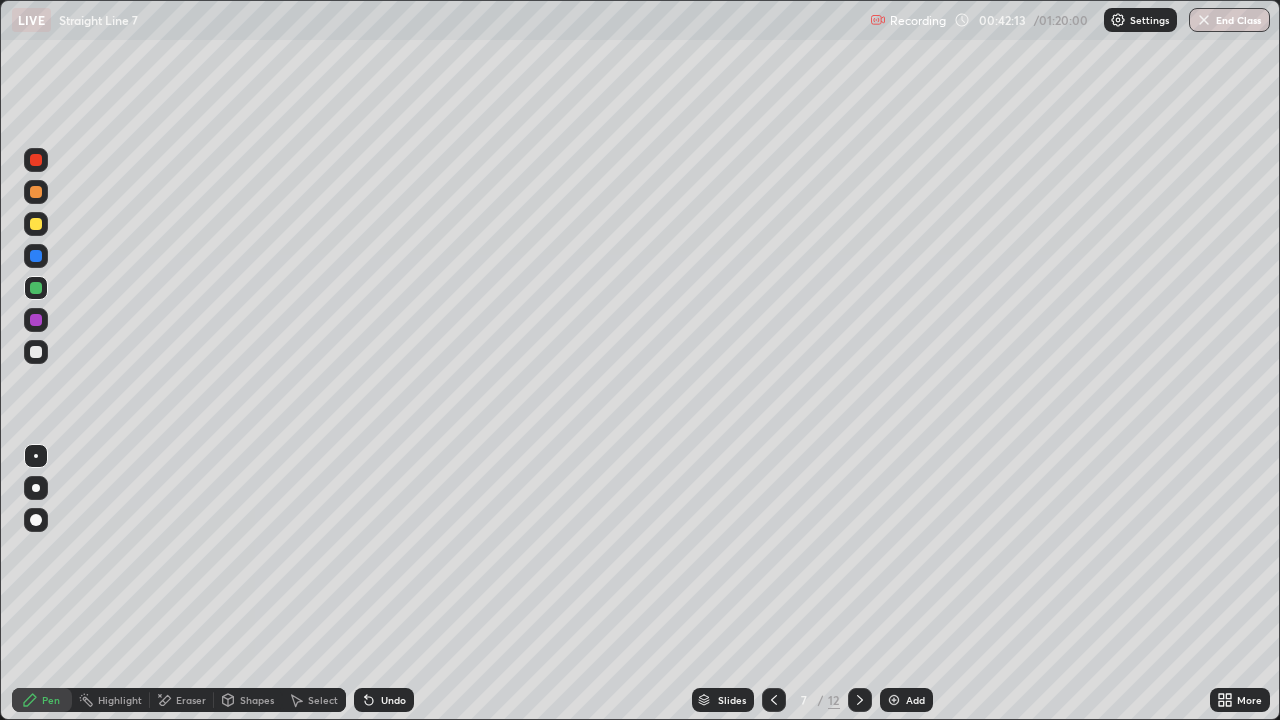 click on "Eraser" at bounding box center [191, 700] 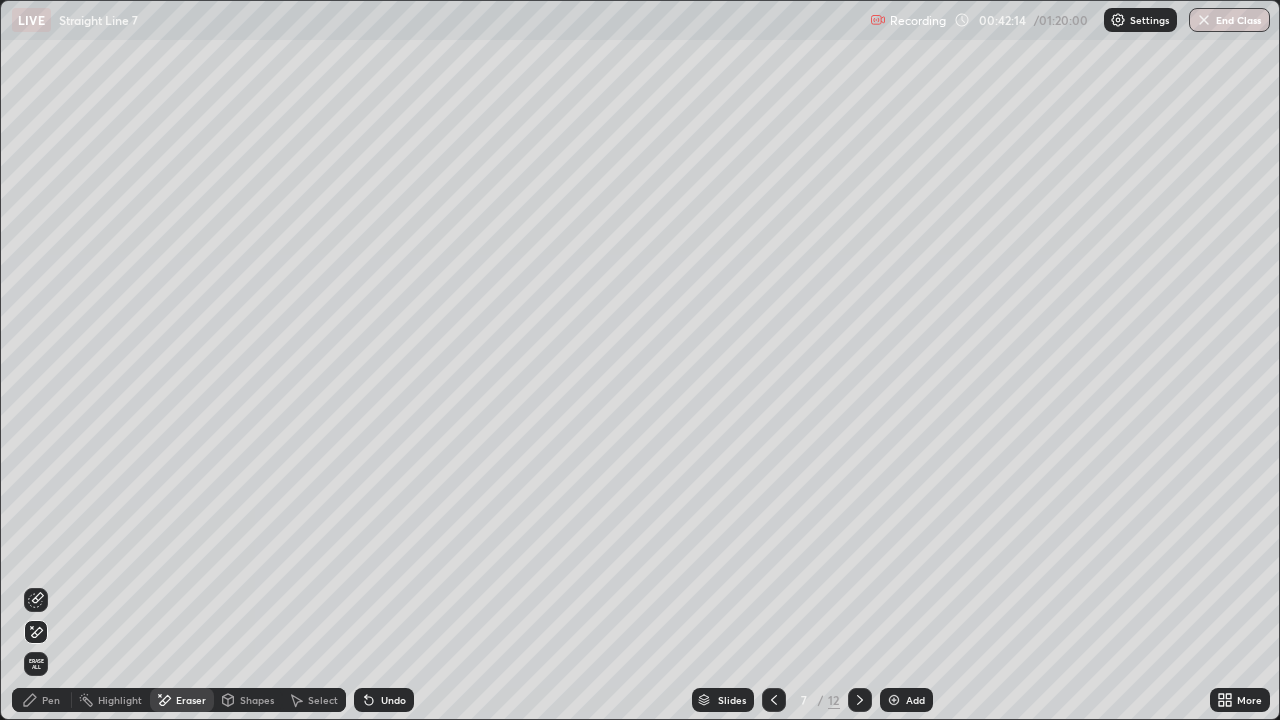 click 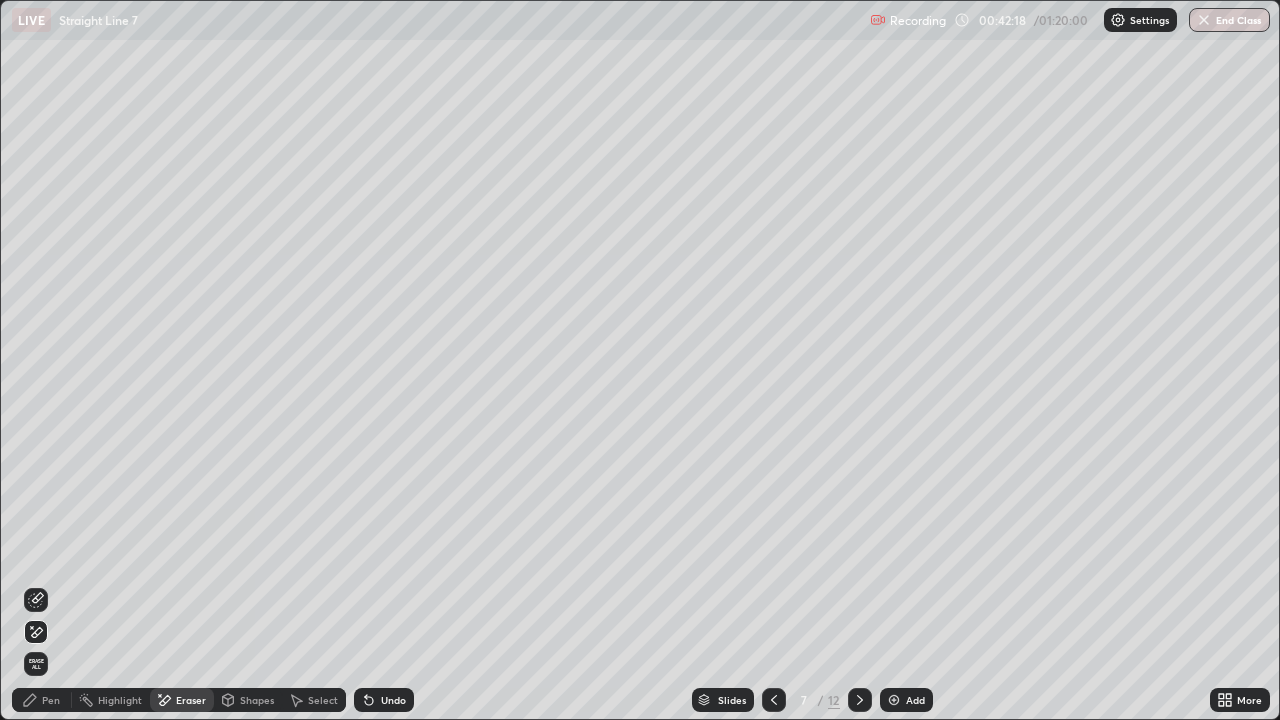 click on "Pen" at bounding box center (42, 700) 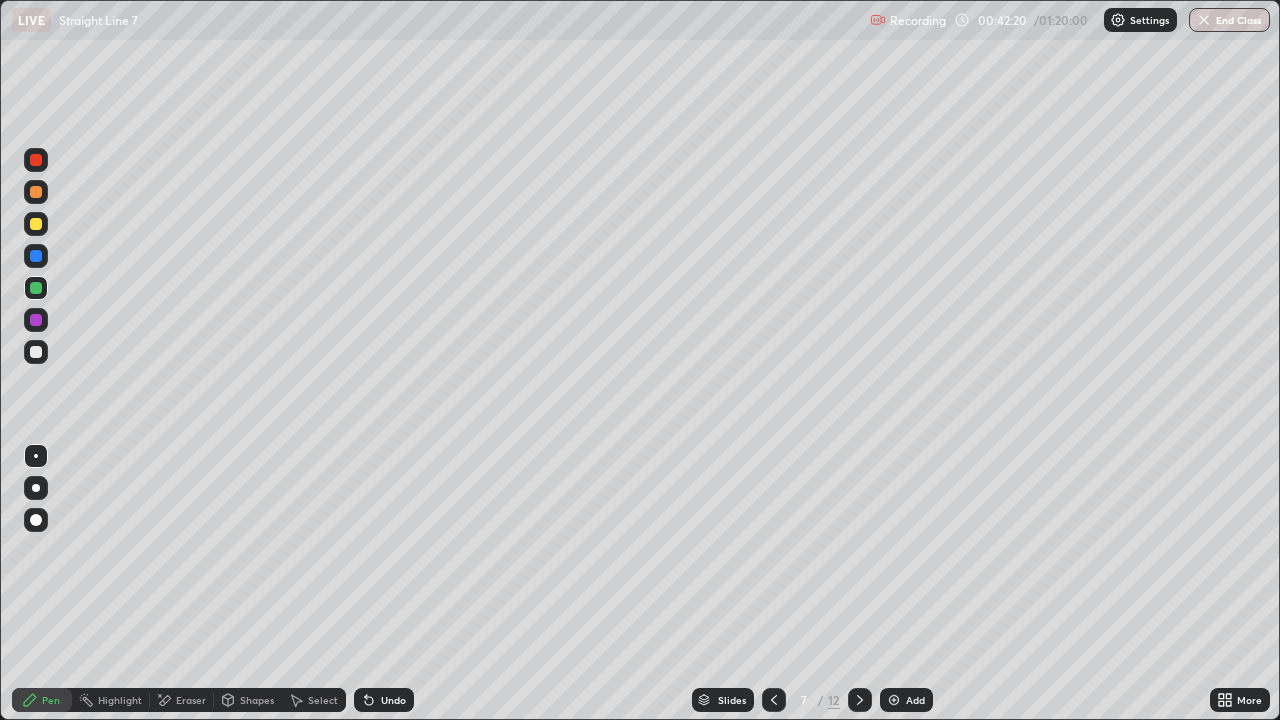 click at bounding box center [36, 352] 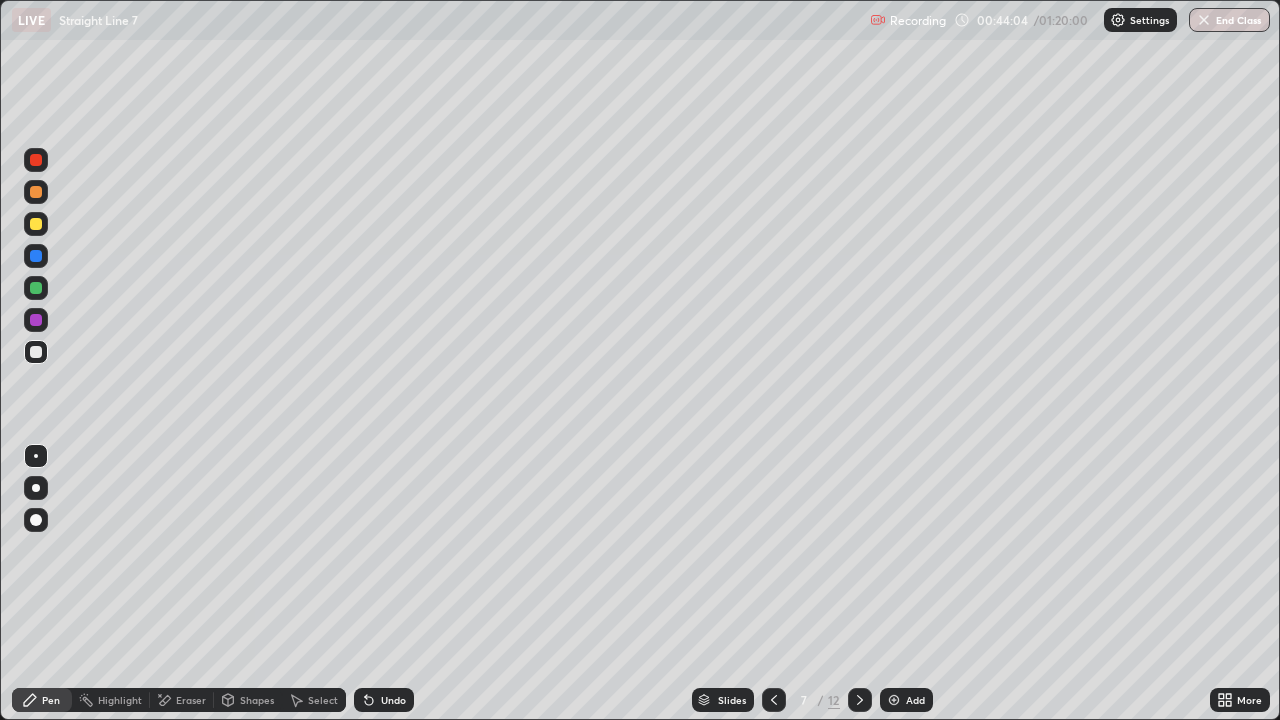 click at bounding box center (36, 288) 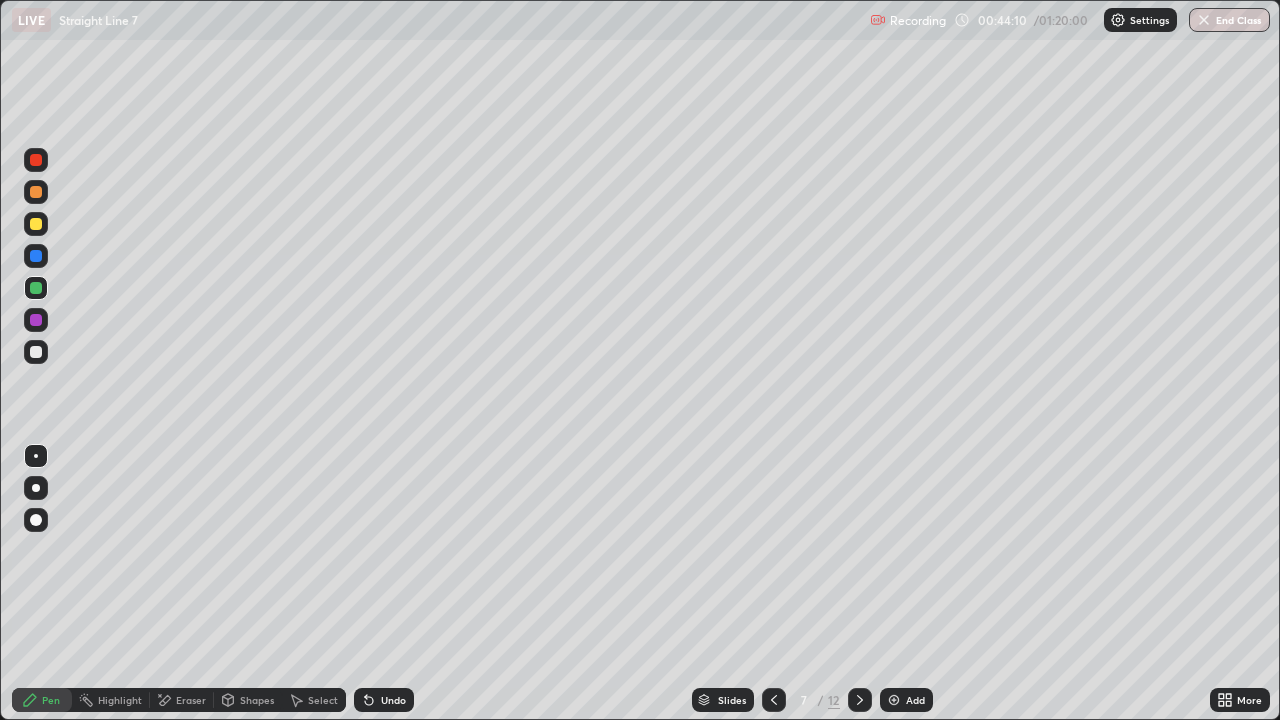 click at bounding box center (36, 352) 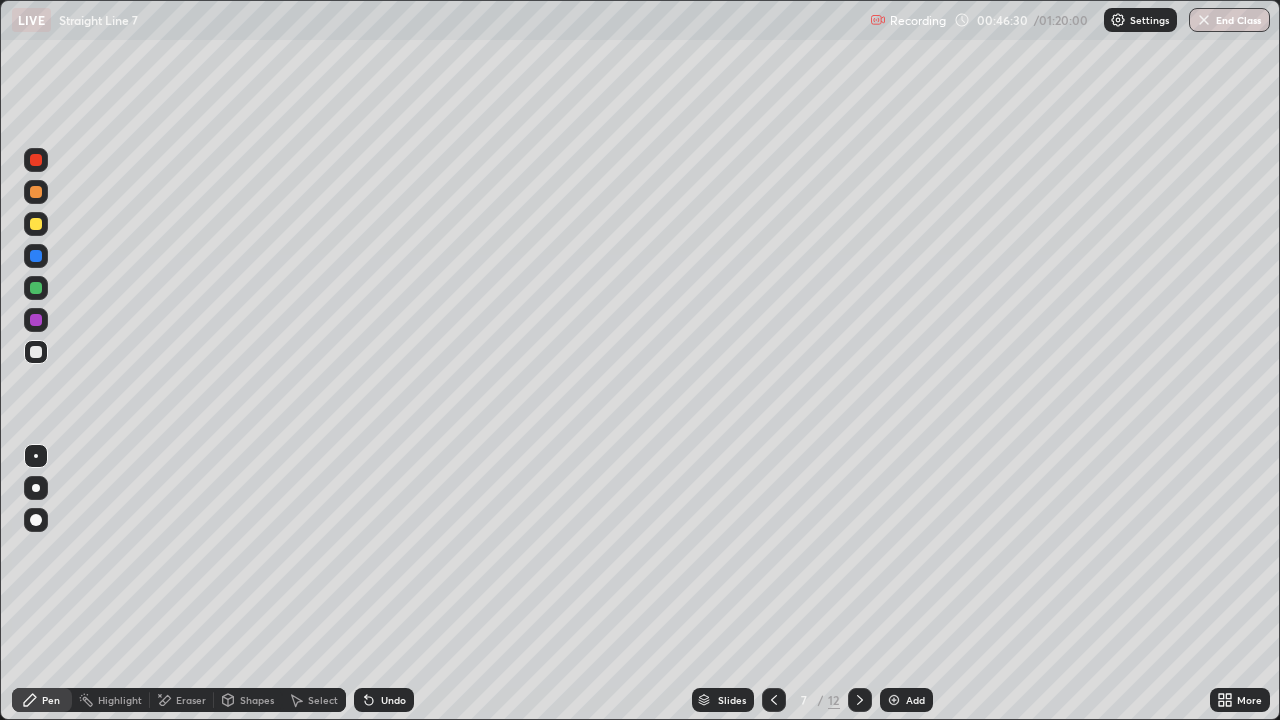click 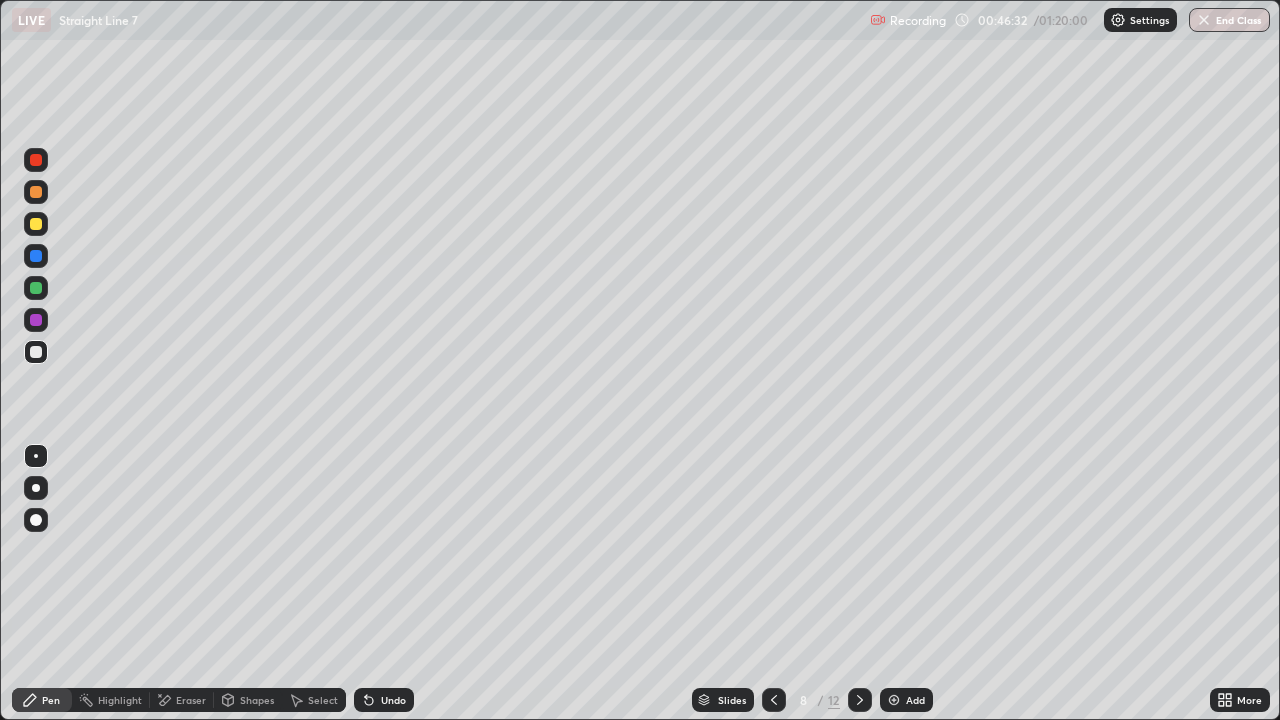 click at bounding box center [36, 192] 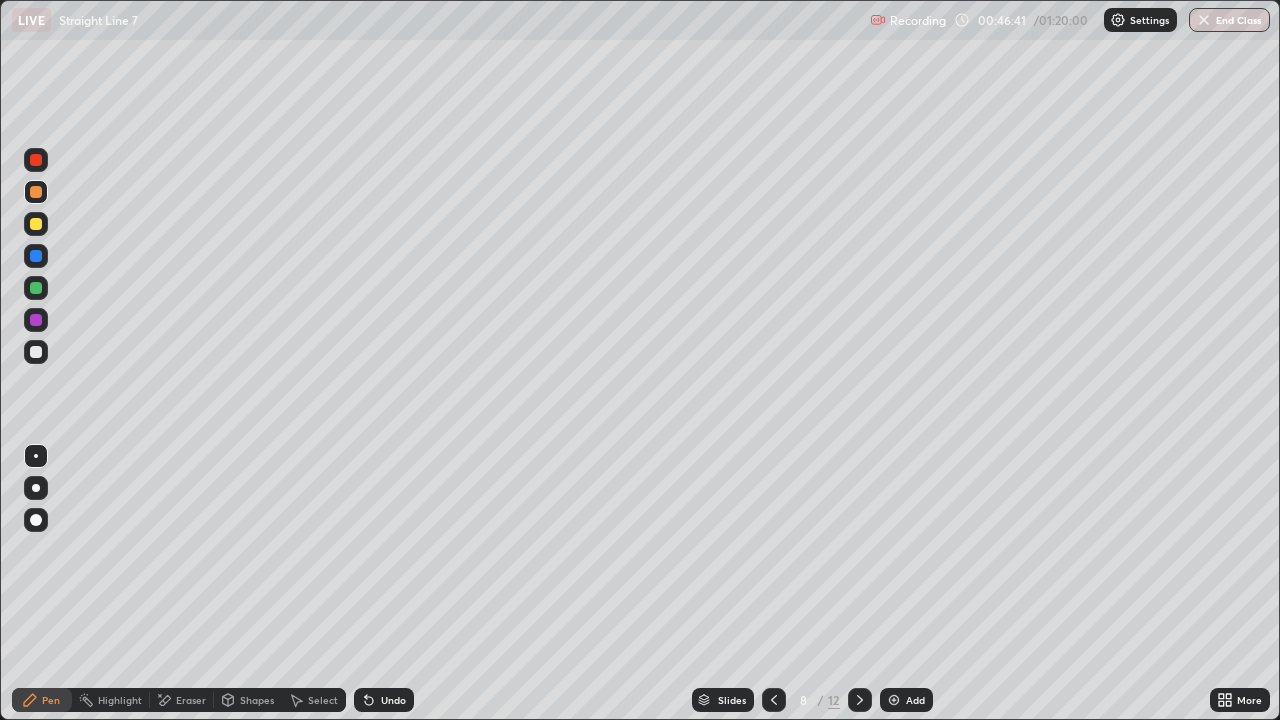 click on "Undo" at bounding box center [393, 700] 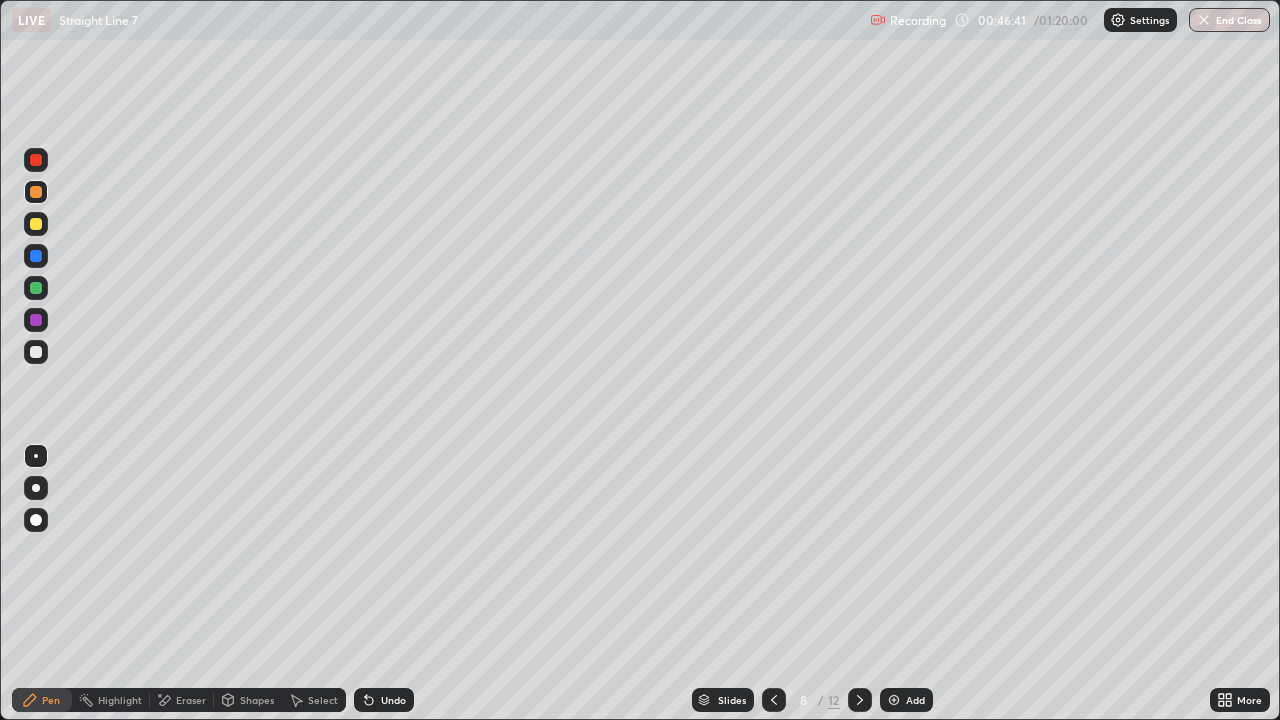 click on "Undo" at bounding box center [393, 700] 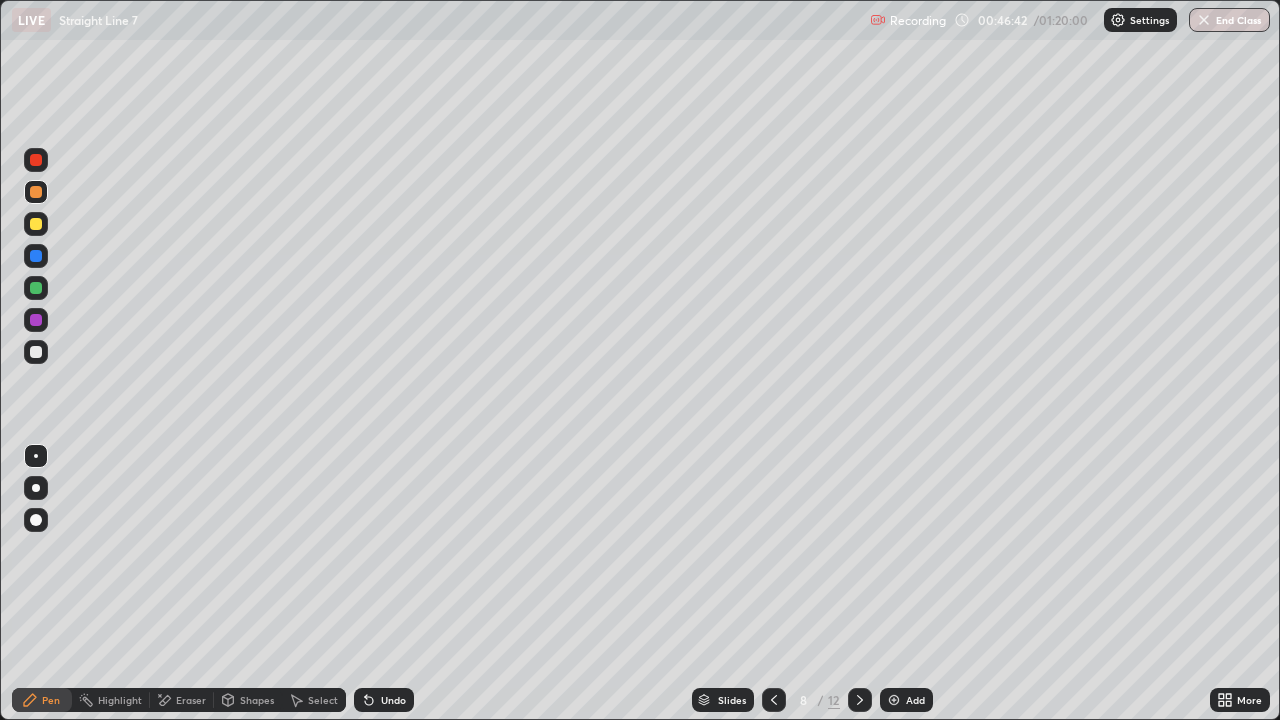 click on "Undo" at bounding box center [393, 700] 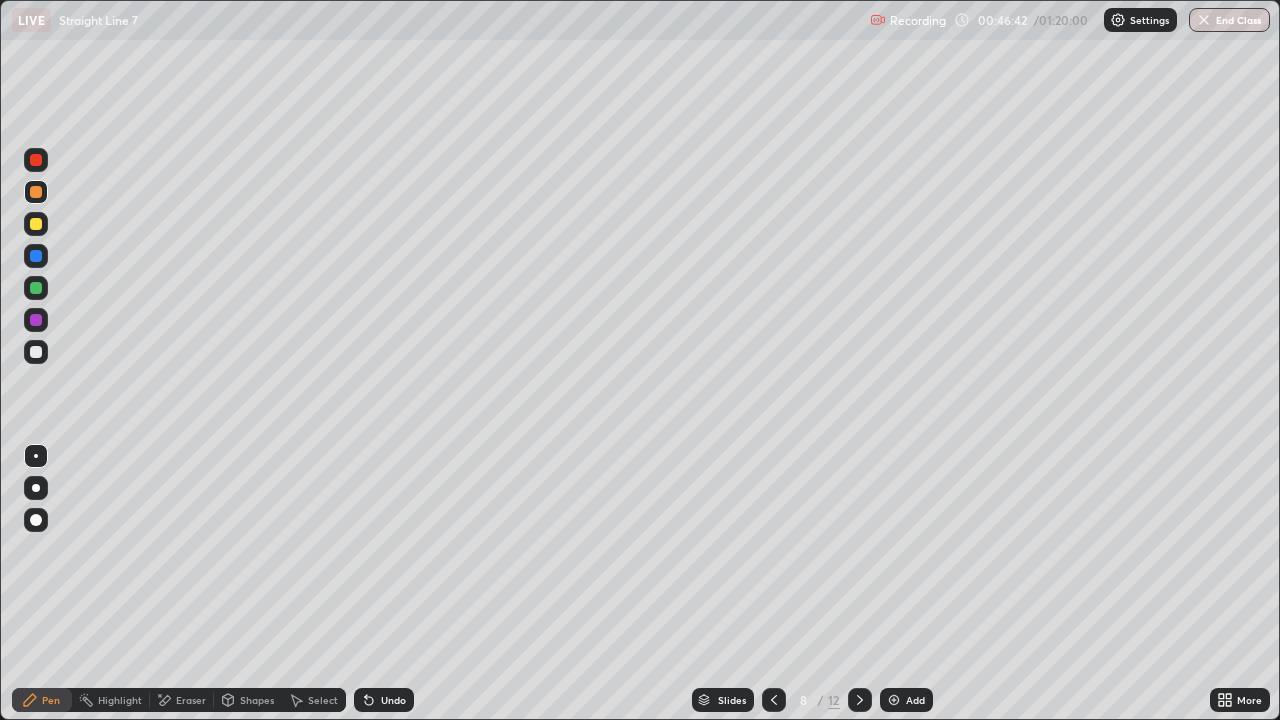 click on "Undo" at bounding box center (393, 700) 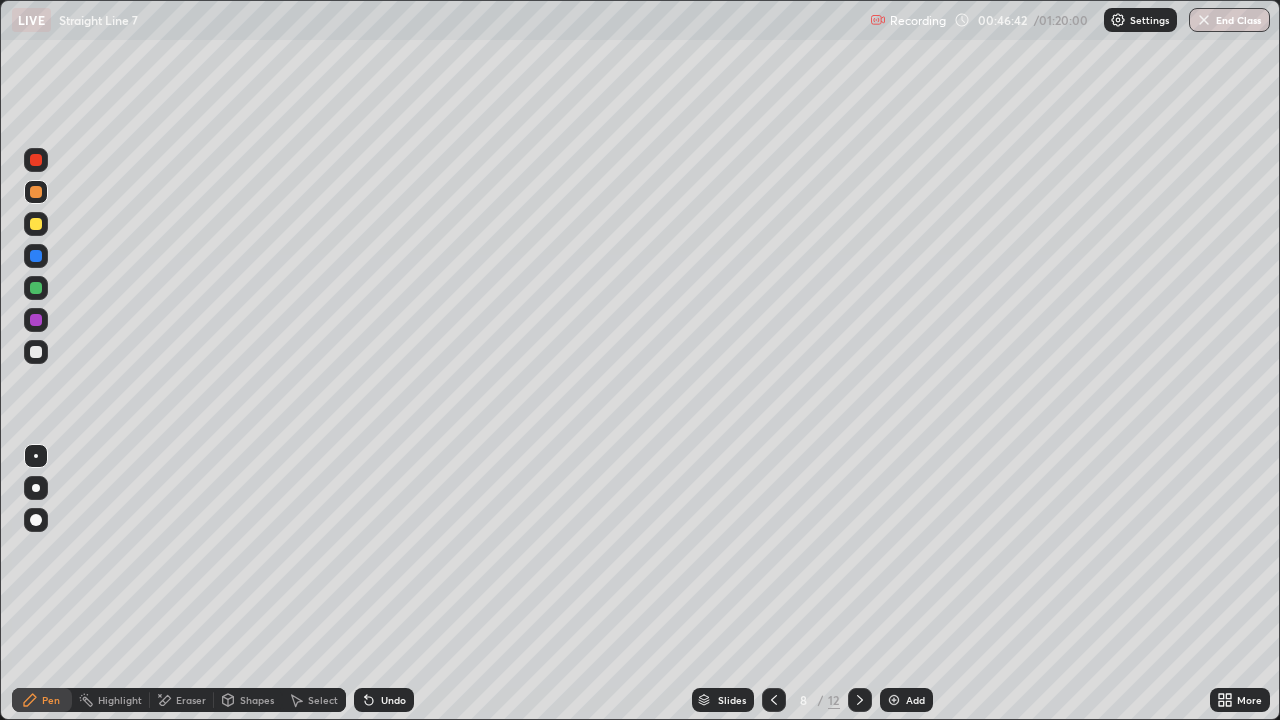 click on "Undo" at bounding box center [393, 700] 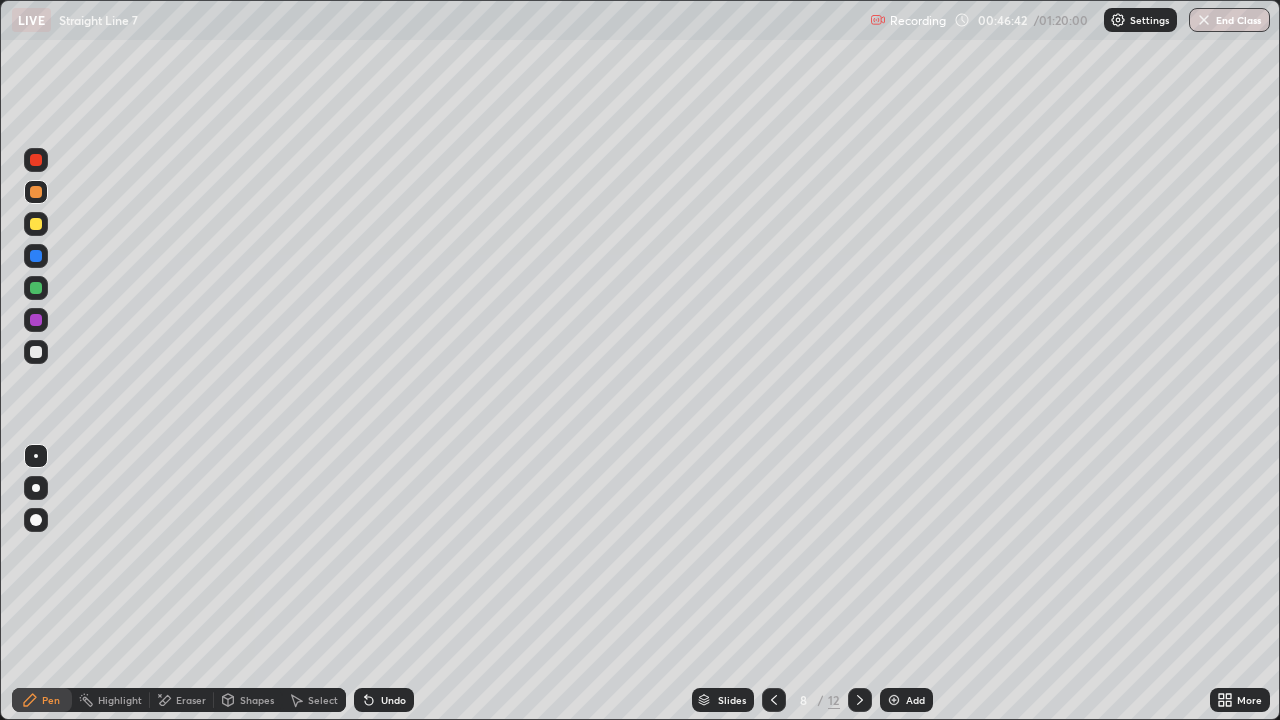 click on "Undo" at bounding box center [393, 700] 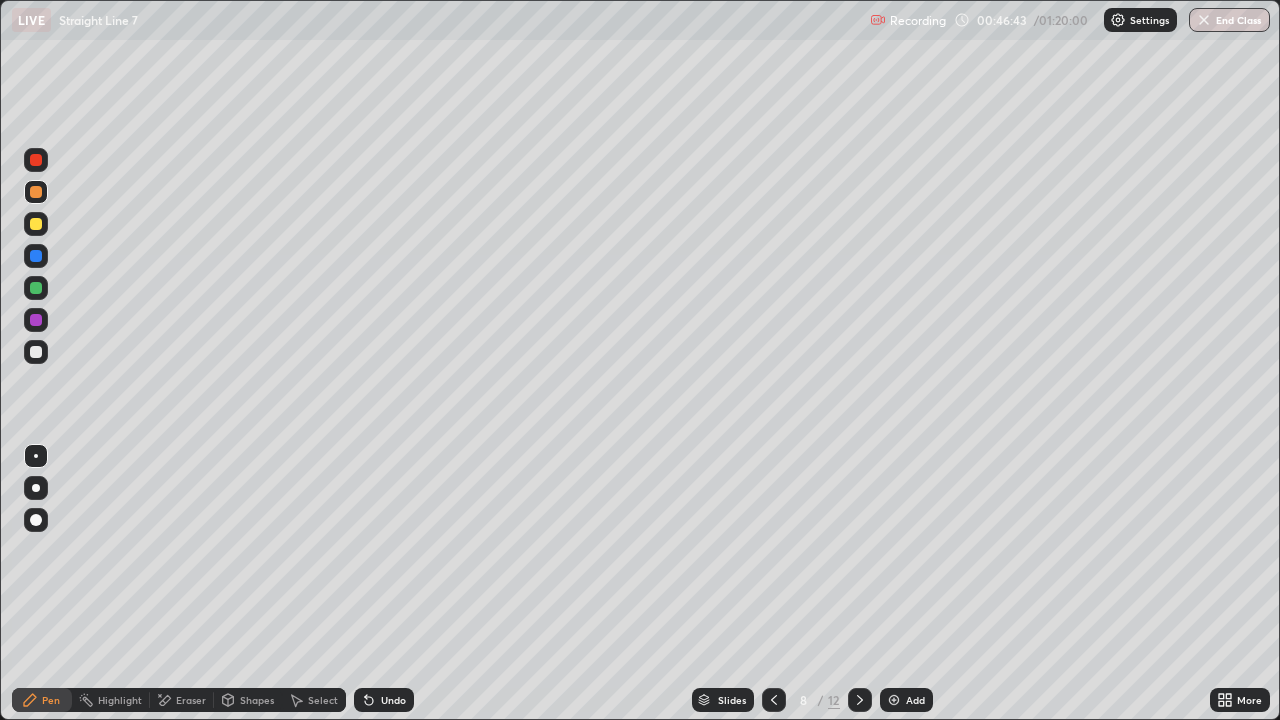 click on "Undo" at bounding box center (384, 700) 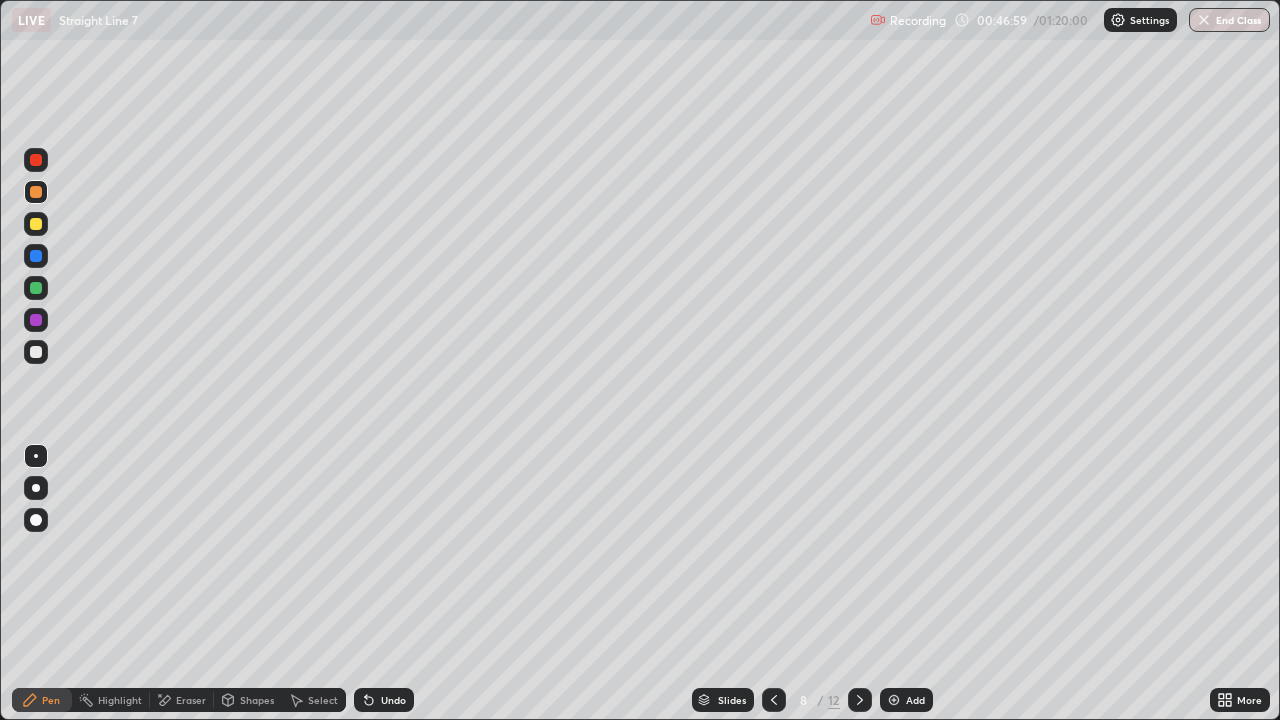 click on "Shapes" at bounding box center [257, 700] 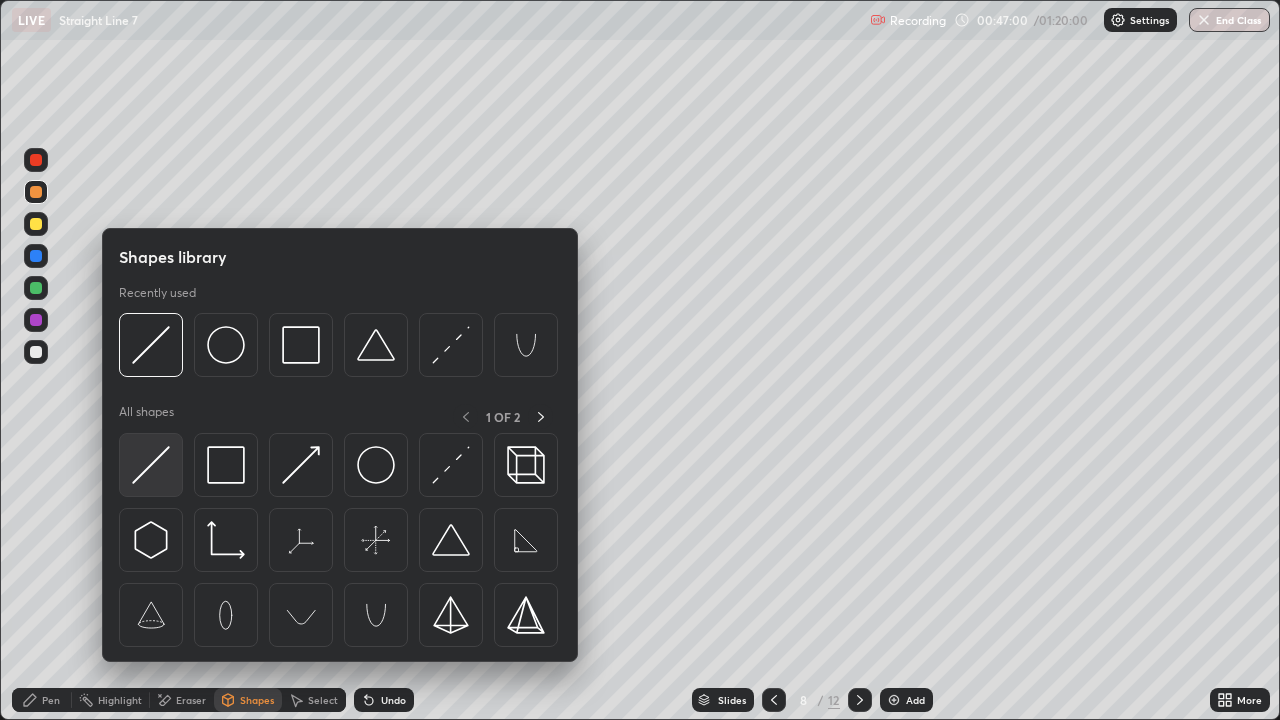 click at bounding box center [151, 465] 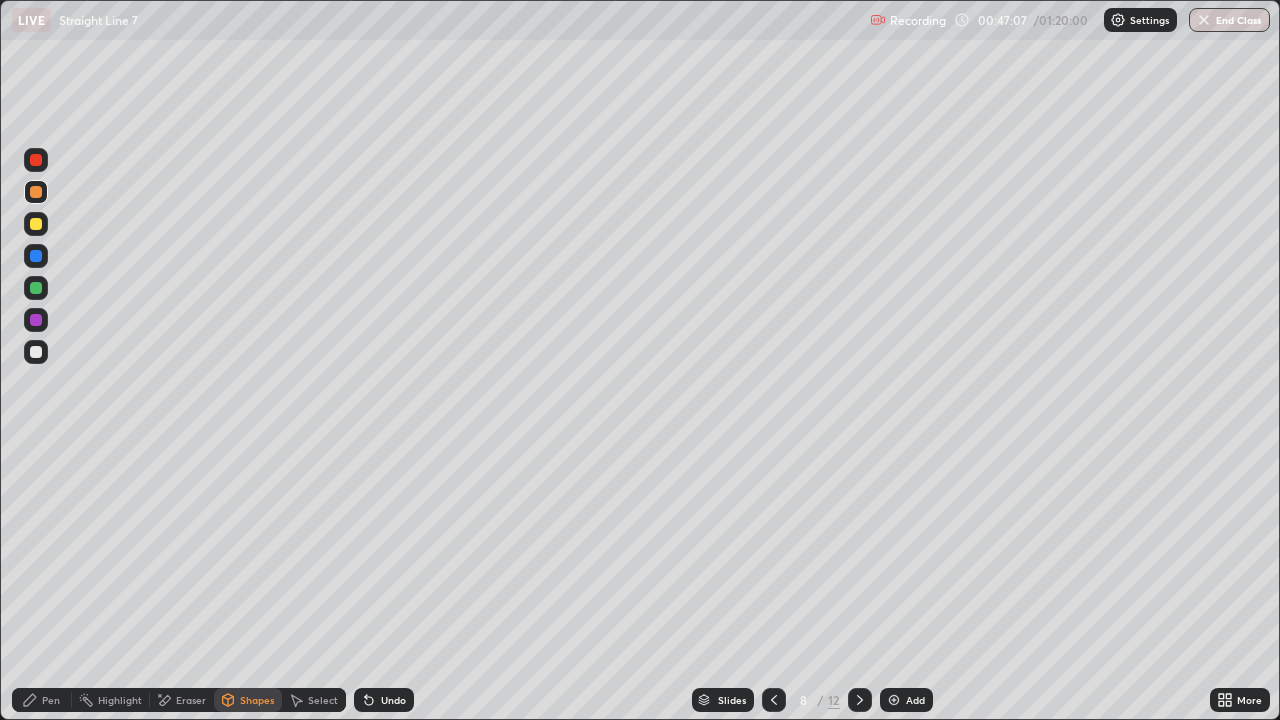 click at bounding box center [36, 352] 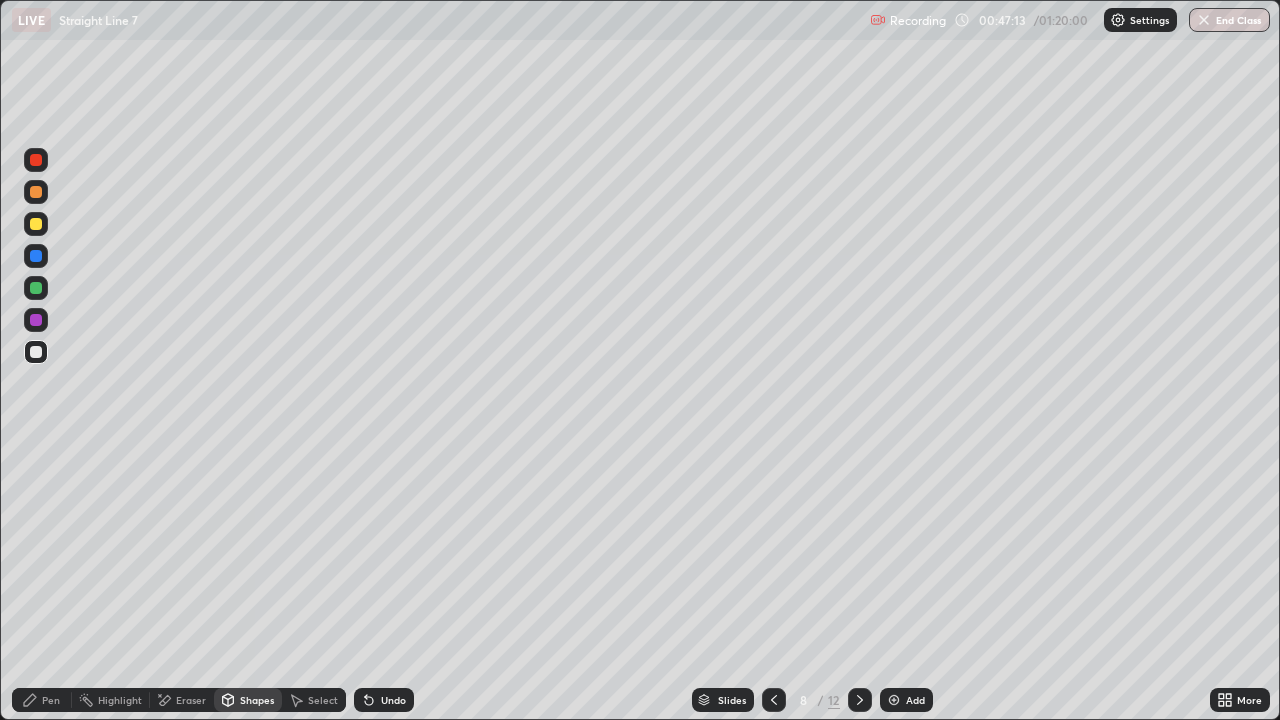click on "Shapes" at bounding box center (257, 700) 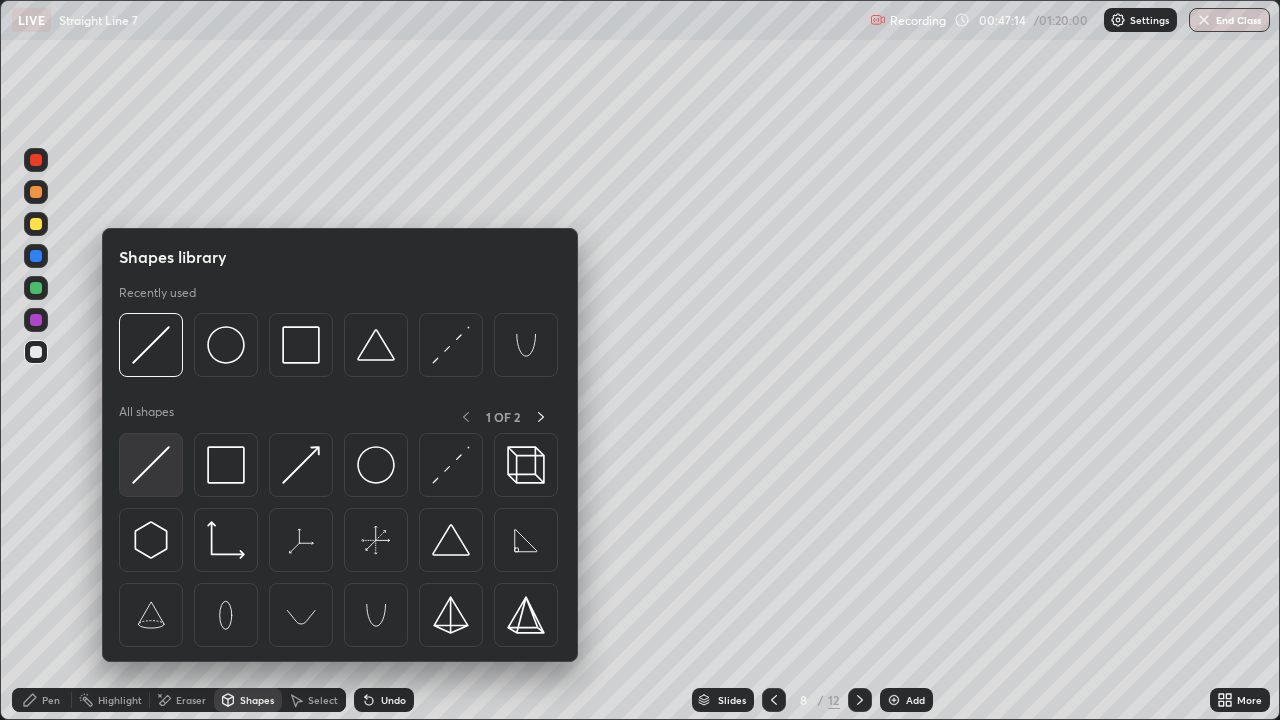 click at bounding box center [151, 465] 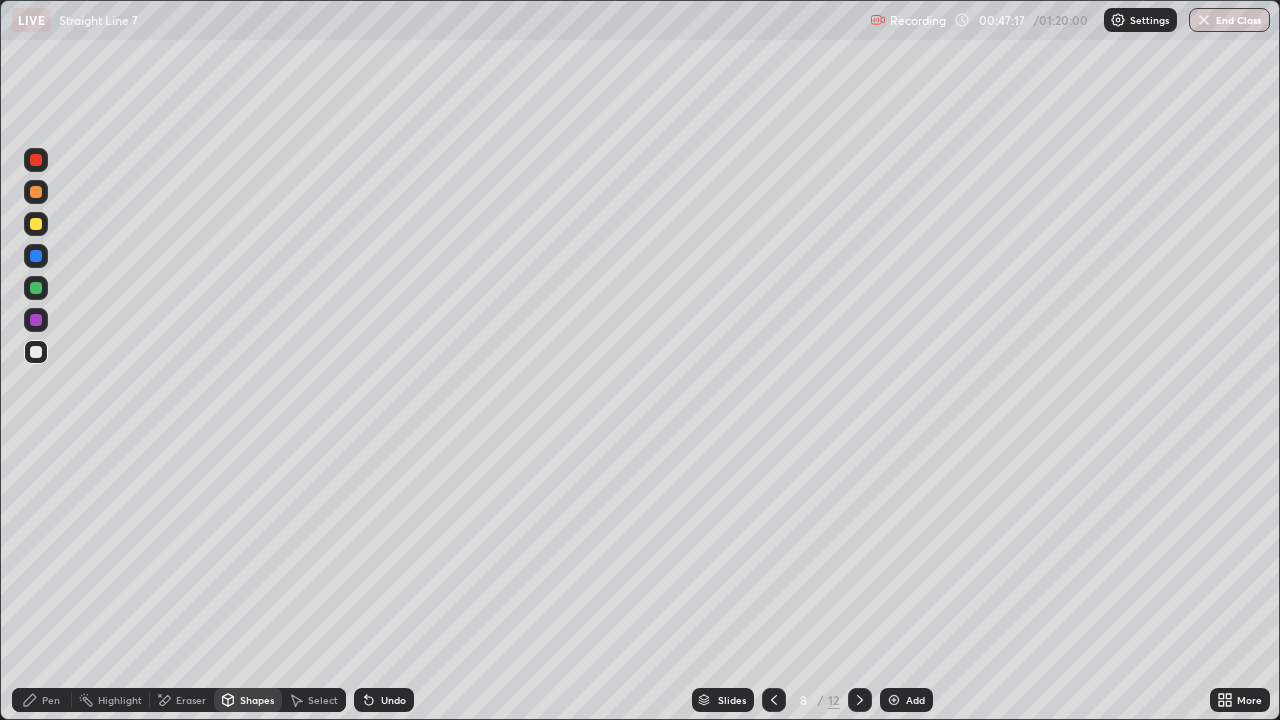 click on "Pen" at bounding box center (42, 700) 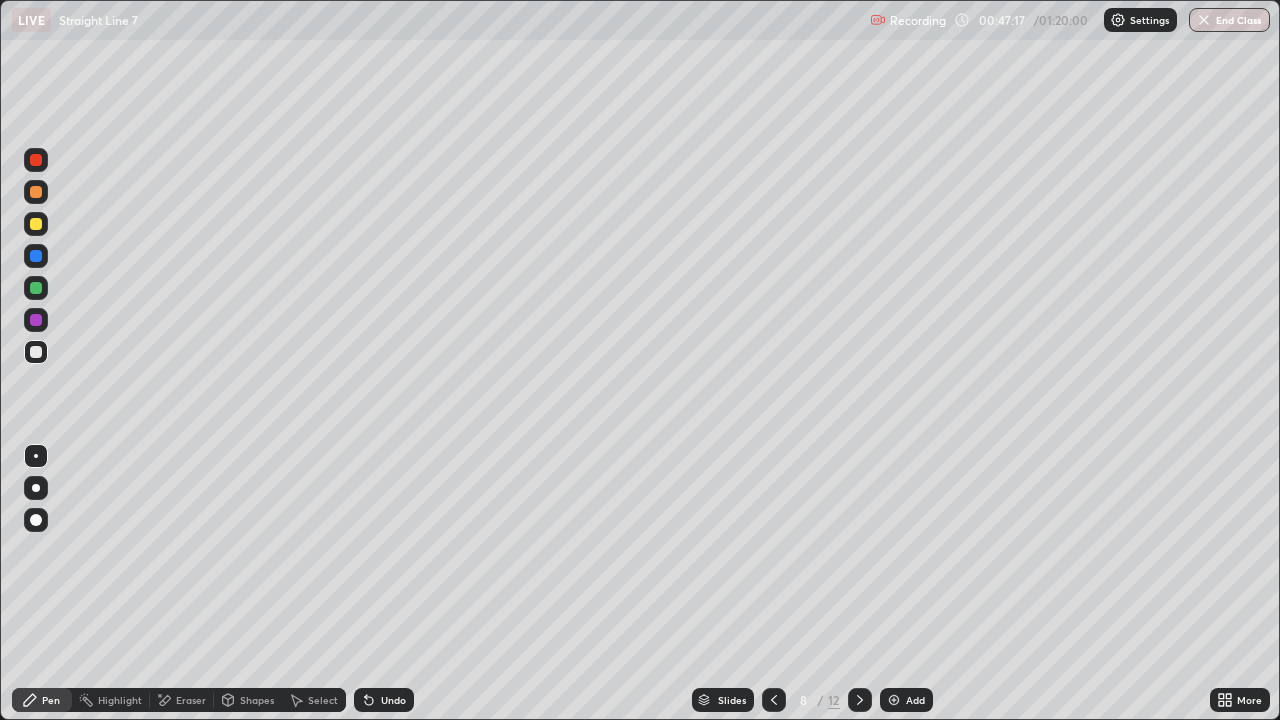 click at bounding box center (36, 288) 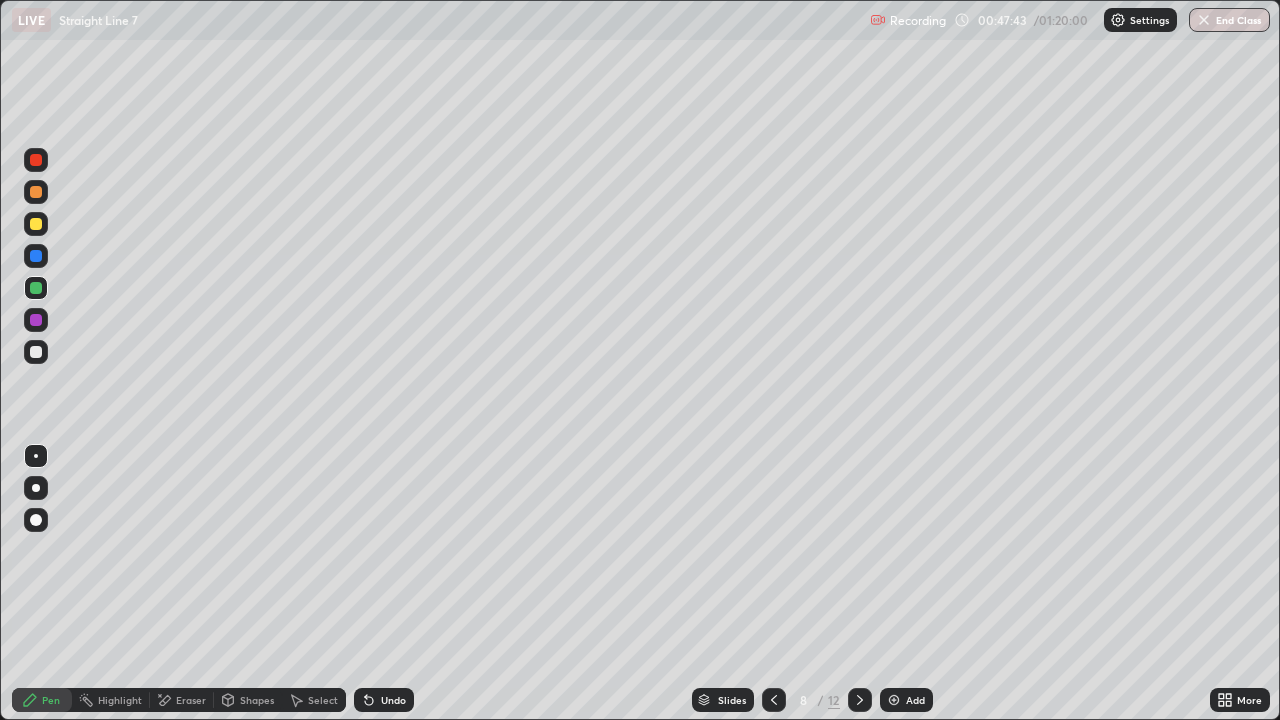click at bounding box center (36, 160) 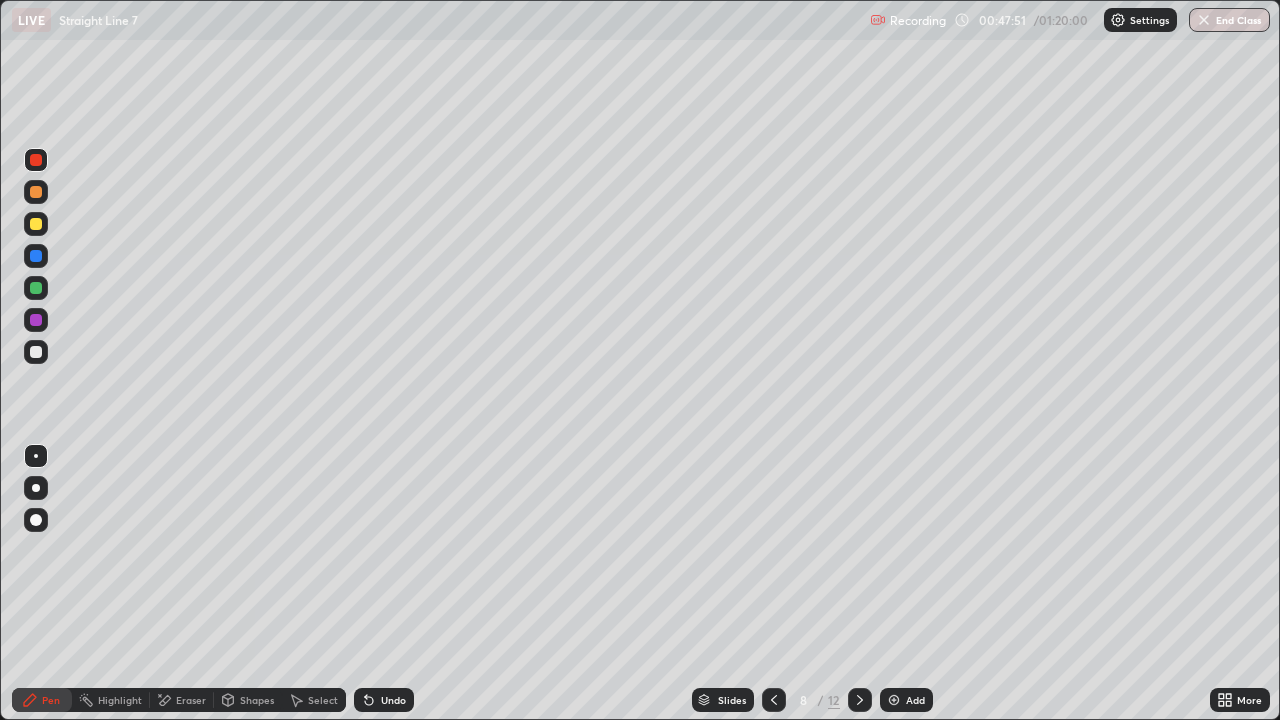 click at bounding box center [36, 224] 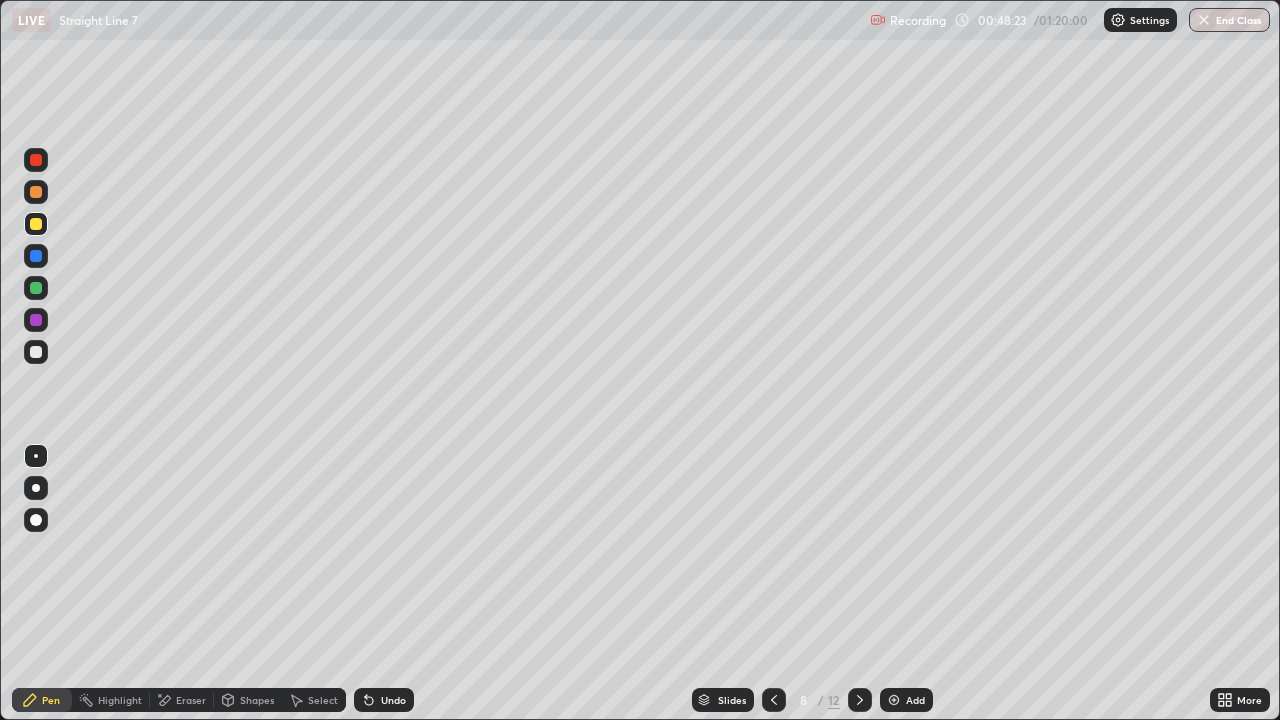 click 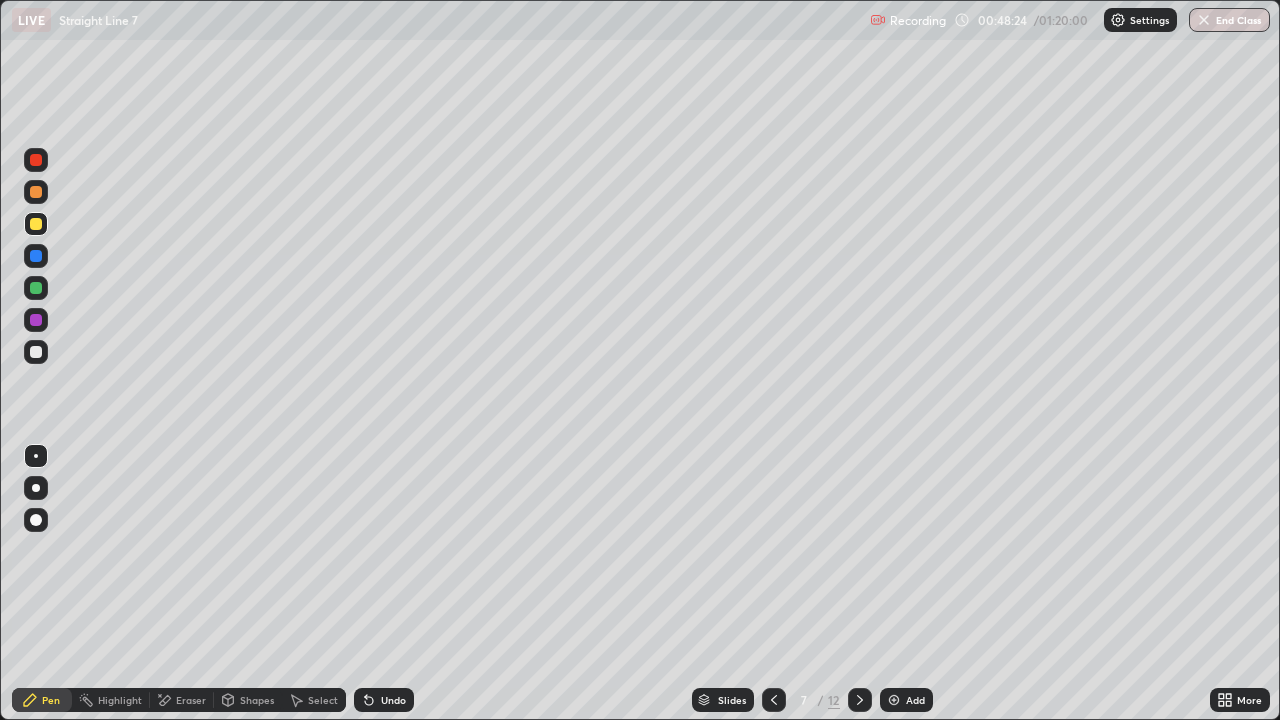 click 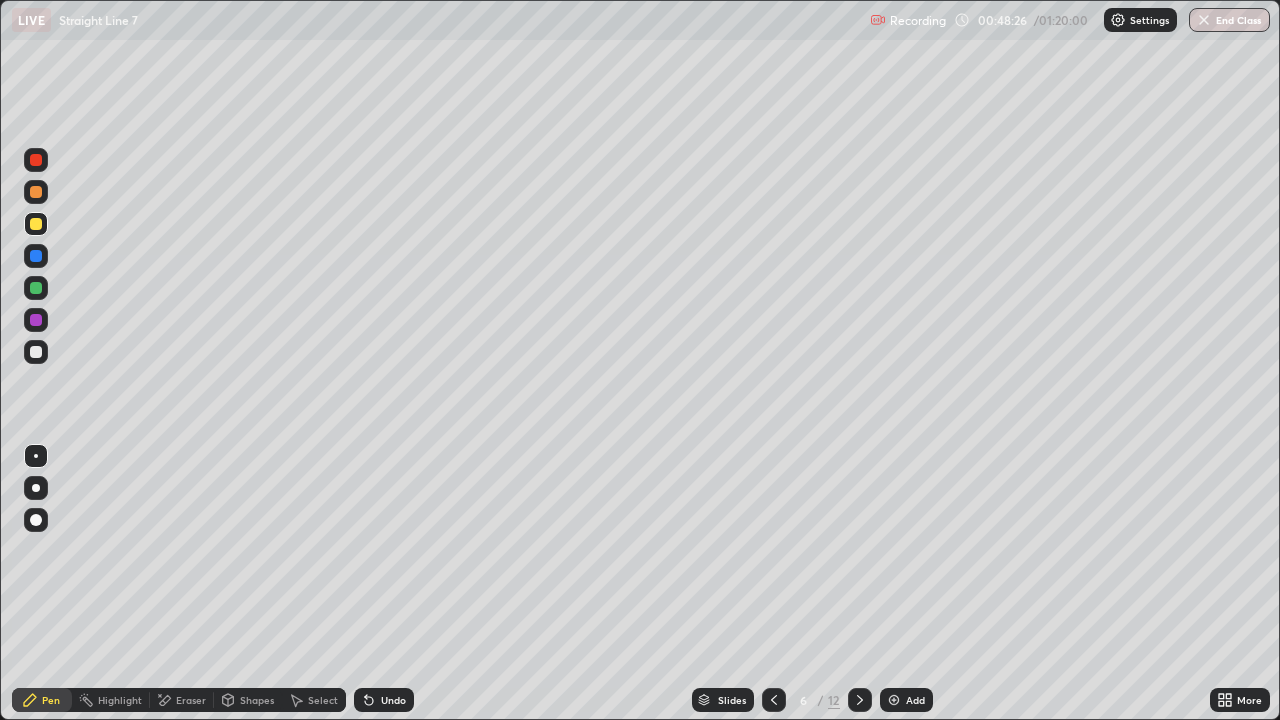 click 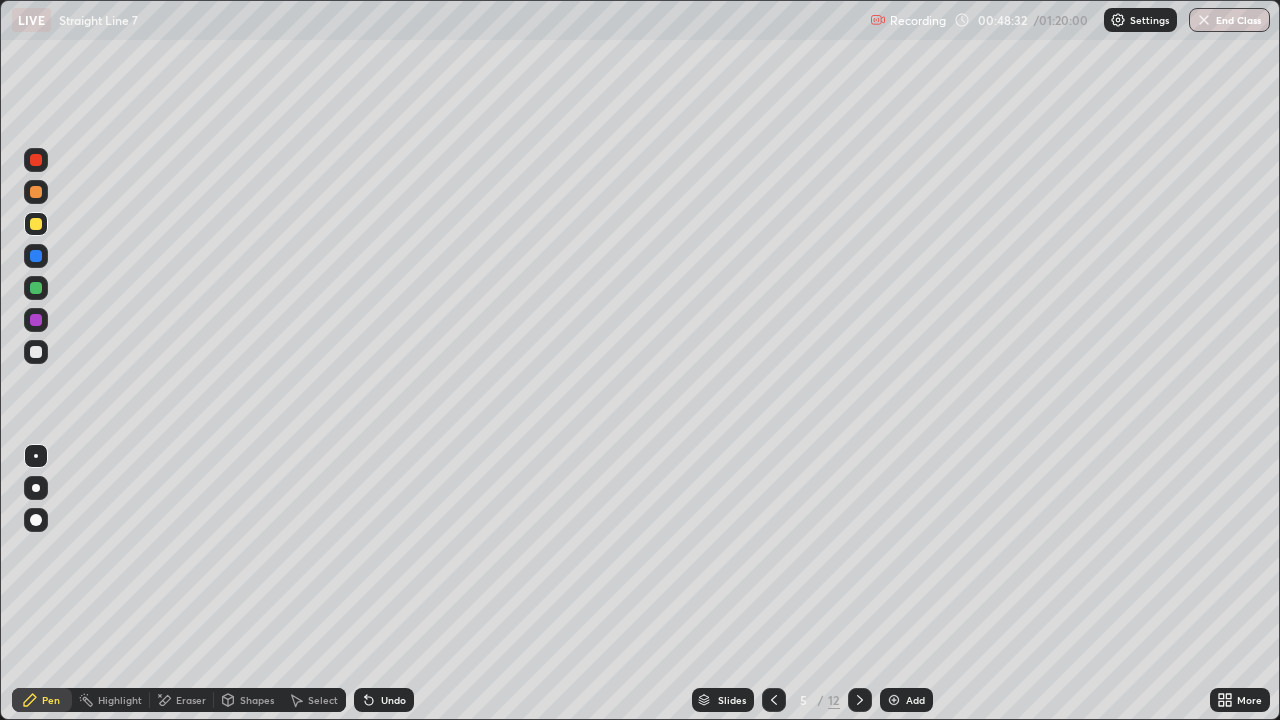 click 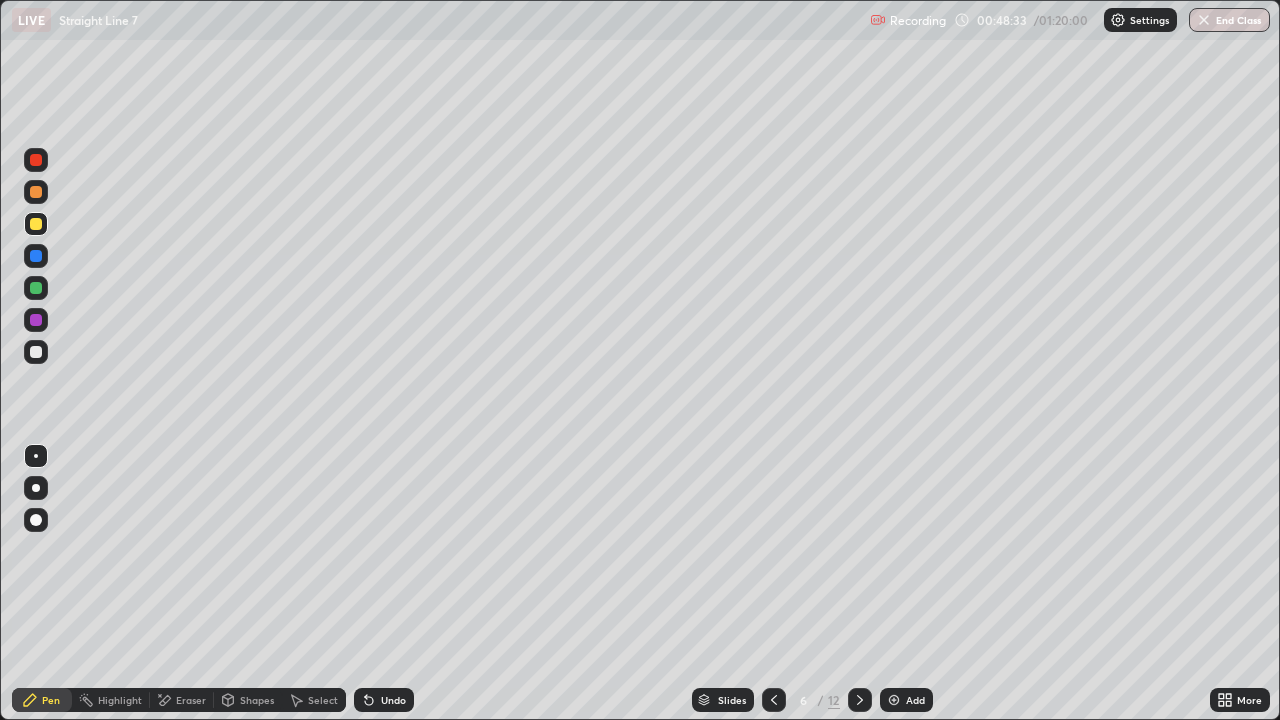 click 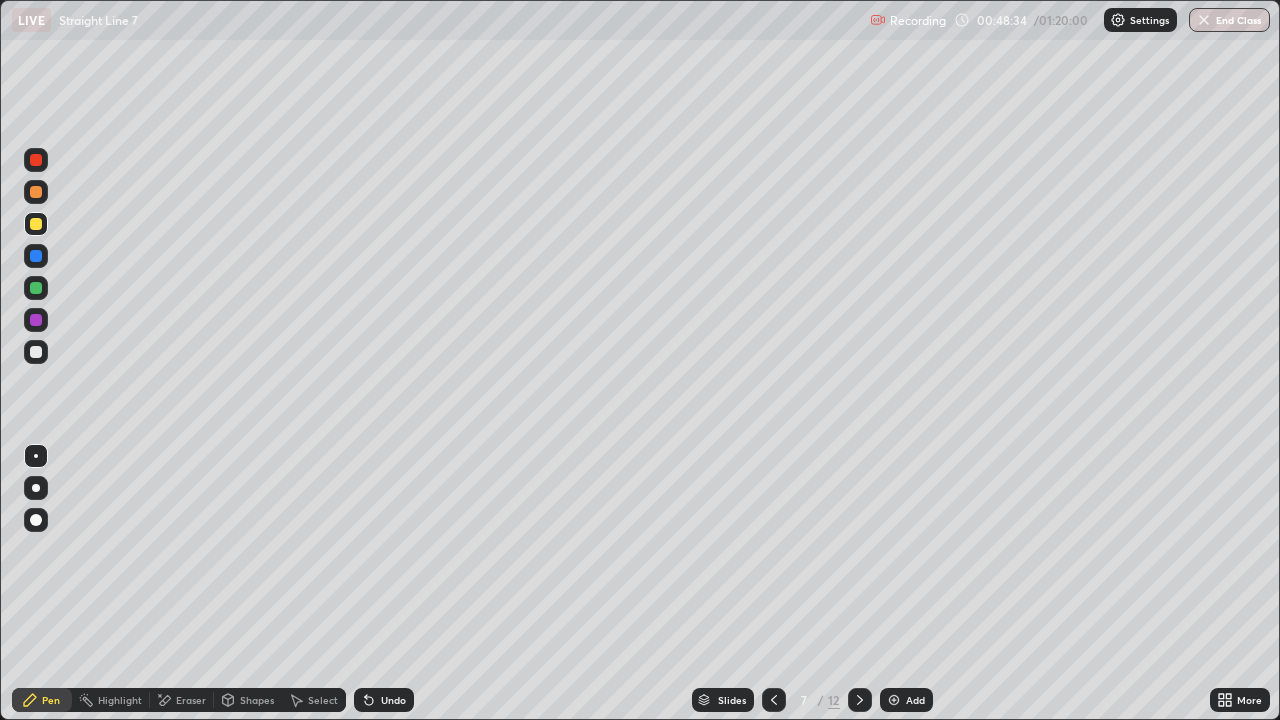 click 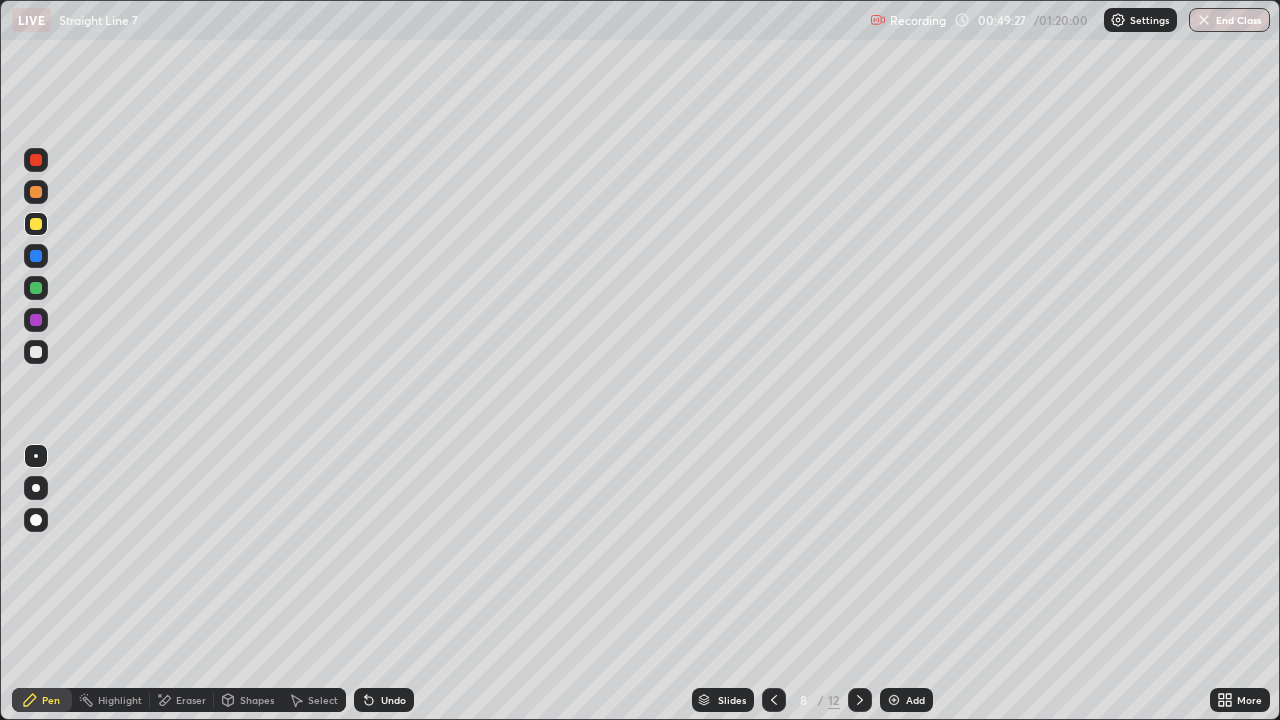 click at bounding box center [36, 288] 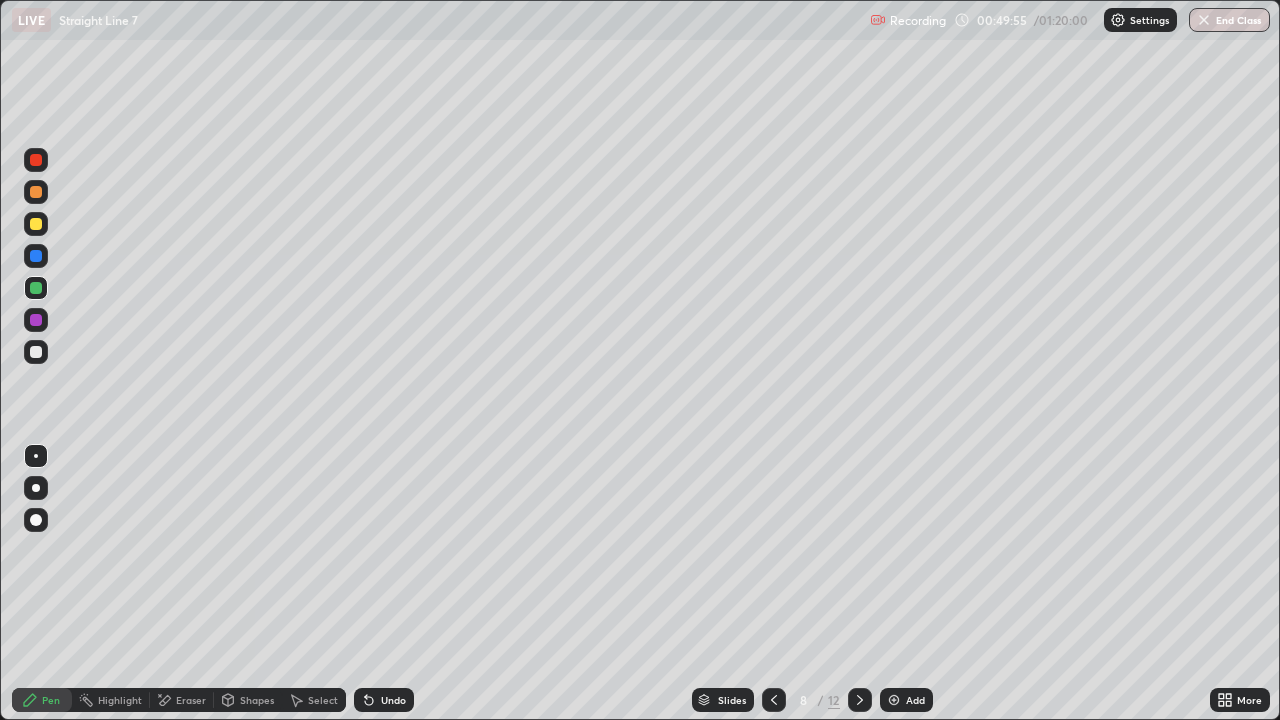 click at bounding box center (36, 352) 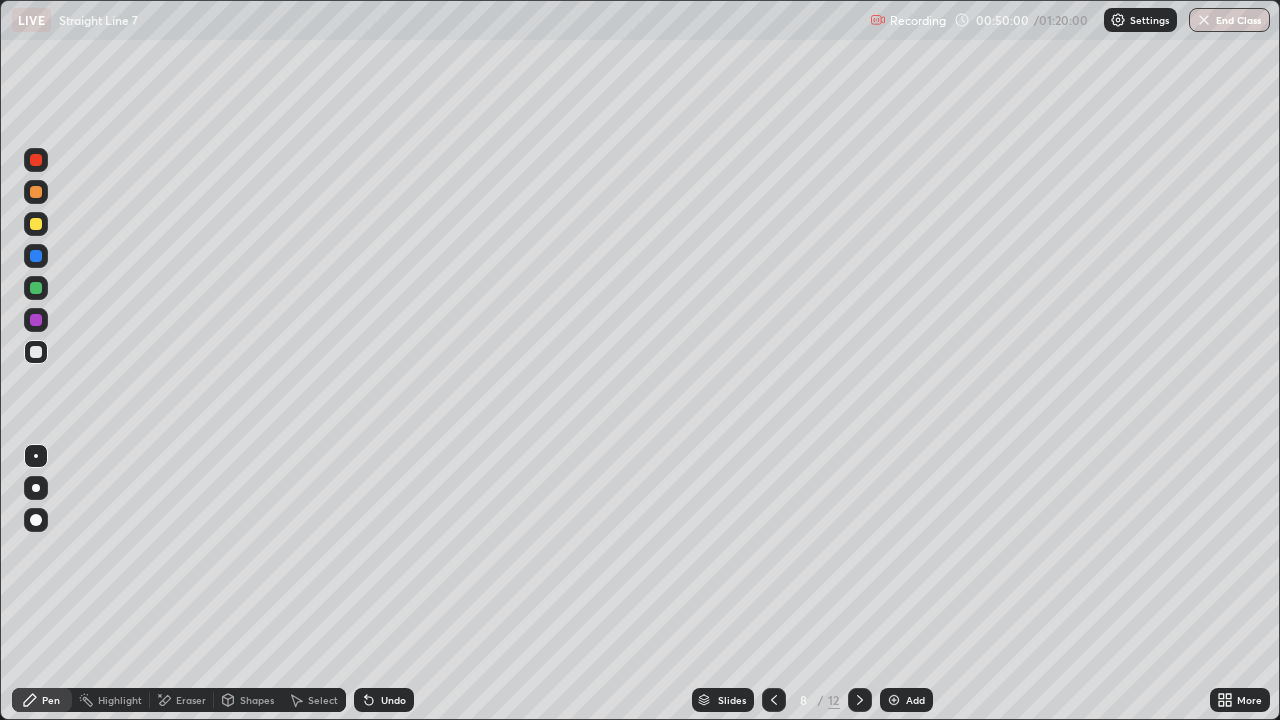 click at bounding box center (36, 192) 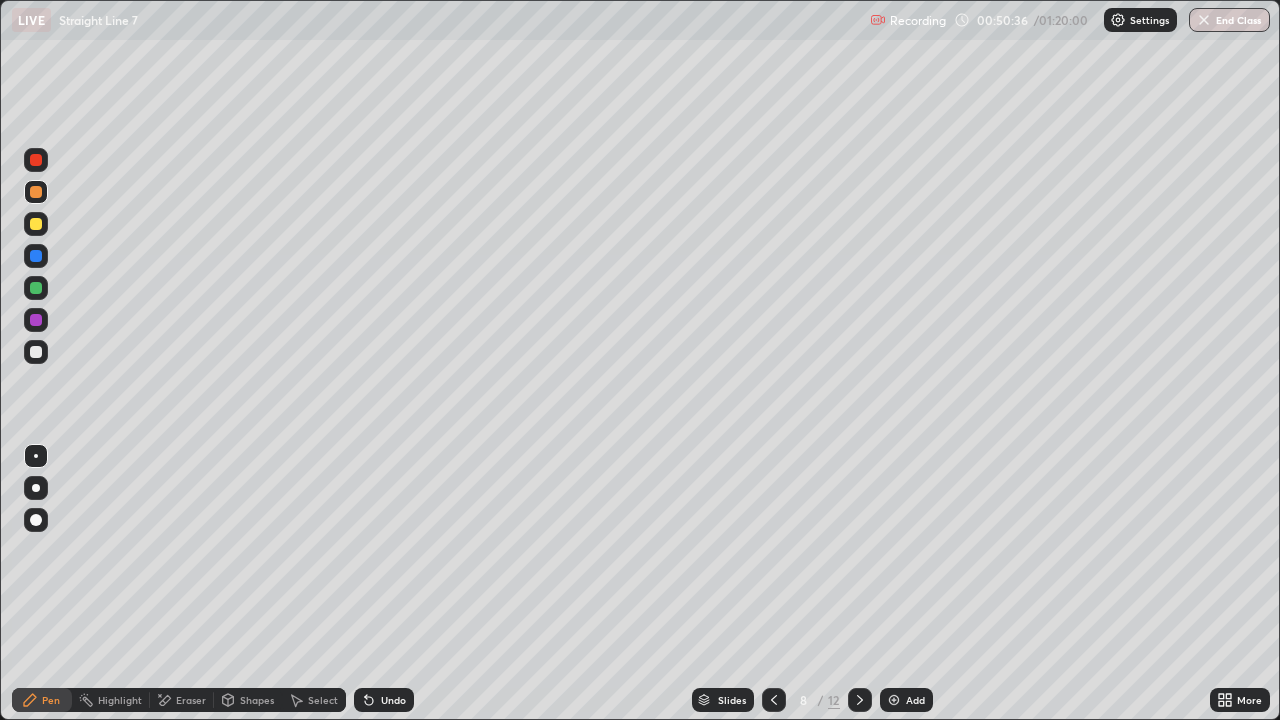 click at bounding box center (36, 352) 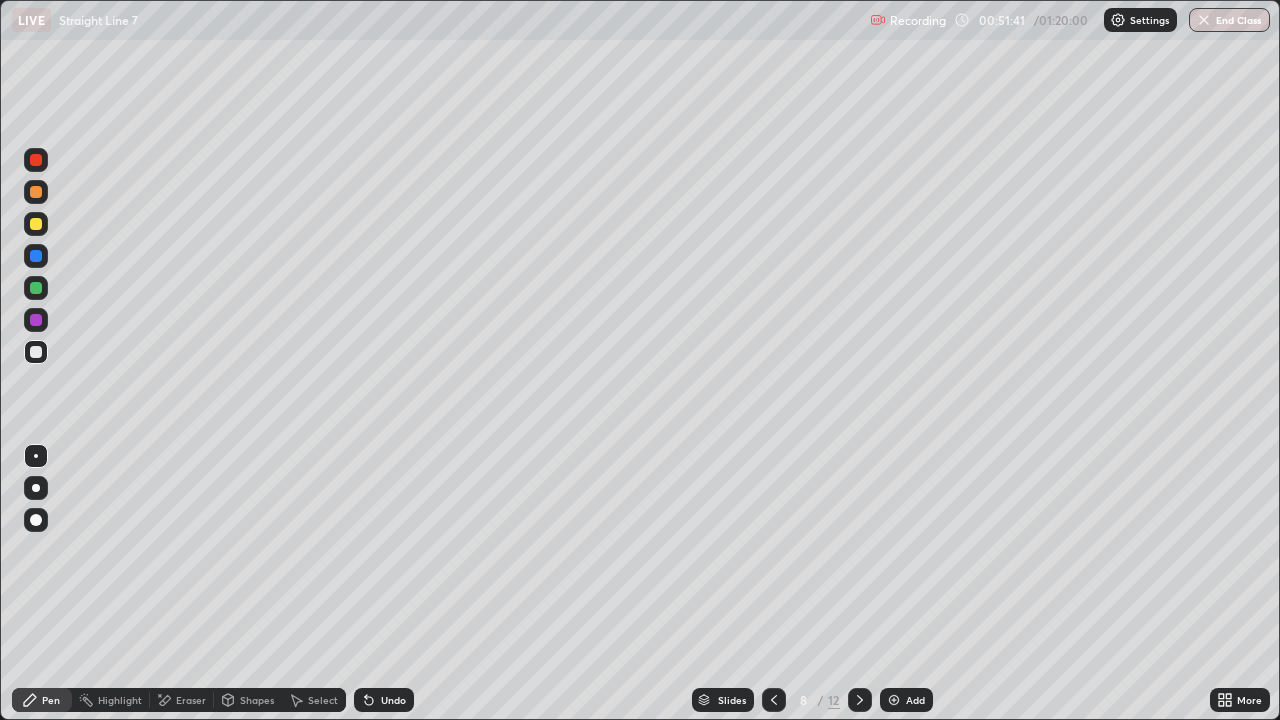 click at bounding box center (36, 224) 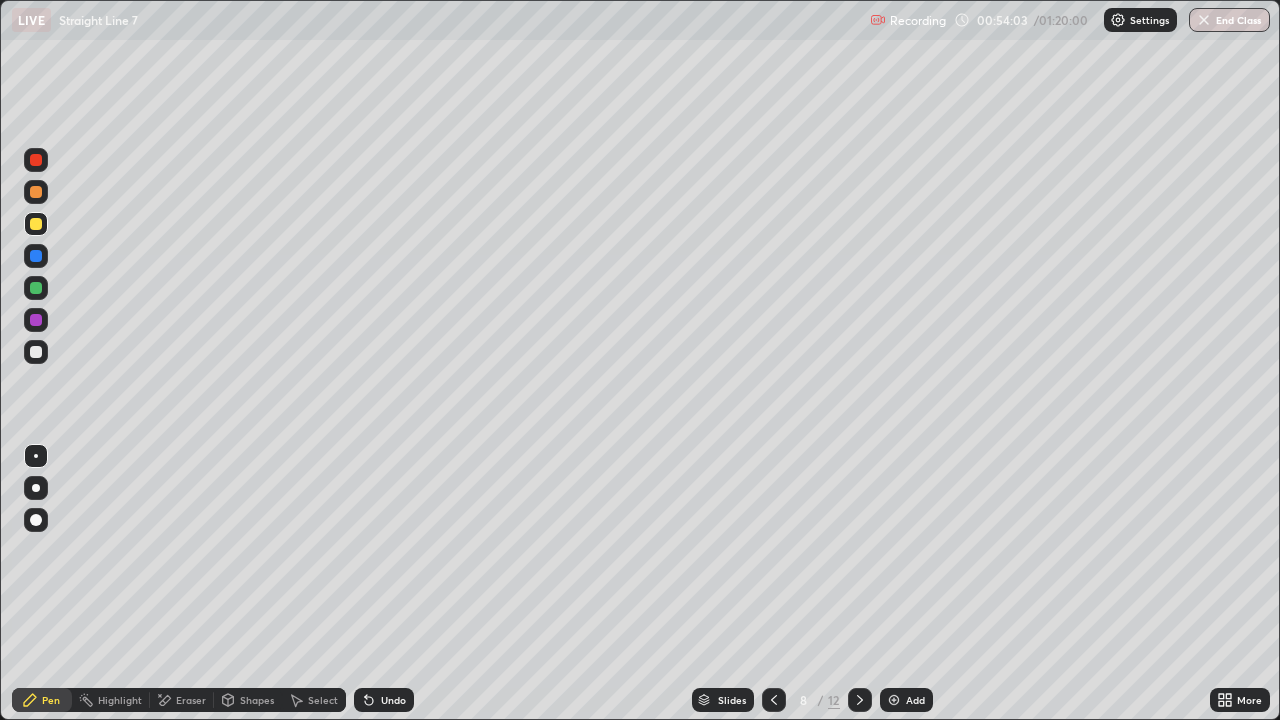 click on "Undo" at bounding box center (393, 700) 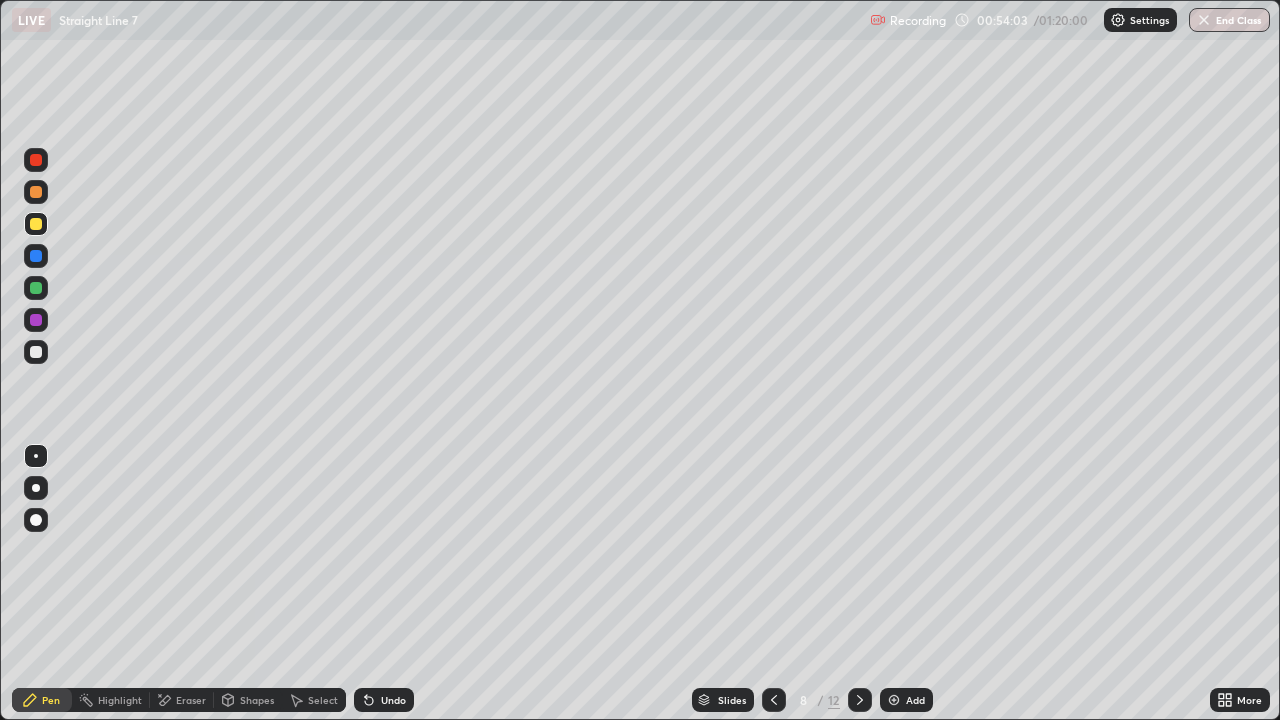 click on "Undo" at bounding box center [384, 700] 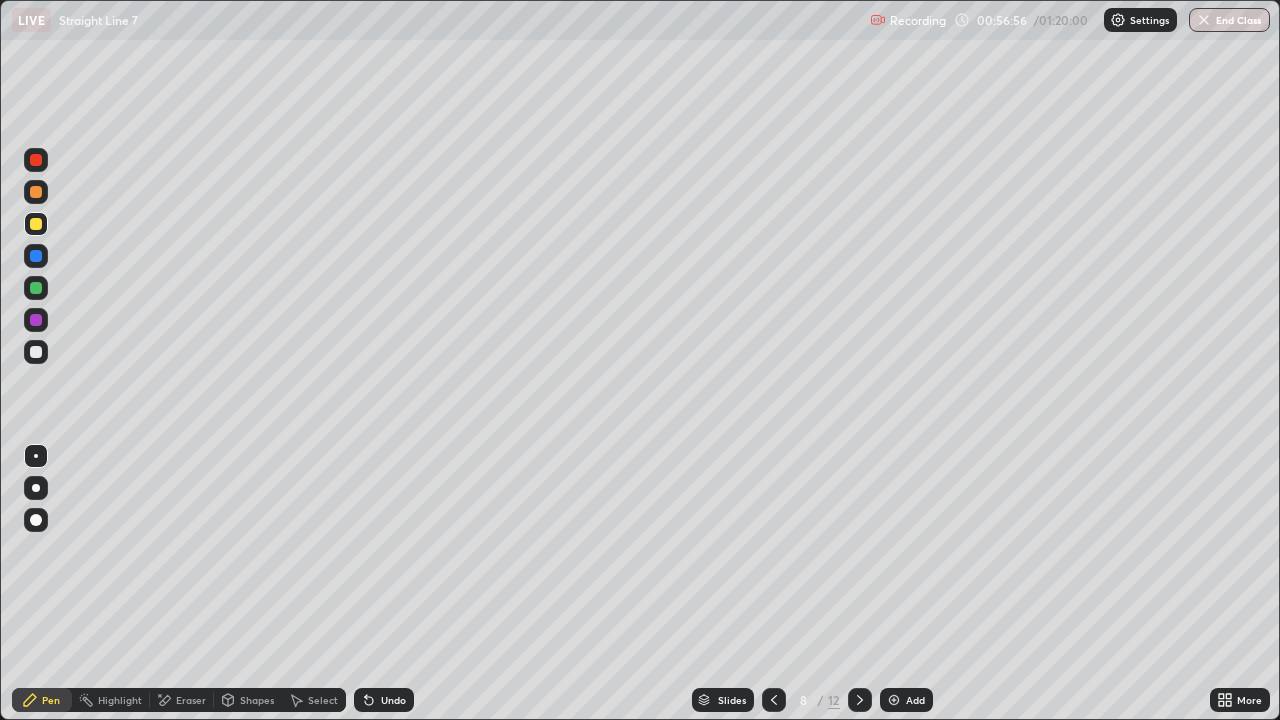 click at bounding box center (36, 352) 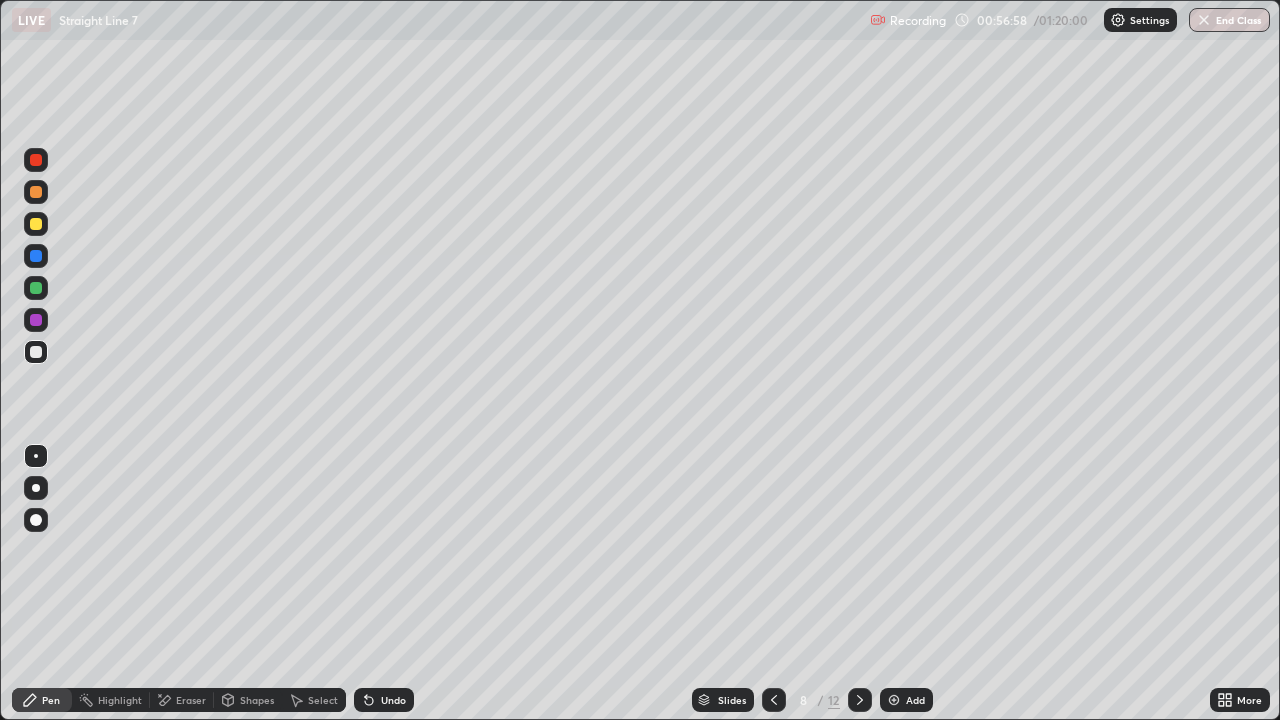 click 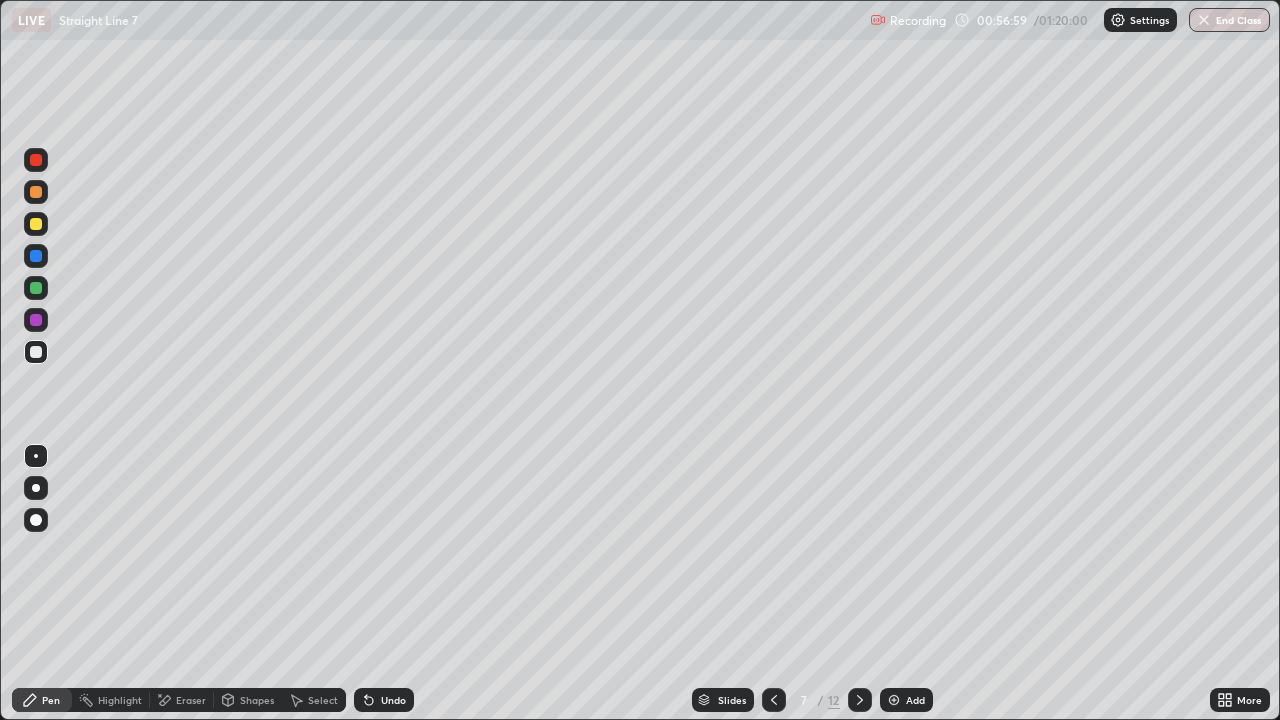 click 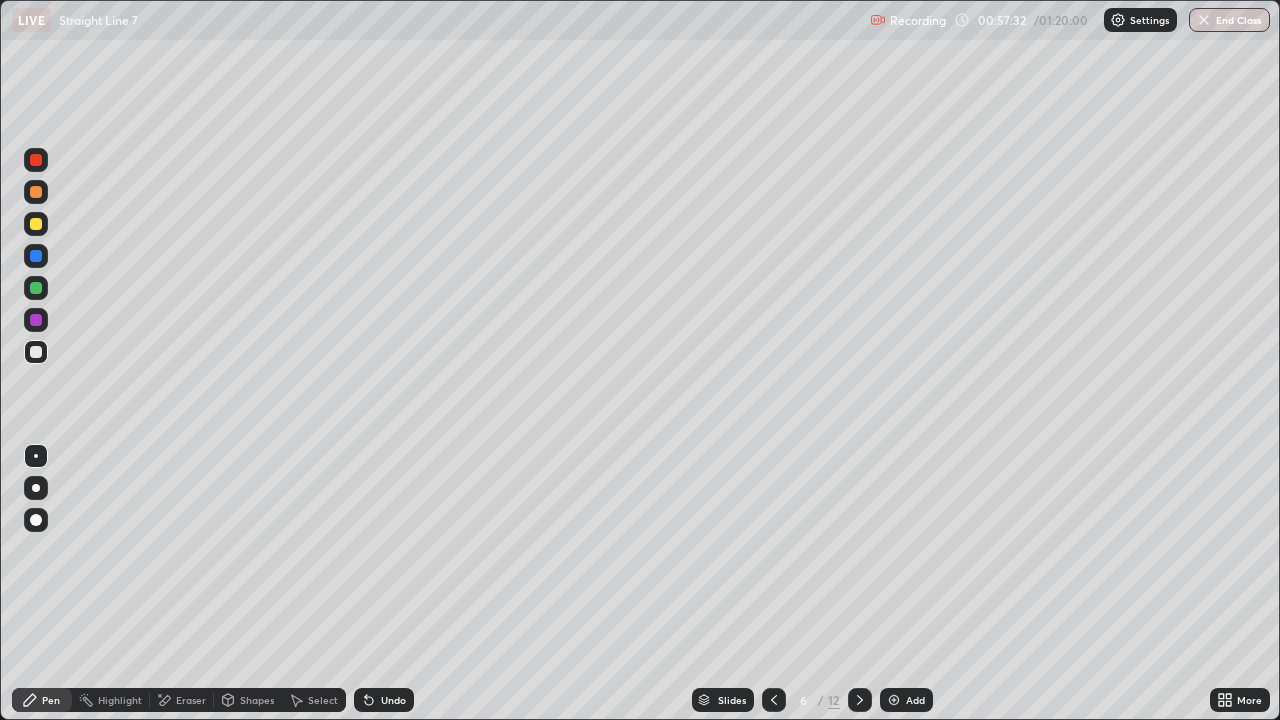 click 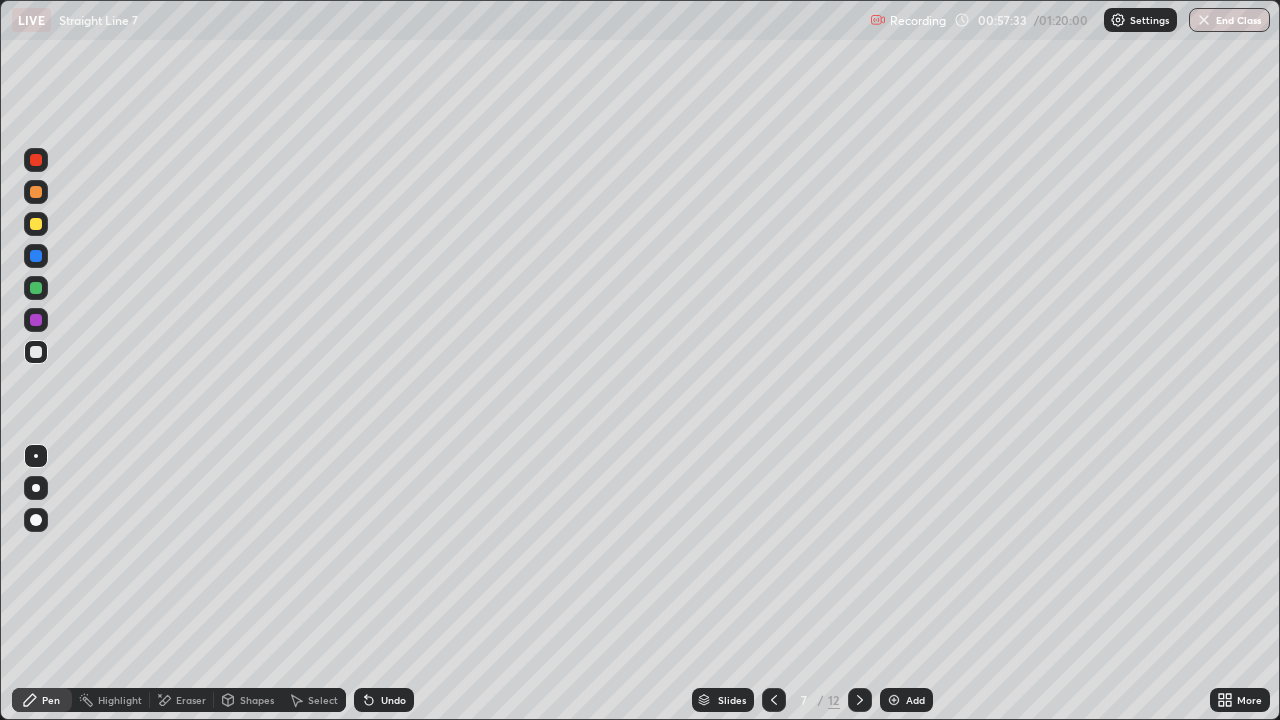 click 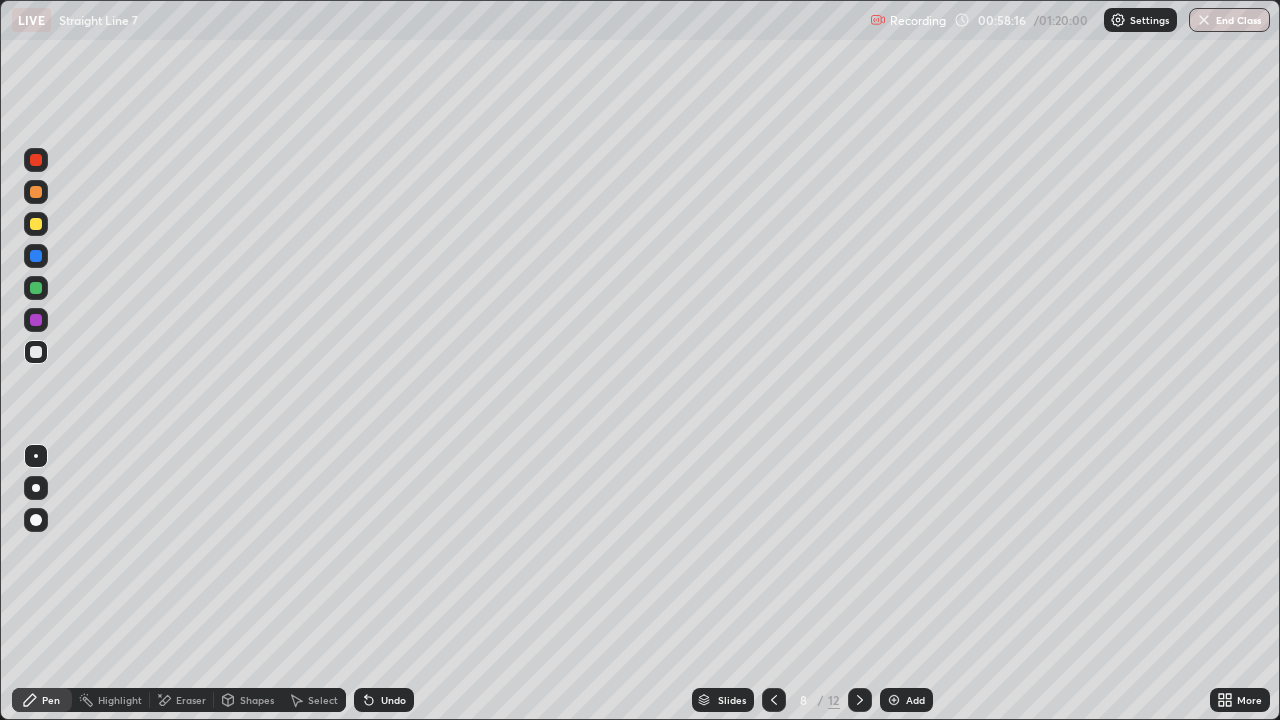 click at bounding box center [36, 224] 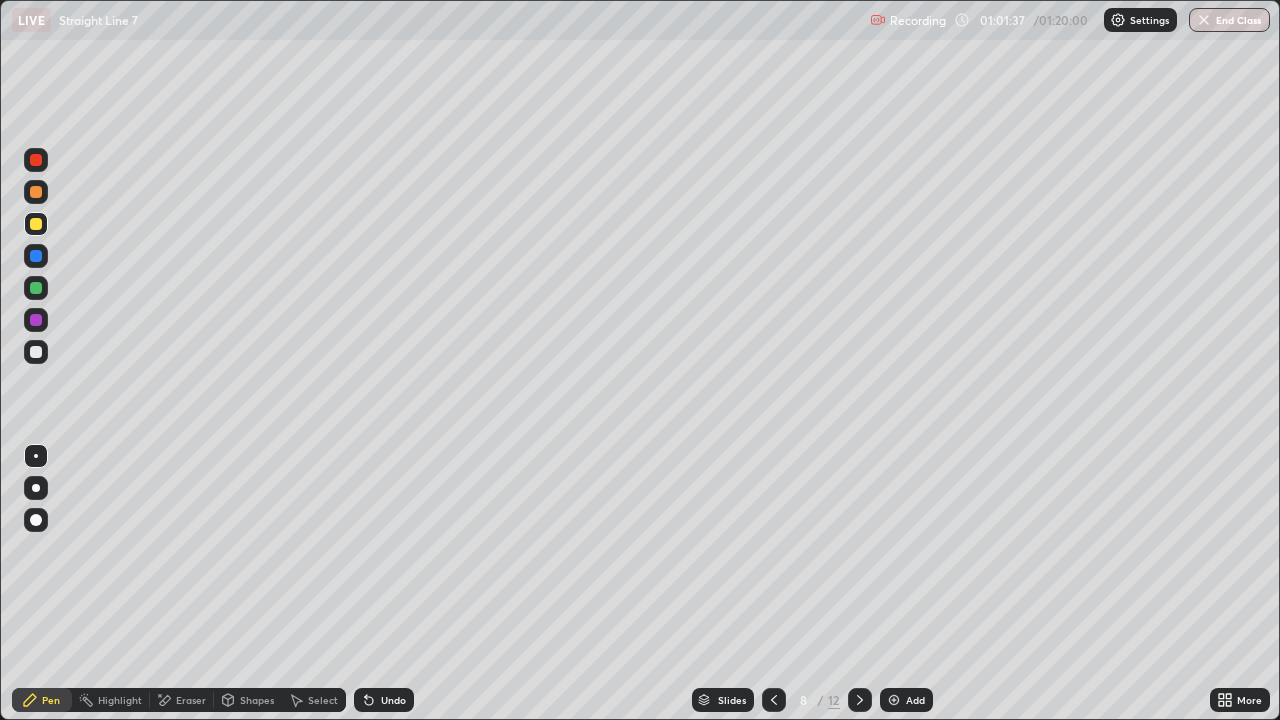 click 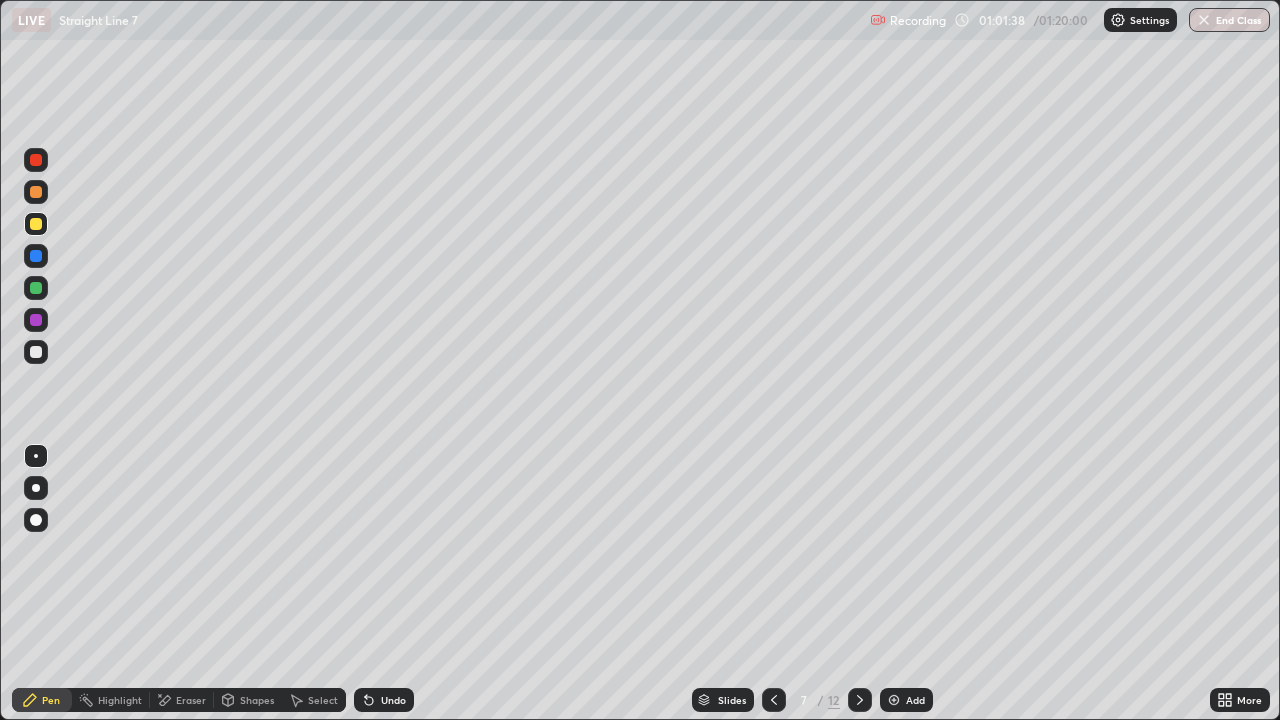 click 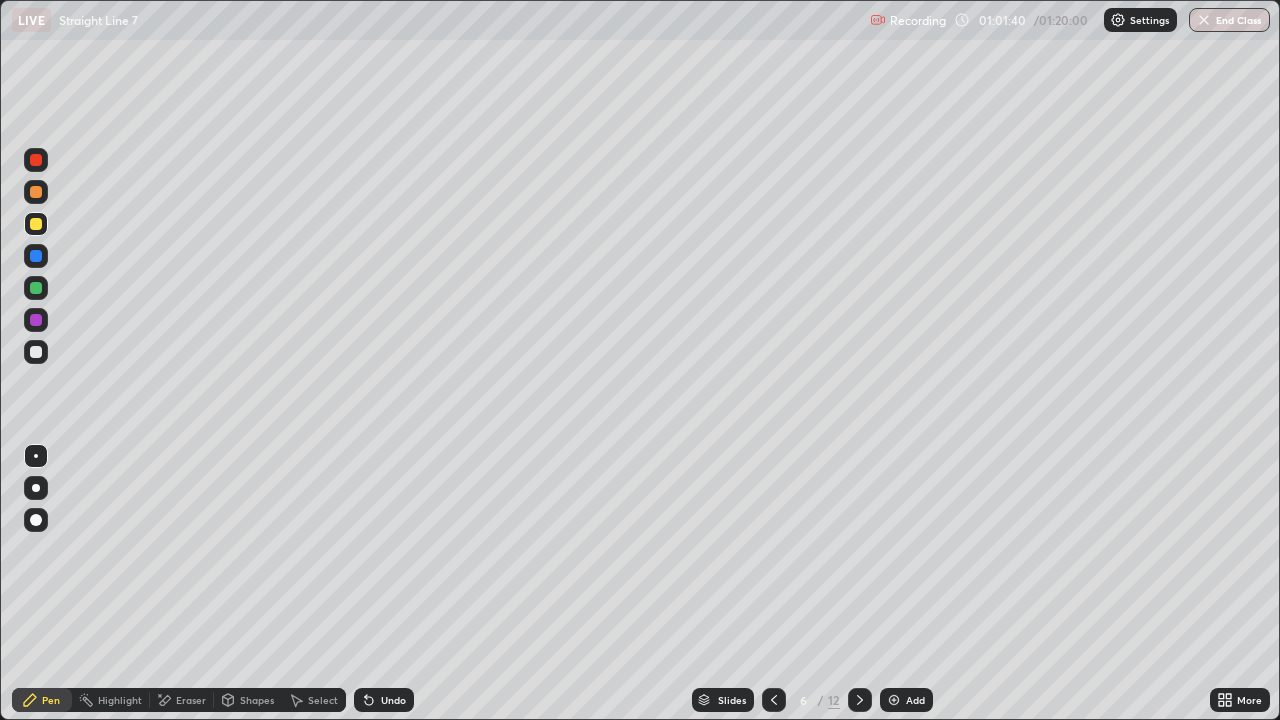 click 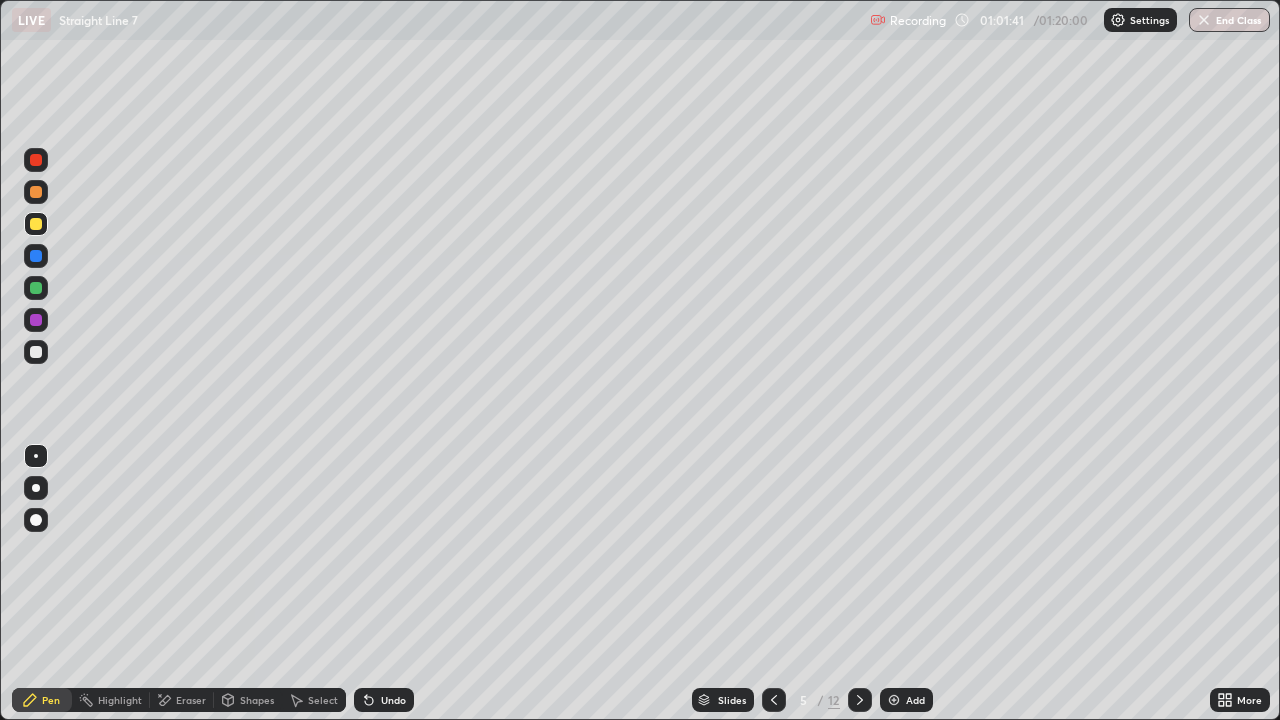 click 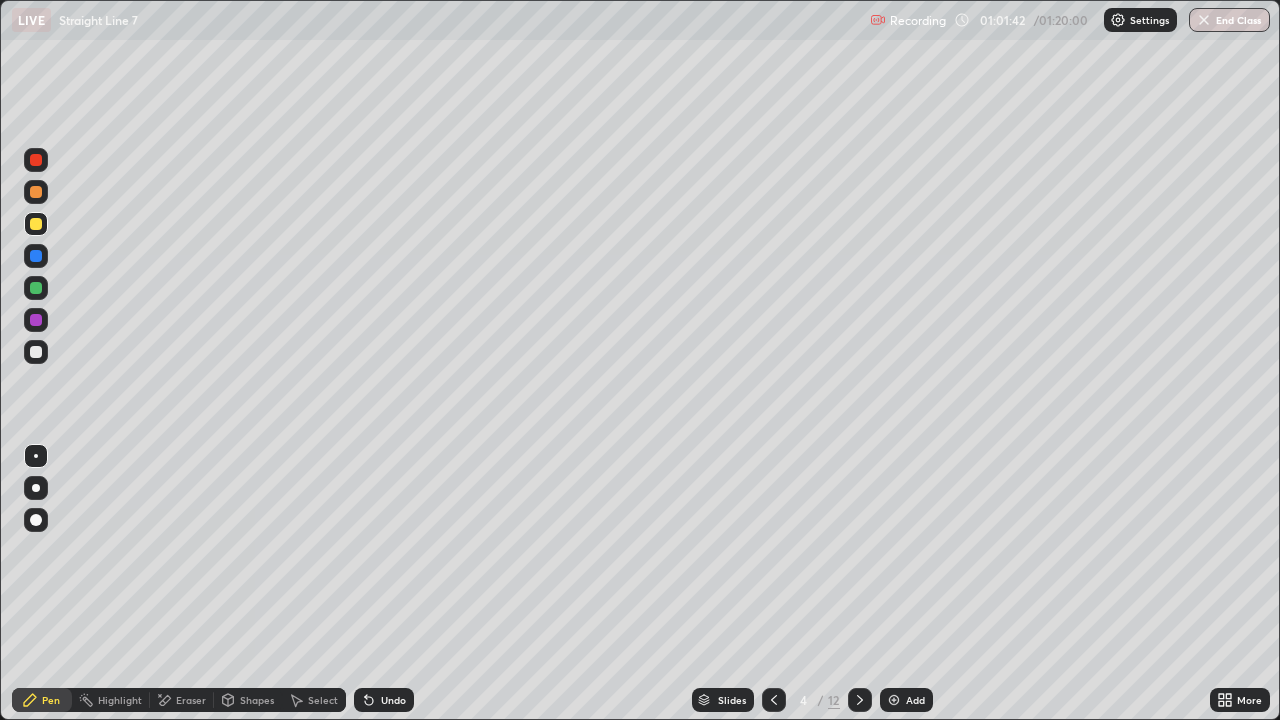 click 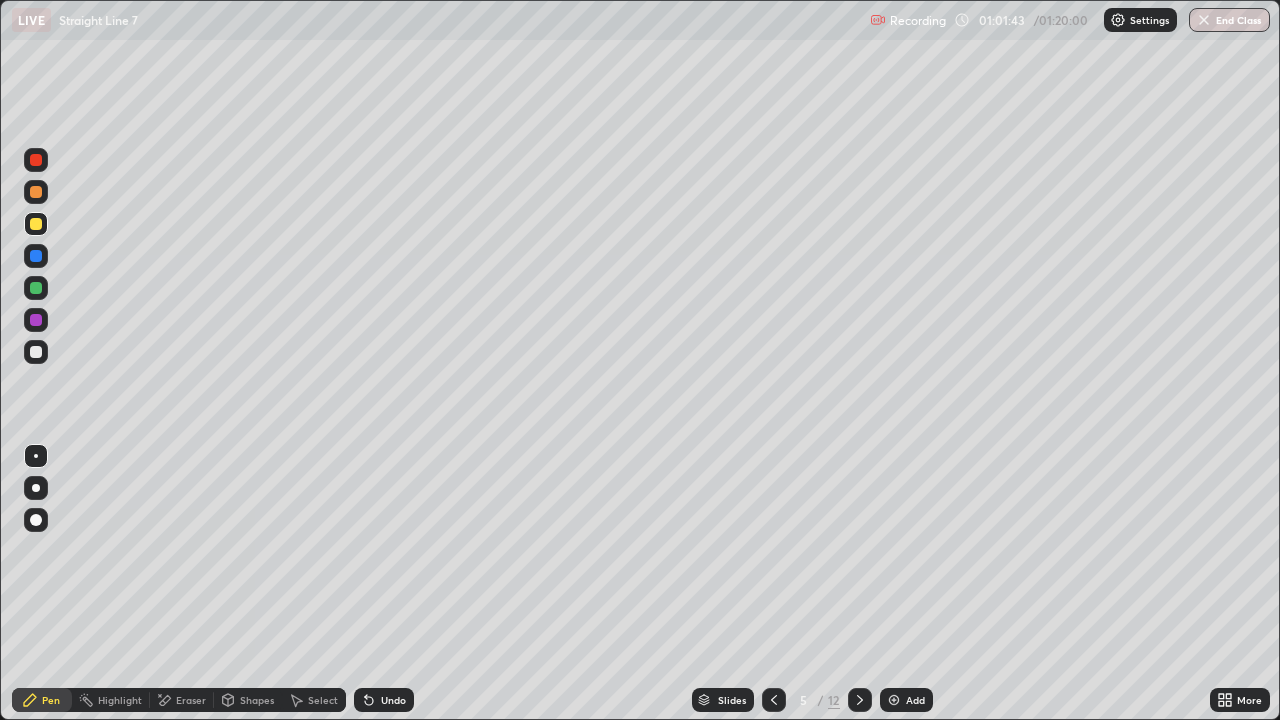 click 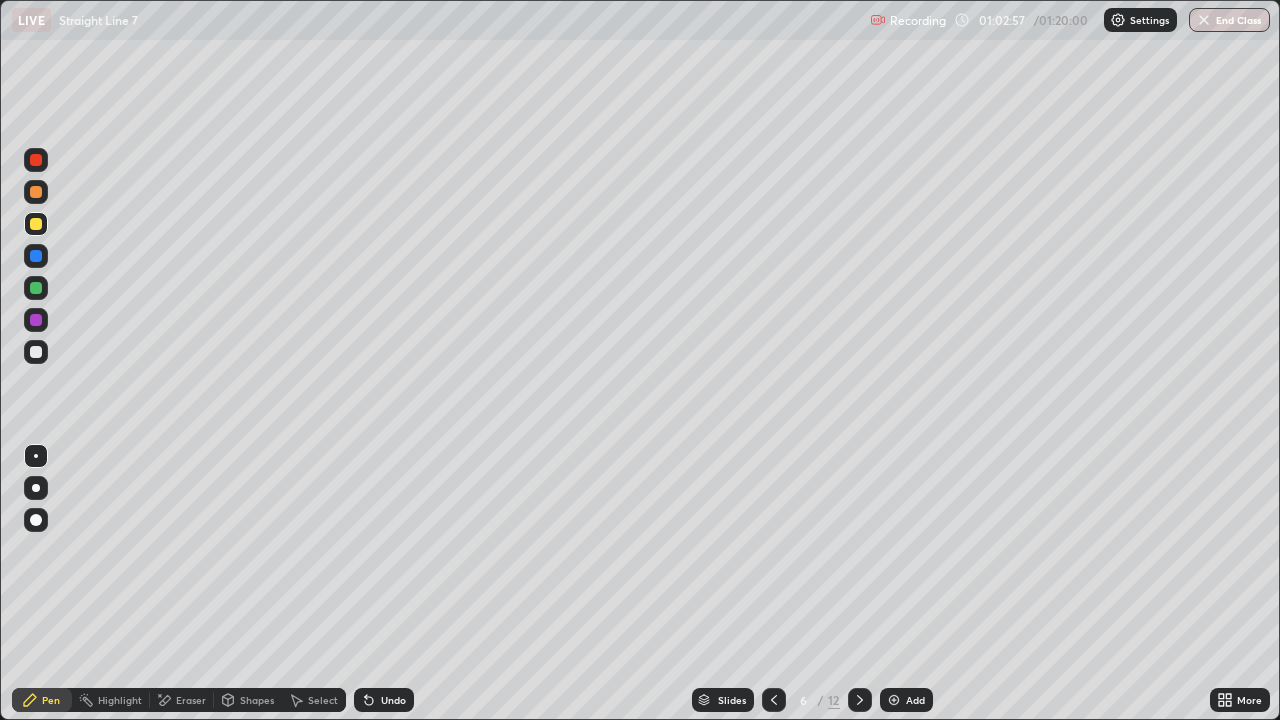click 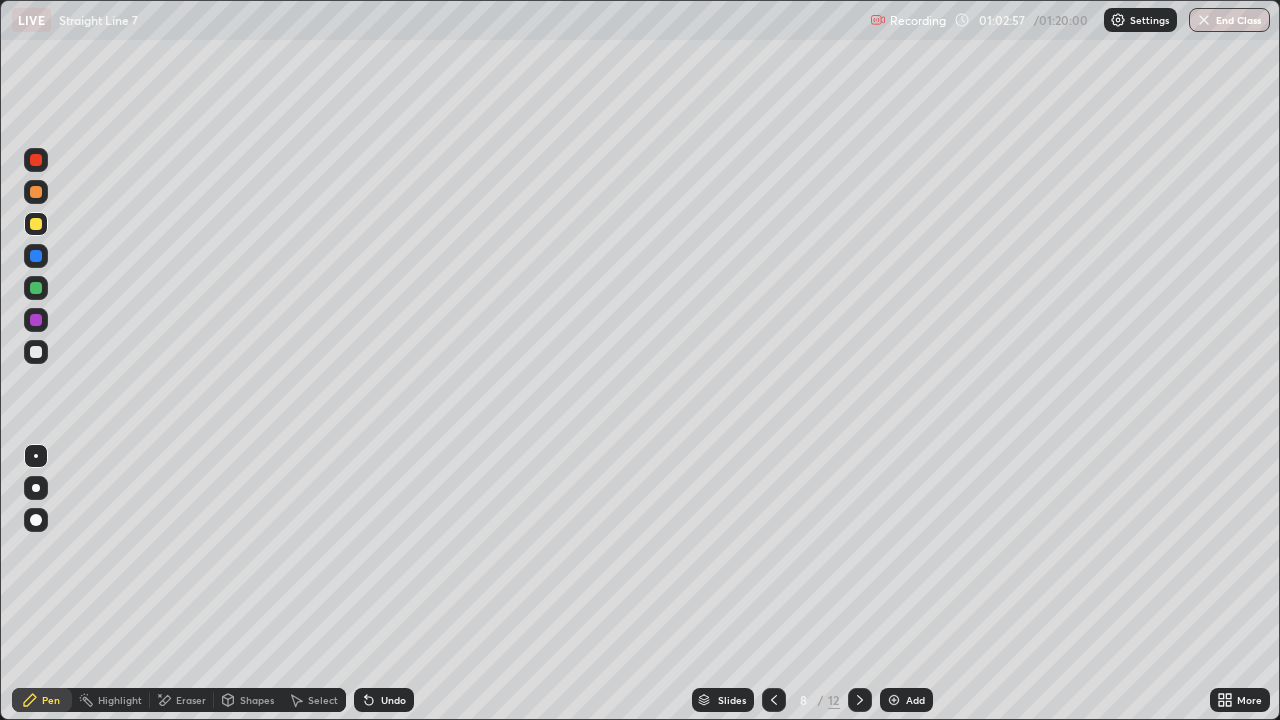 click at bounding box center [860, 700] 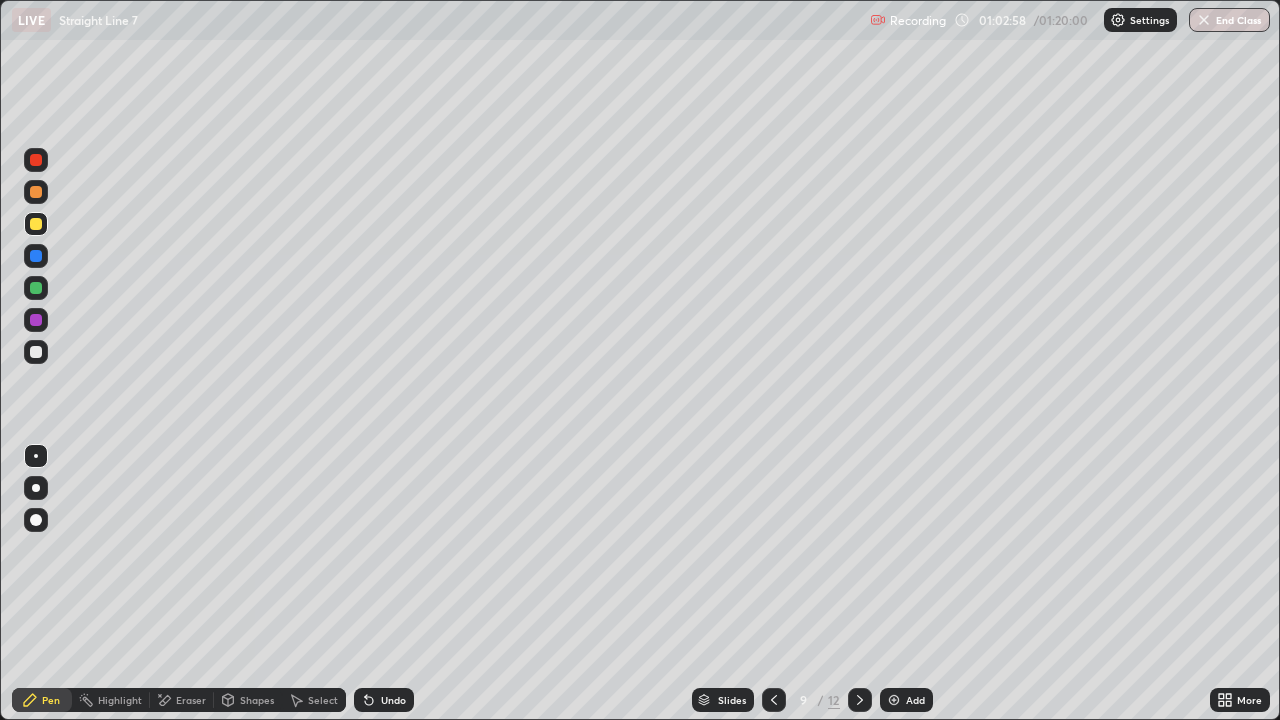click at bounding box center [774, 700] 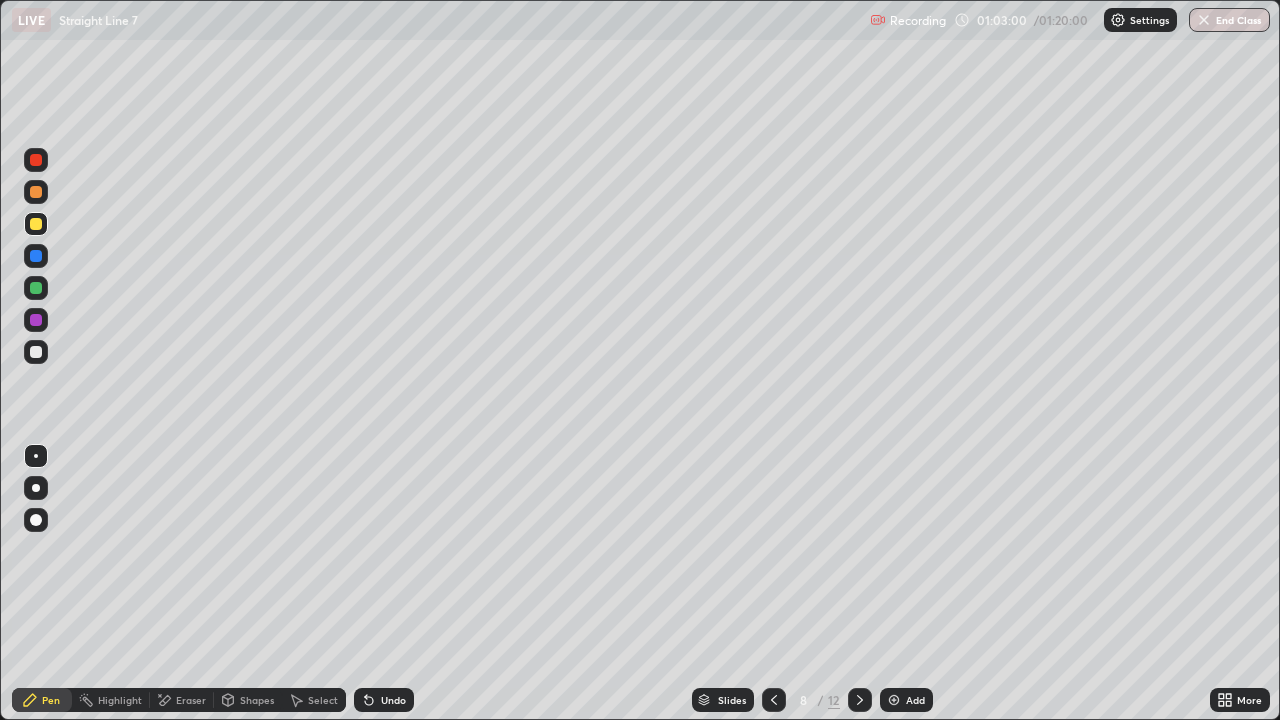 click 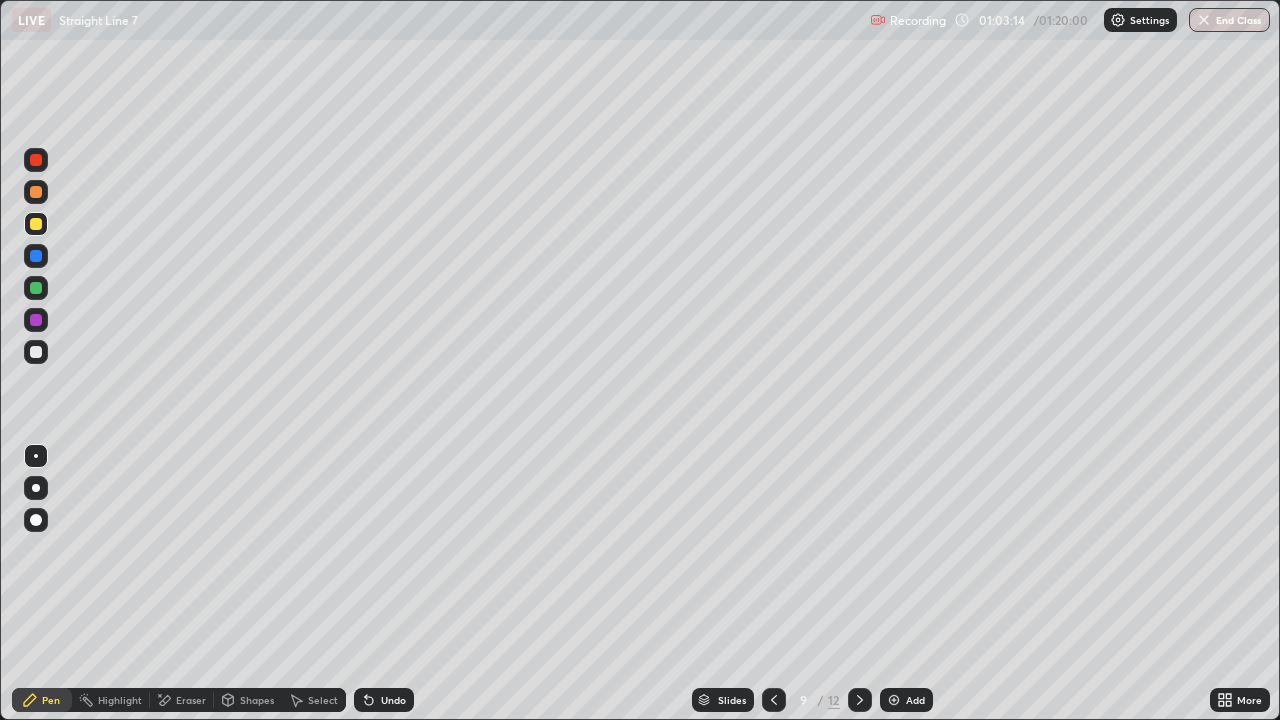 click at bounding box center [36, 224] 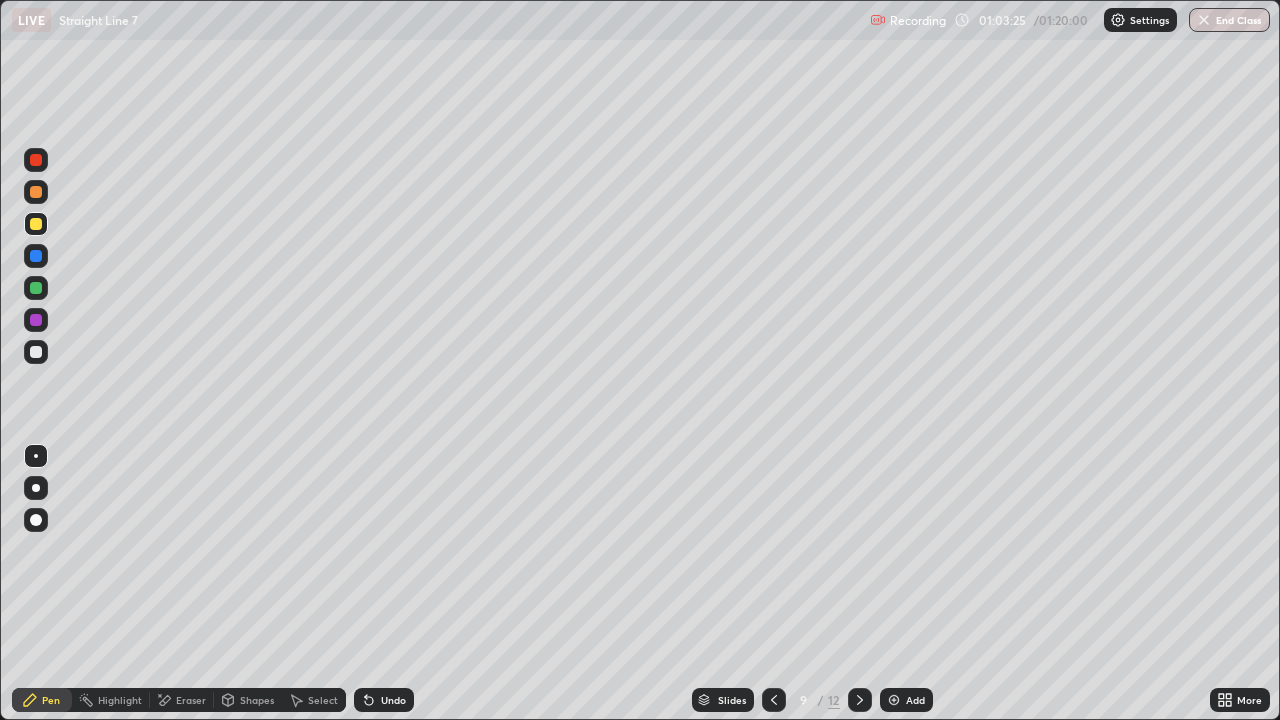 click at bounding box center [36, 192] 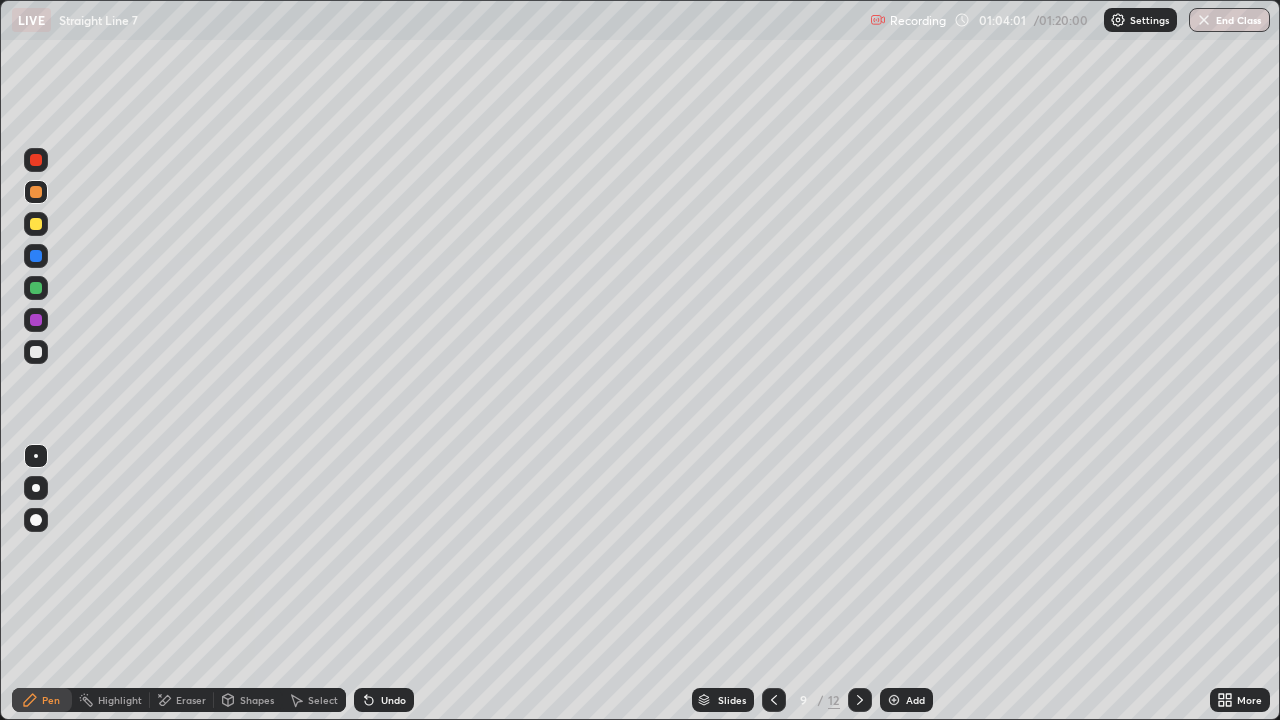 click at bounding box center (36, 224) 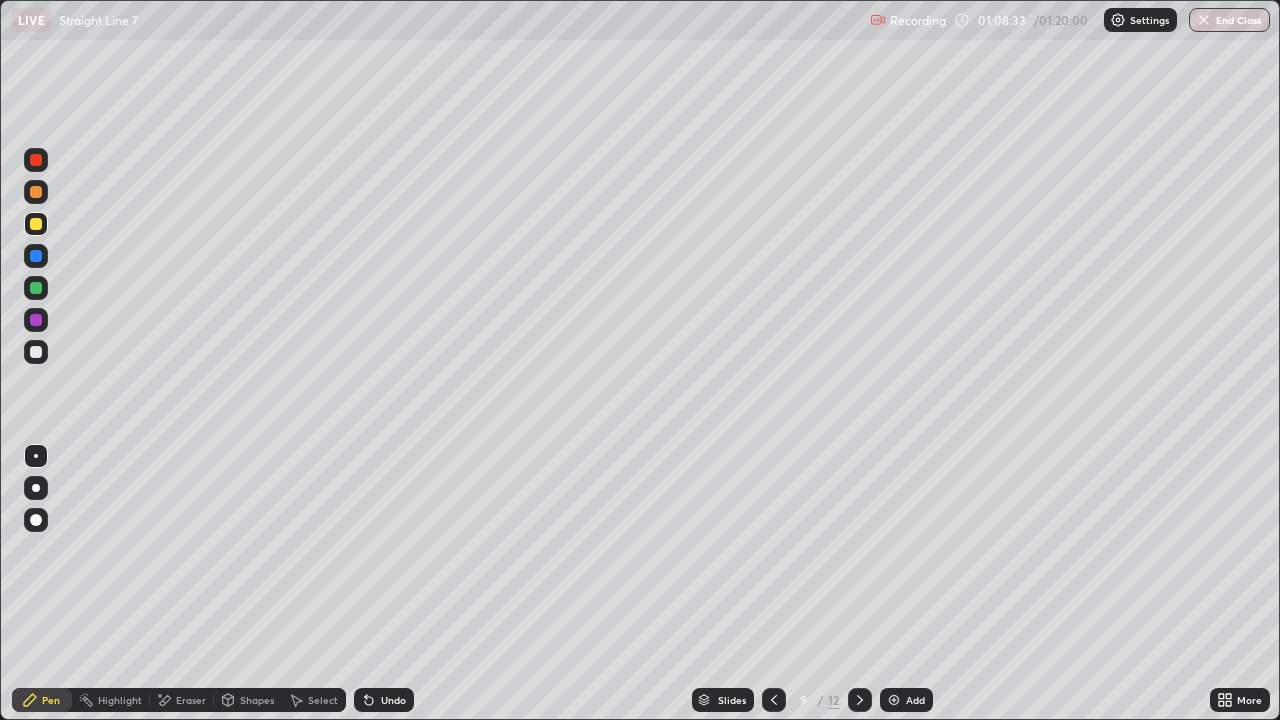 click 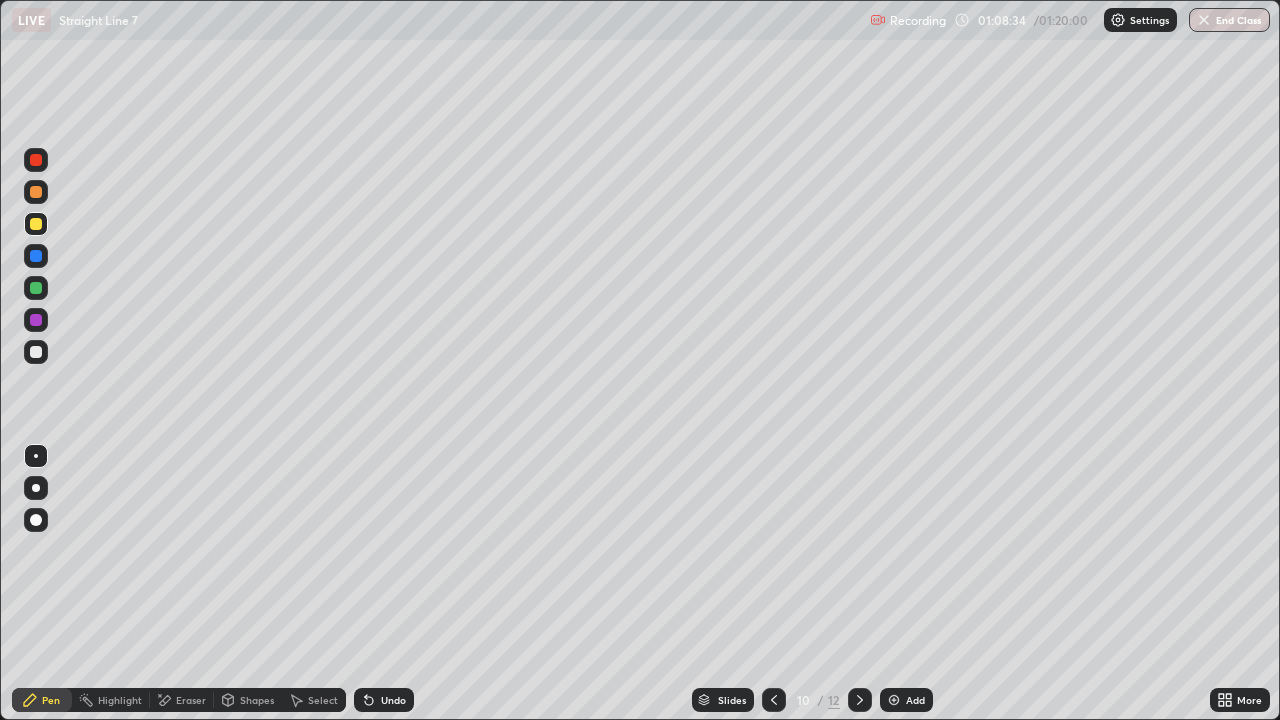 click at bounding box center (36, 224) 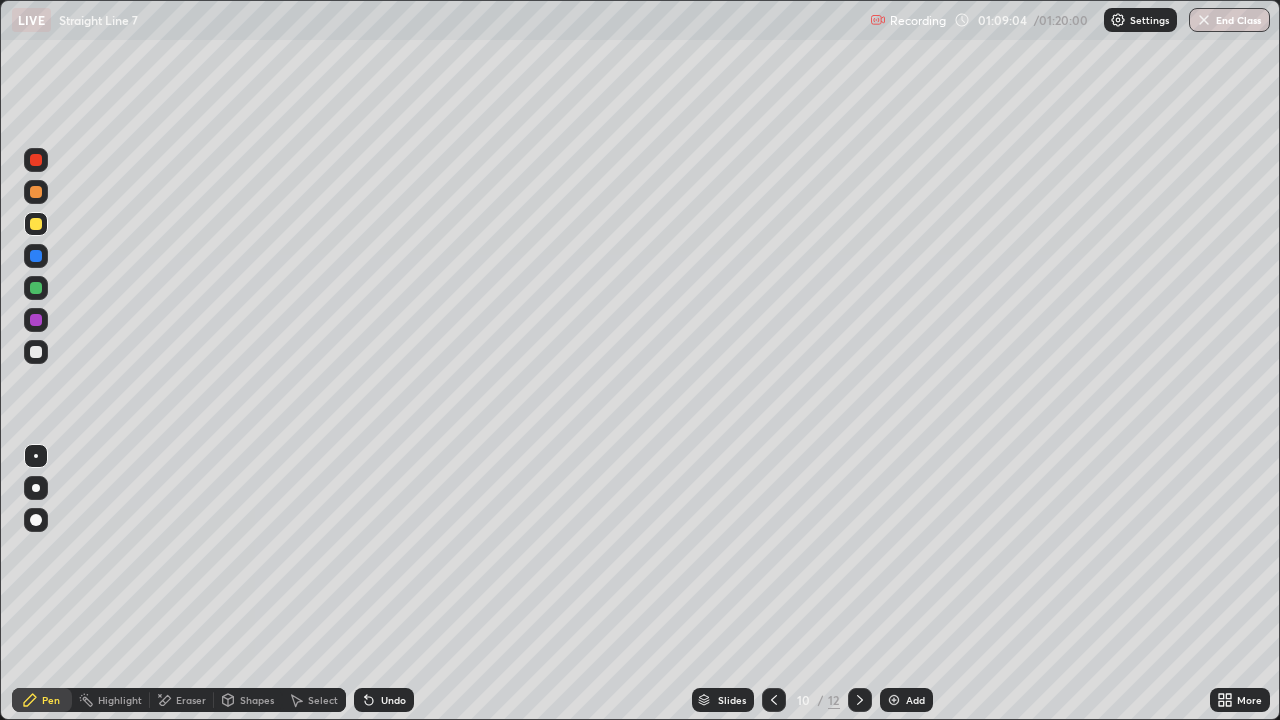 click on "Undo" at bounding box center (393, 700) 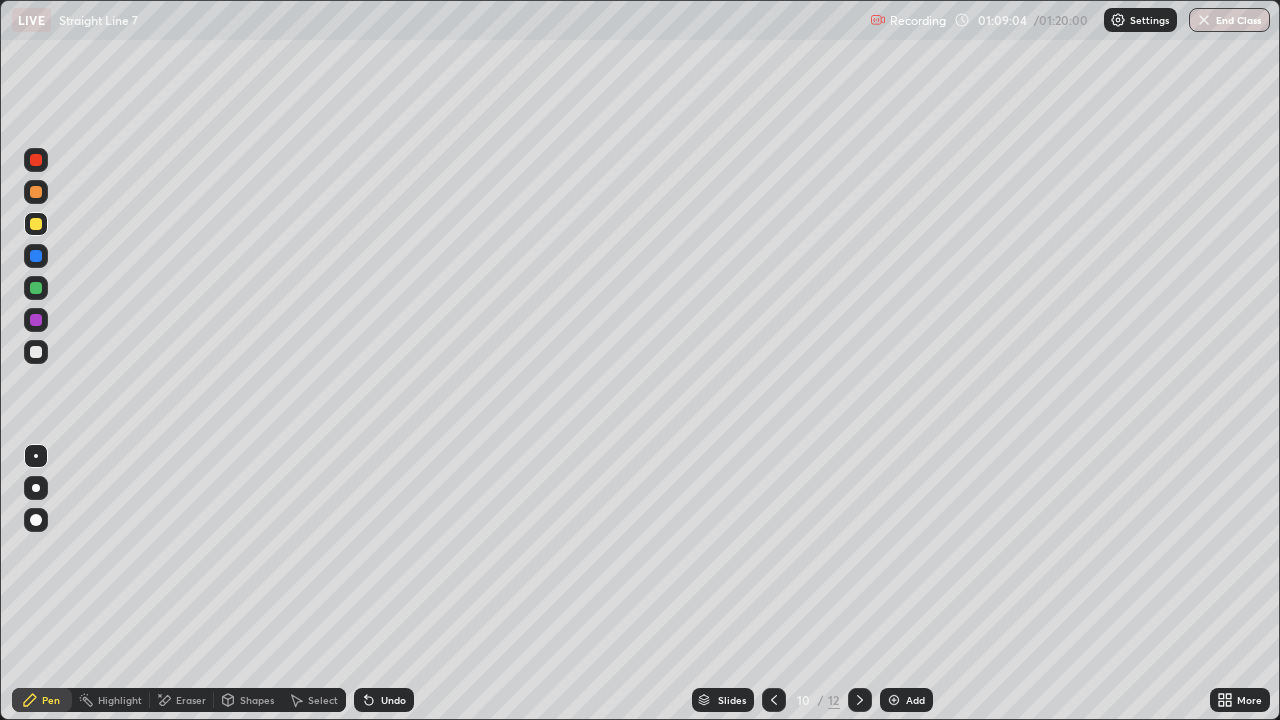 click on "Undo" at bounding box center [393, 700] 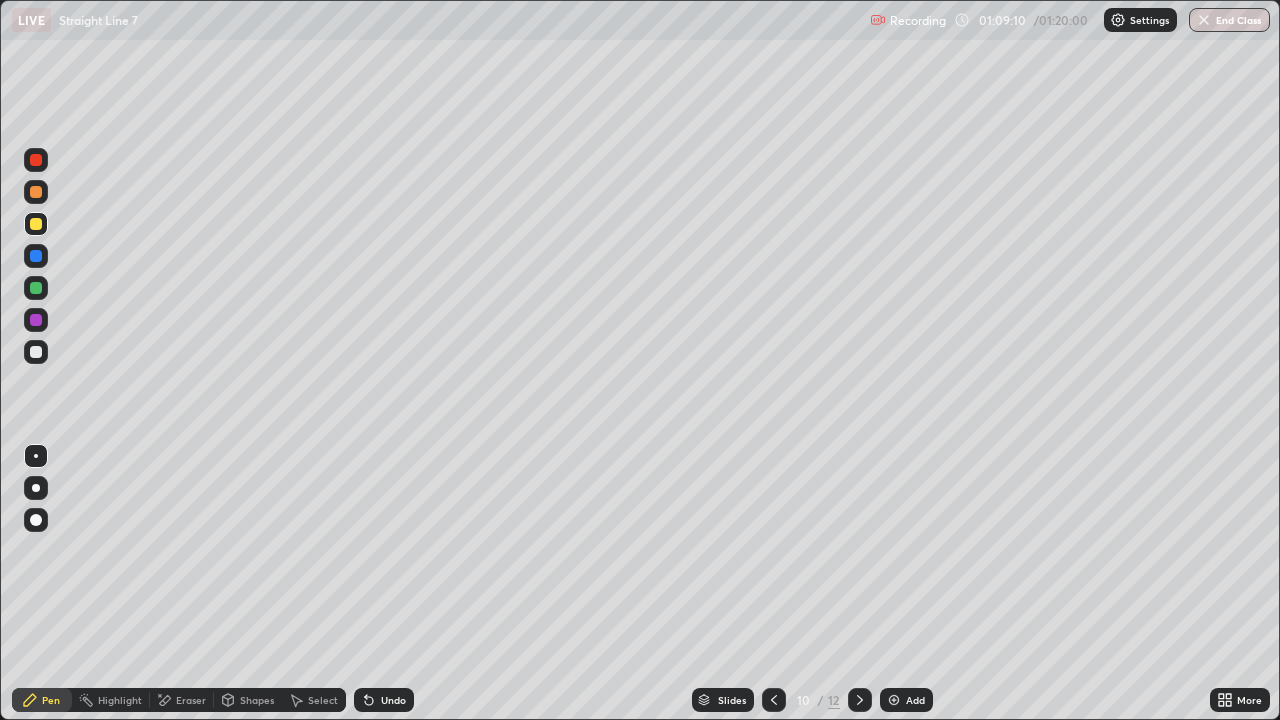 click on "Undo" at bounding box center [393, 700] 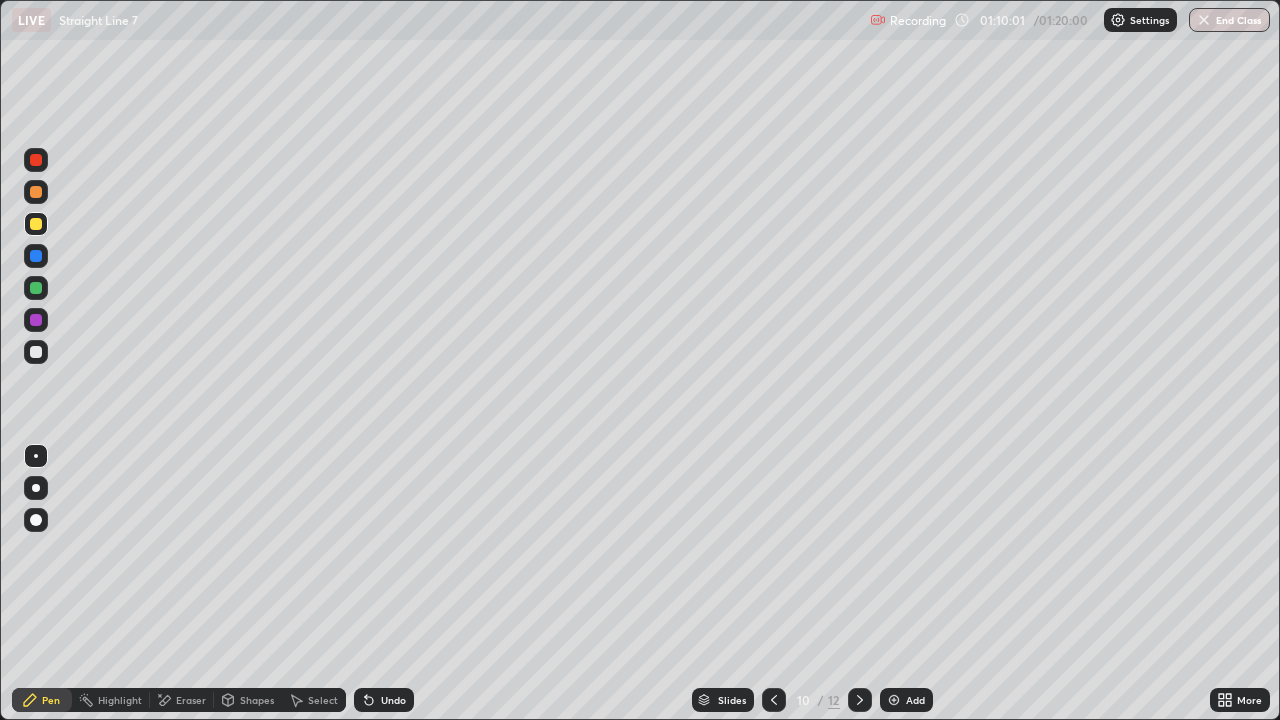 click at bounding box center (36, 288) 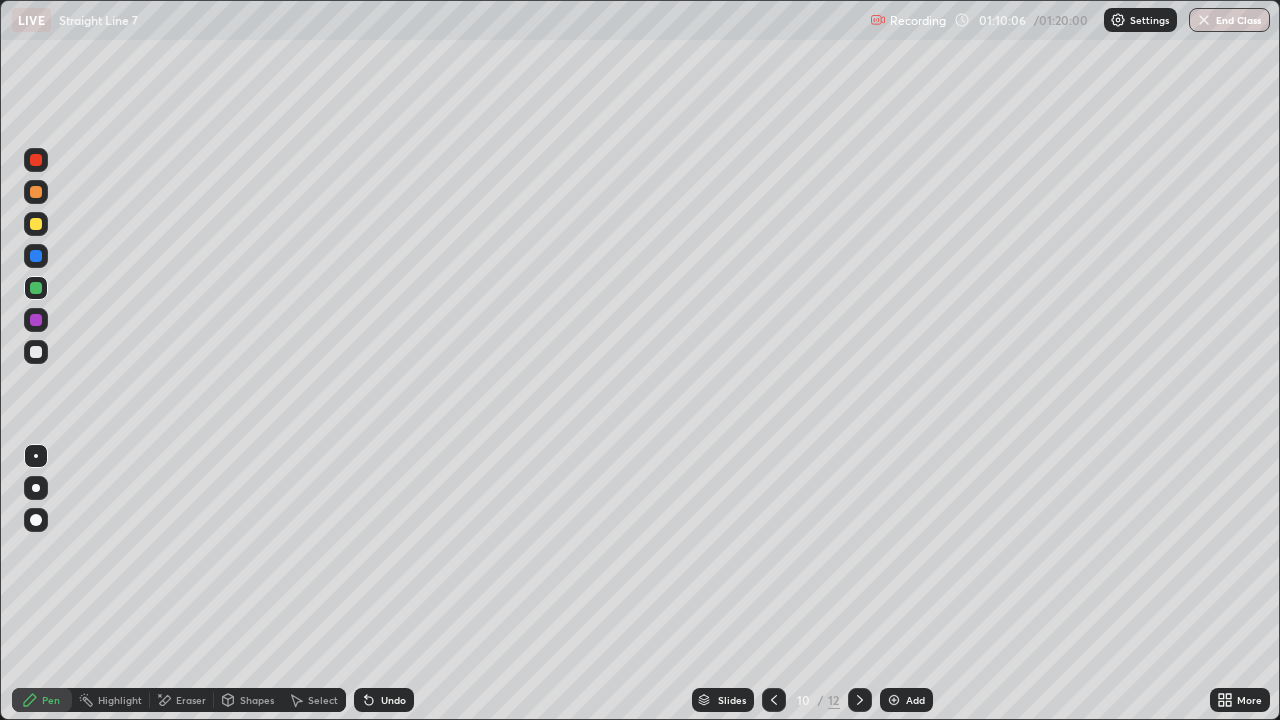 click at bounding box center (36, 288) 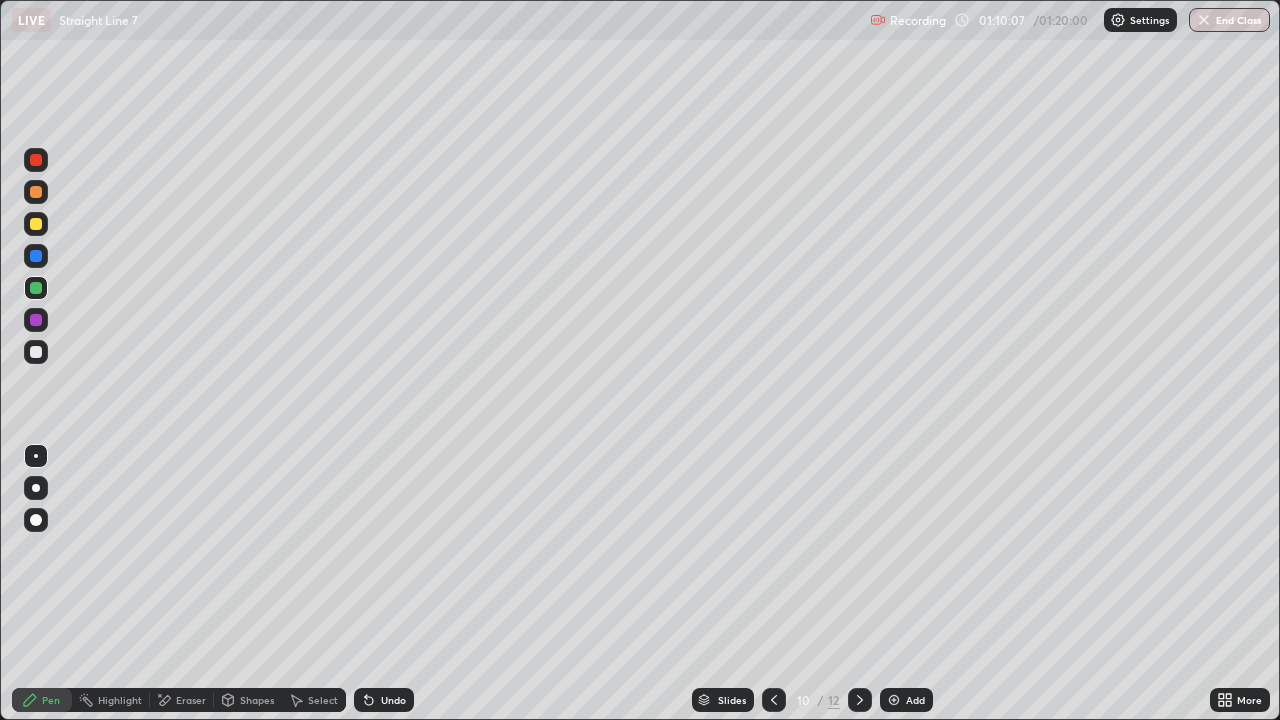 click on "Shapes" at bounding box center [248, 700] 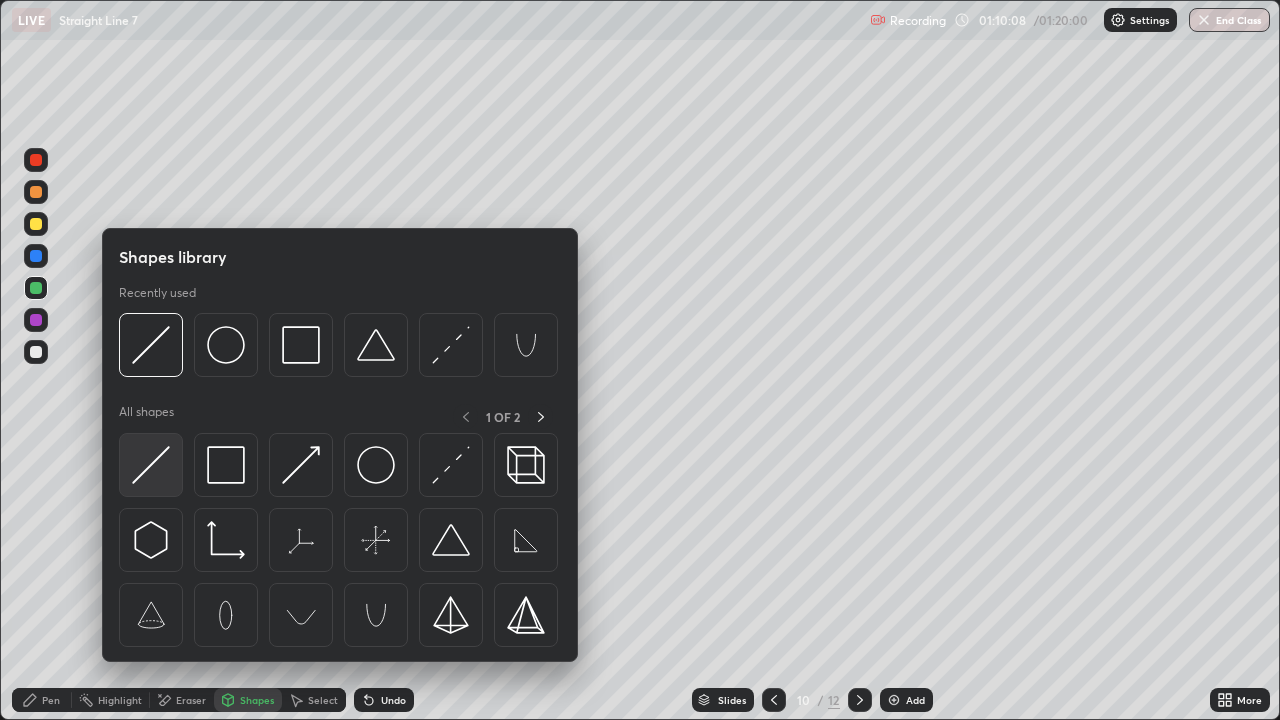 click at bounding box center (151, 465) 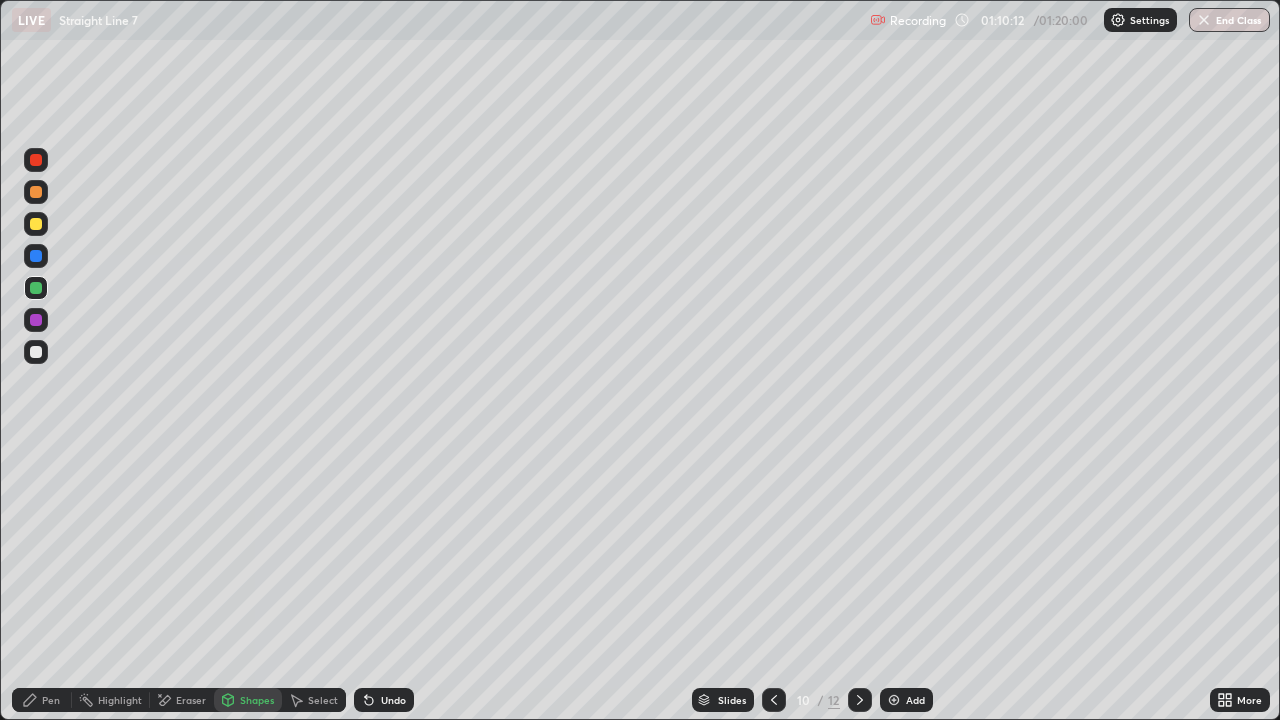click on "Pen" at bounding box center (51, 700) 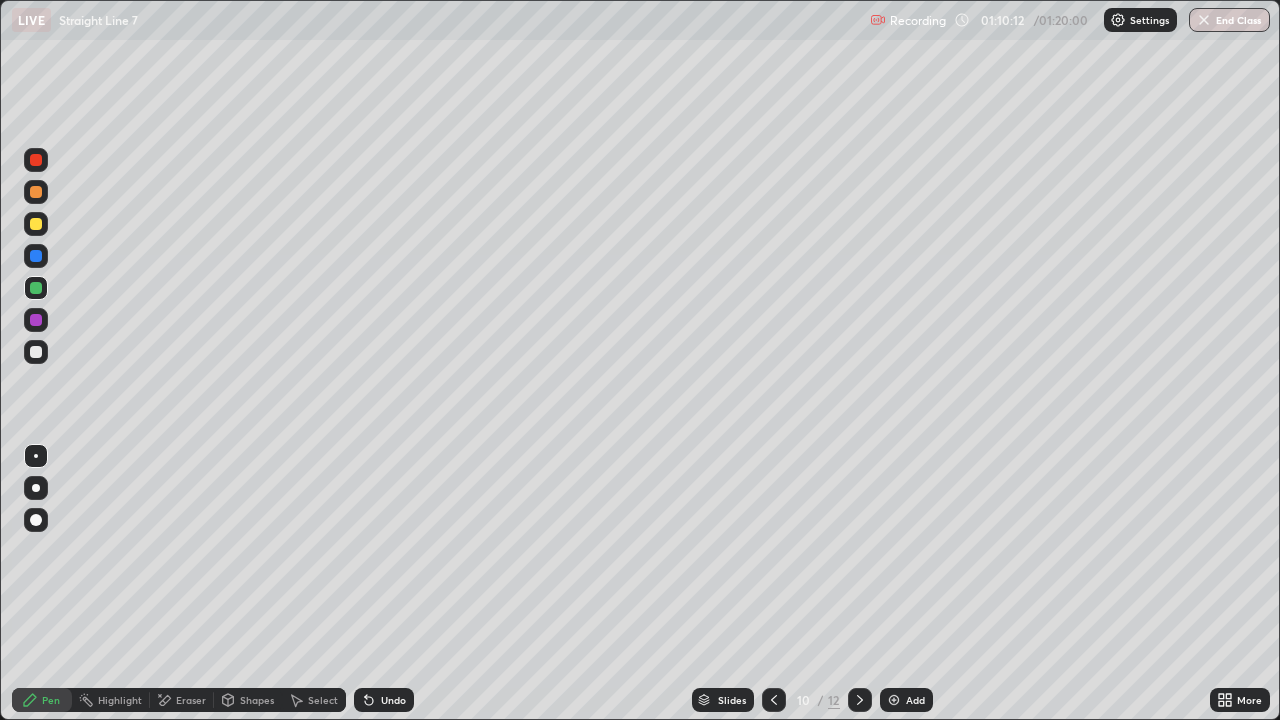 click at bounding box center [36, 352] 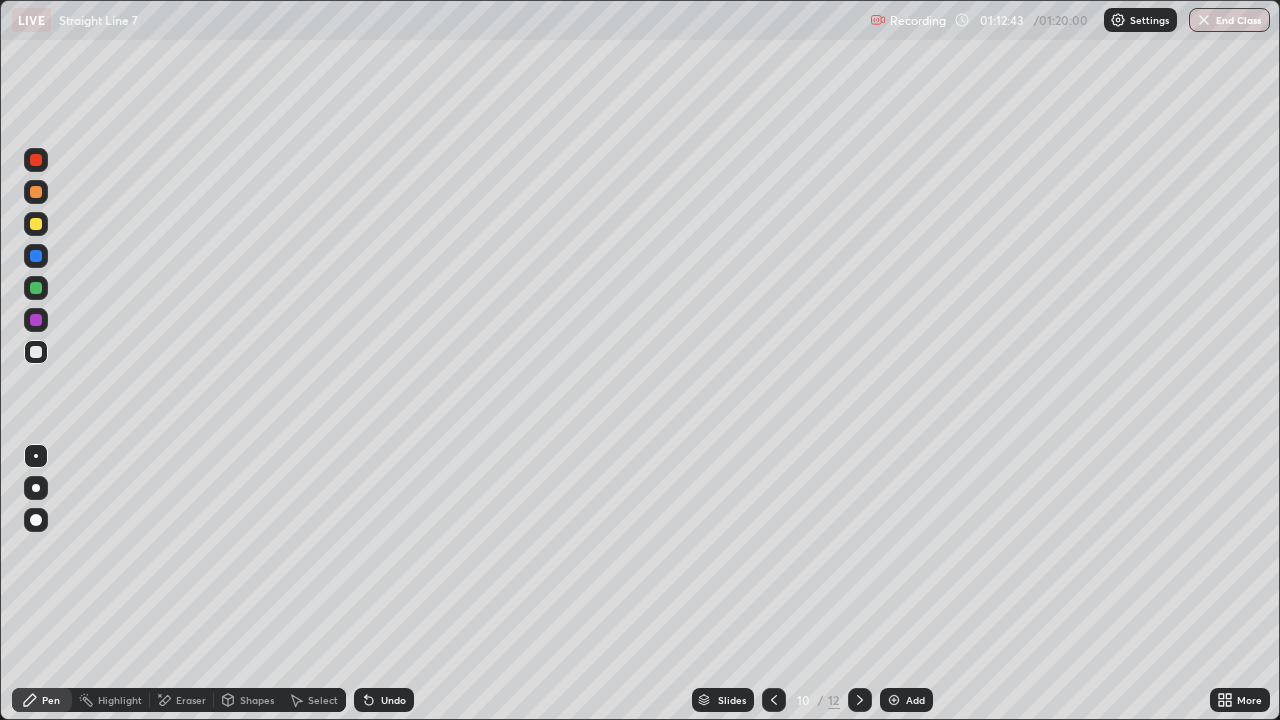 click on "Shapes" at bounding box center [257, 700] 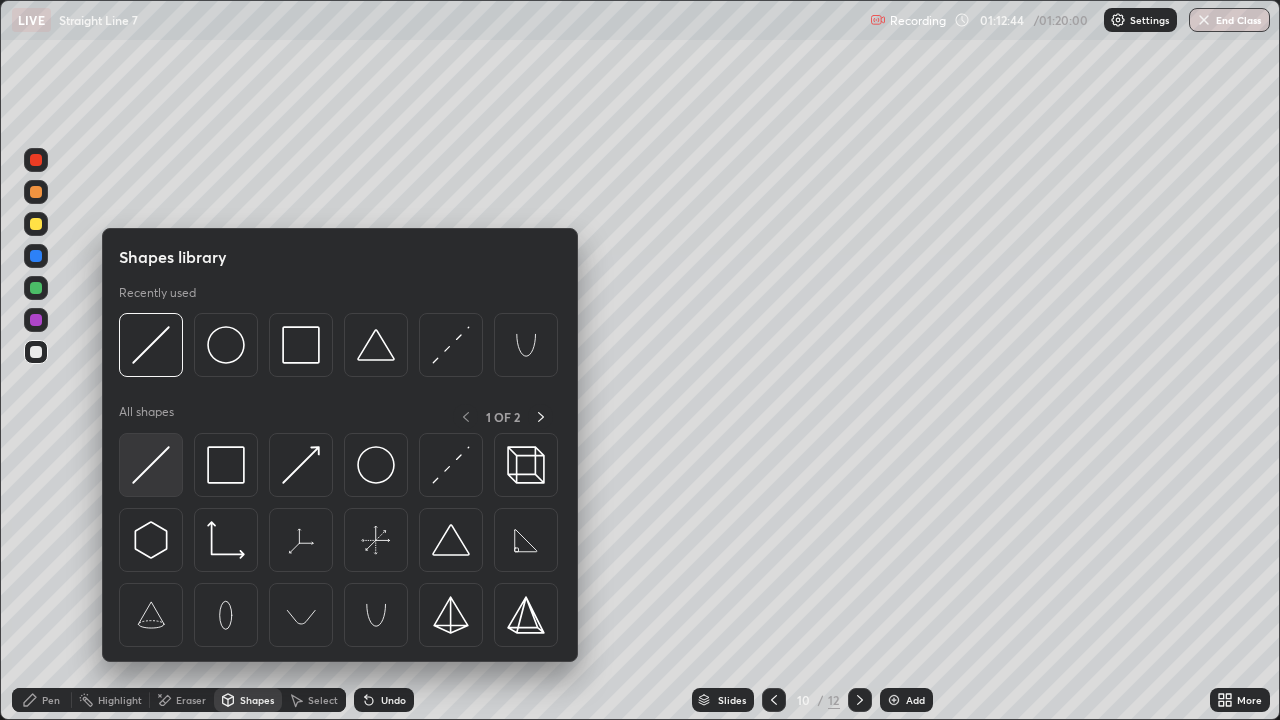 click at bounding box center (151, 465) 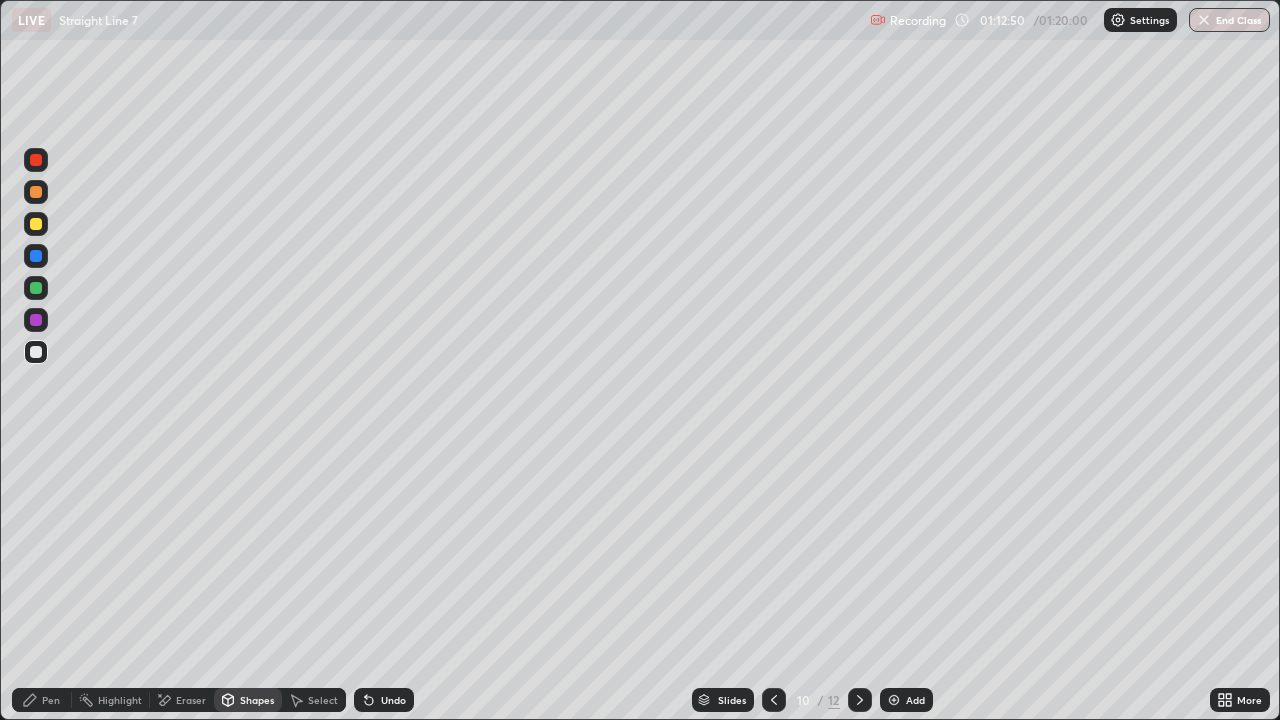 click at bounding box center [36, 288] 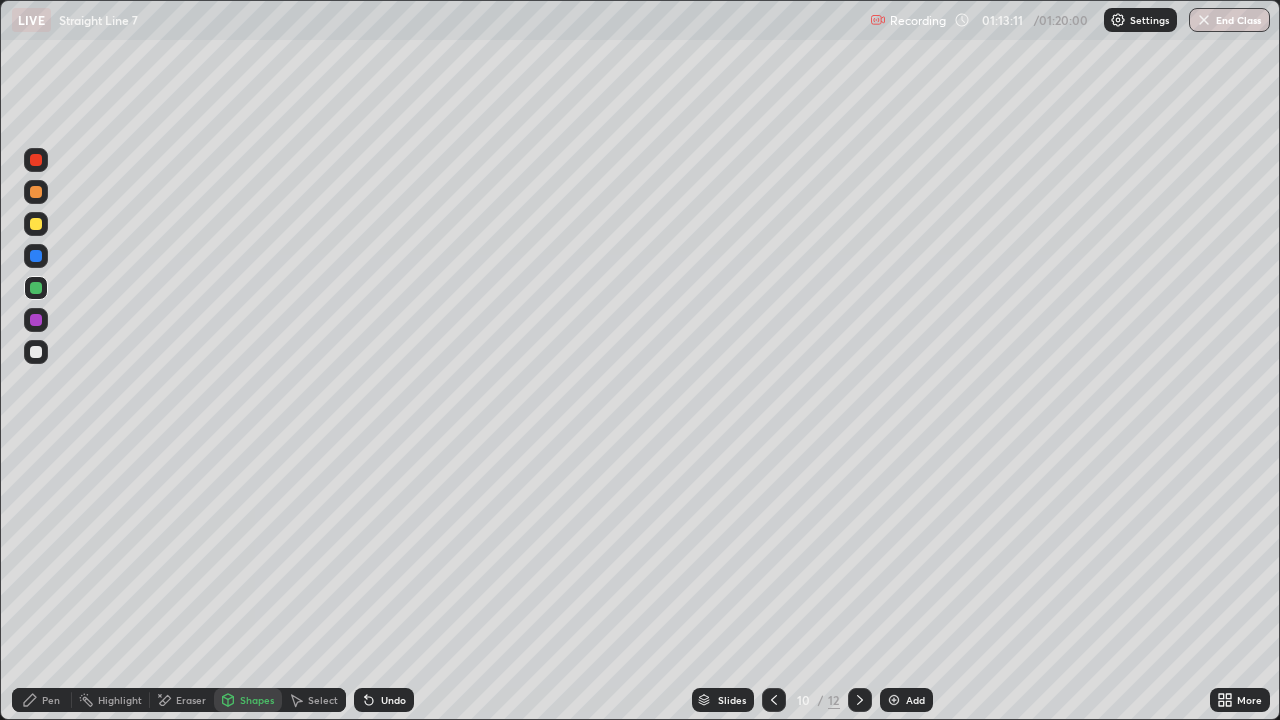 click at bounding box center [36, 352] 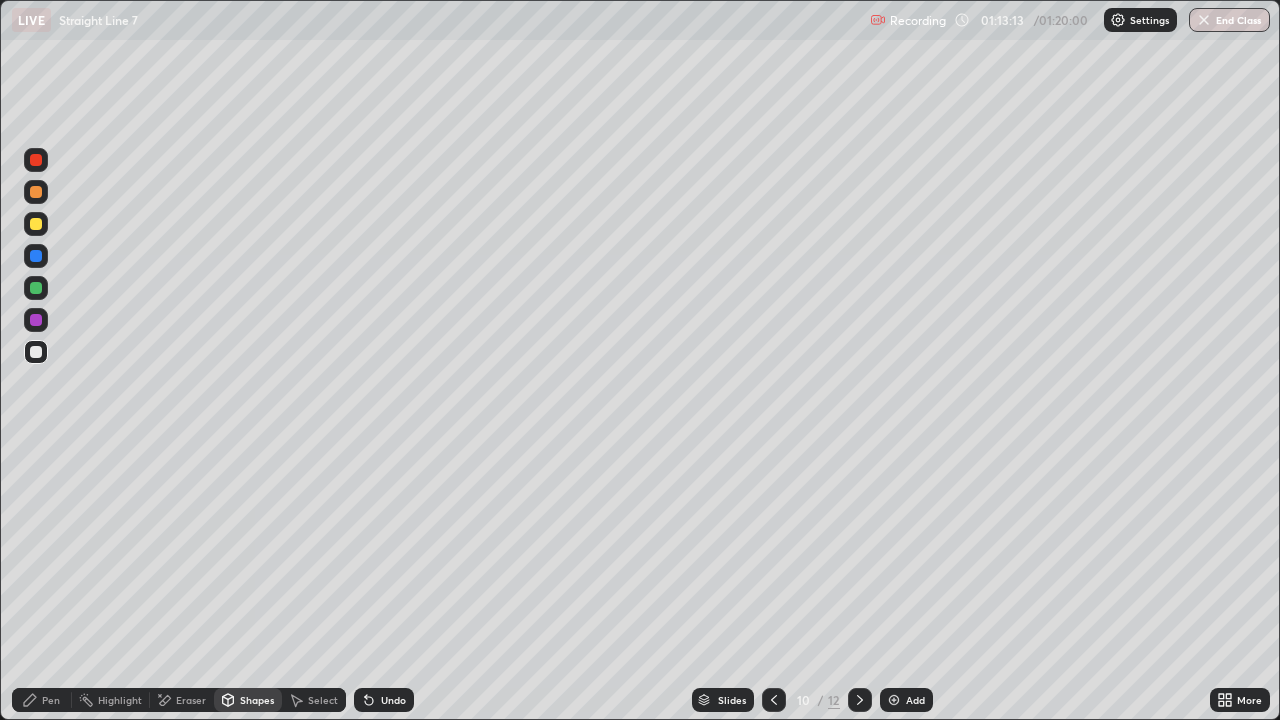 click at bounding box center [36, 224] 